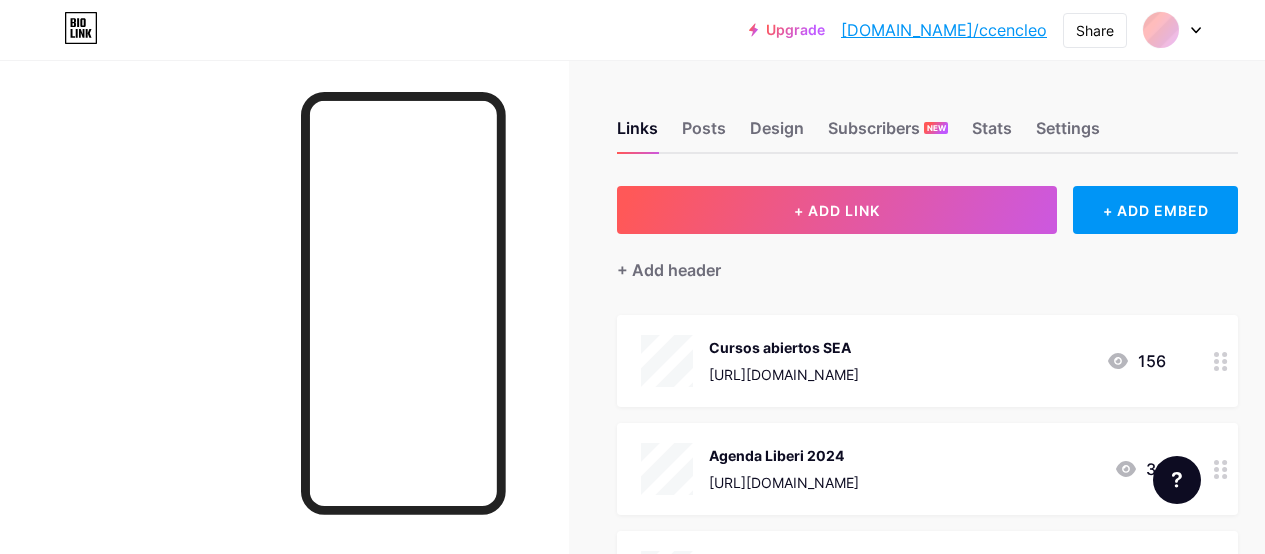 scroll, scrollTop: 0, scrollLeft: 0, axis: both 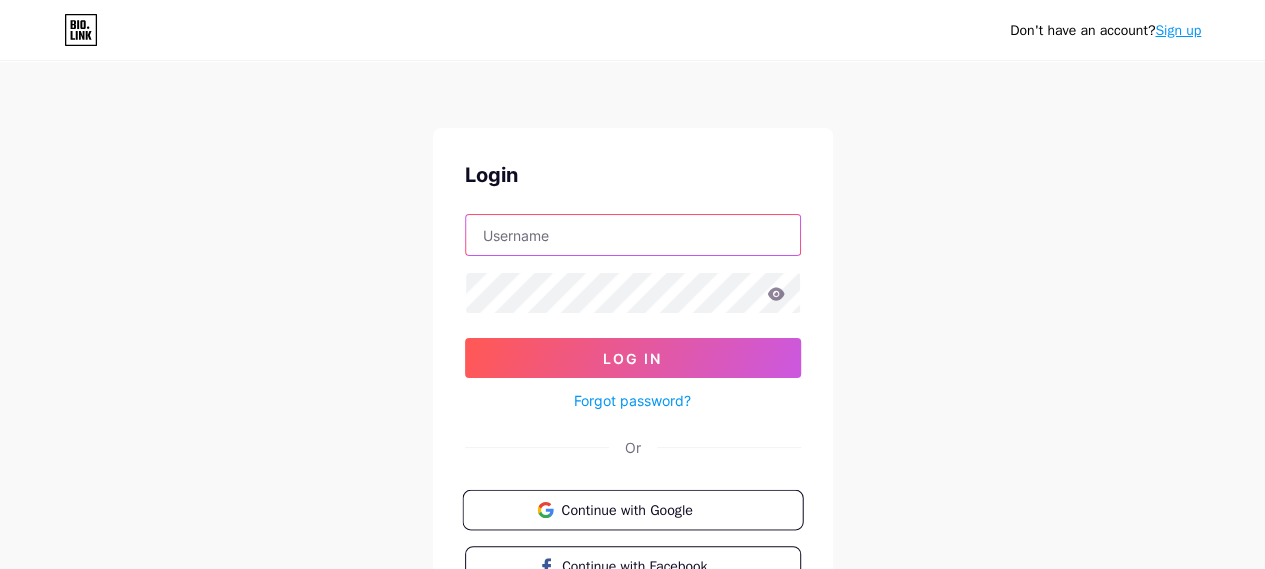 type on "[EMAIL_ADDRESS][DOMAIN_NAME]" 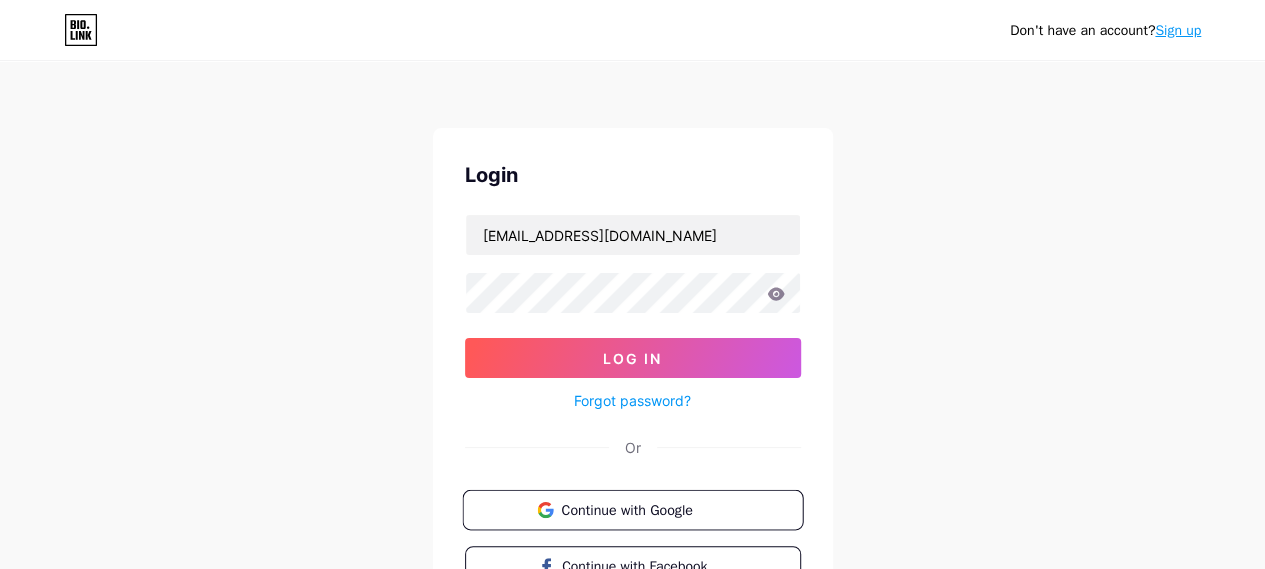 click on "Continue with Google" at bounding box center [644, 509] 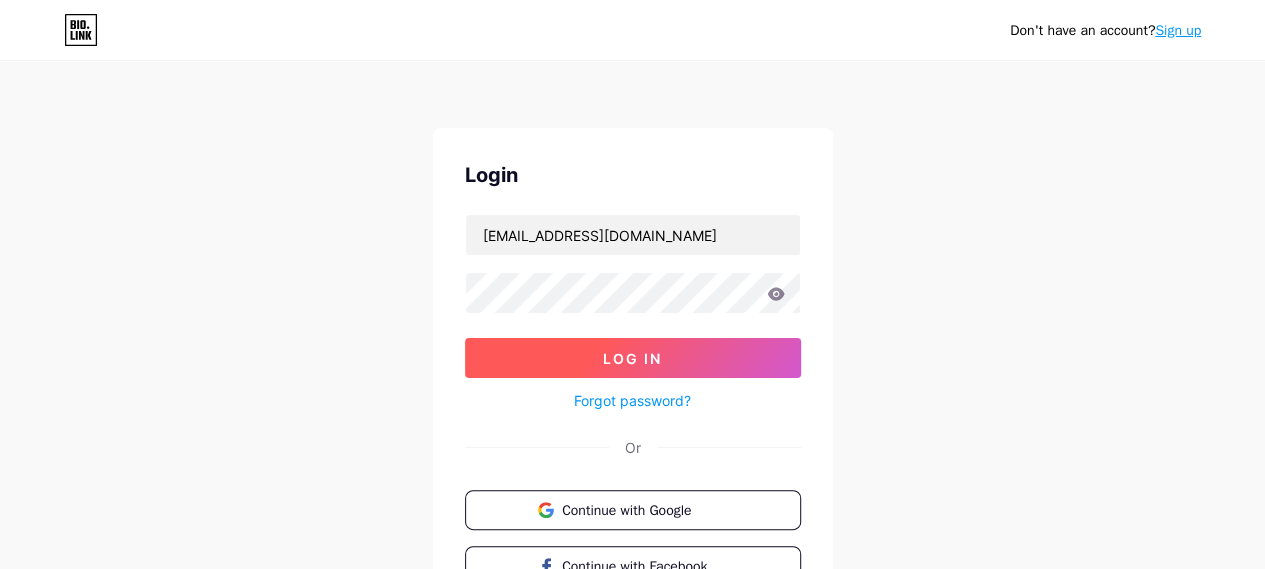 click on "Log In" at bounding box center [633, 358] 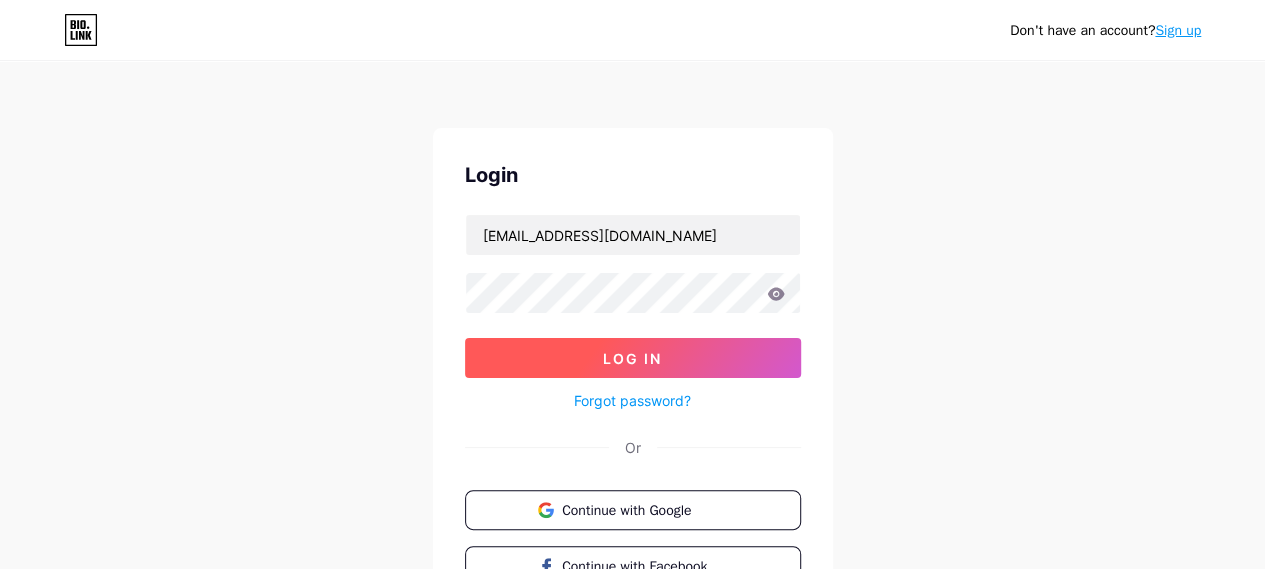 click on "Log In" at bounding box center (633, 358) 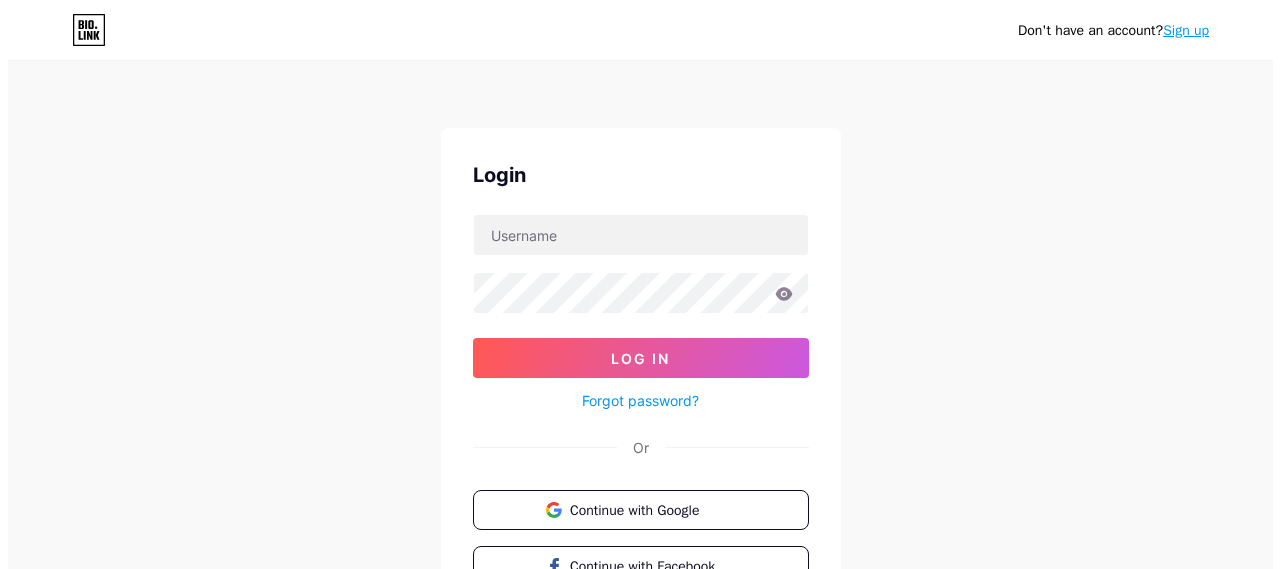 scroll, scrollTop: 0, scrollLeft: 0, axis: both 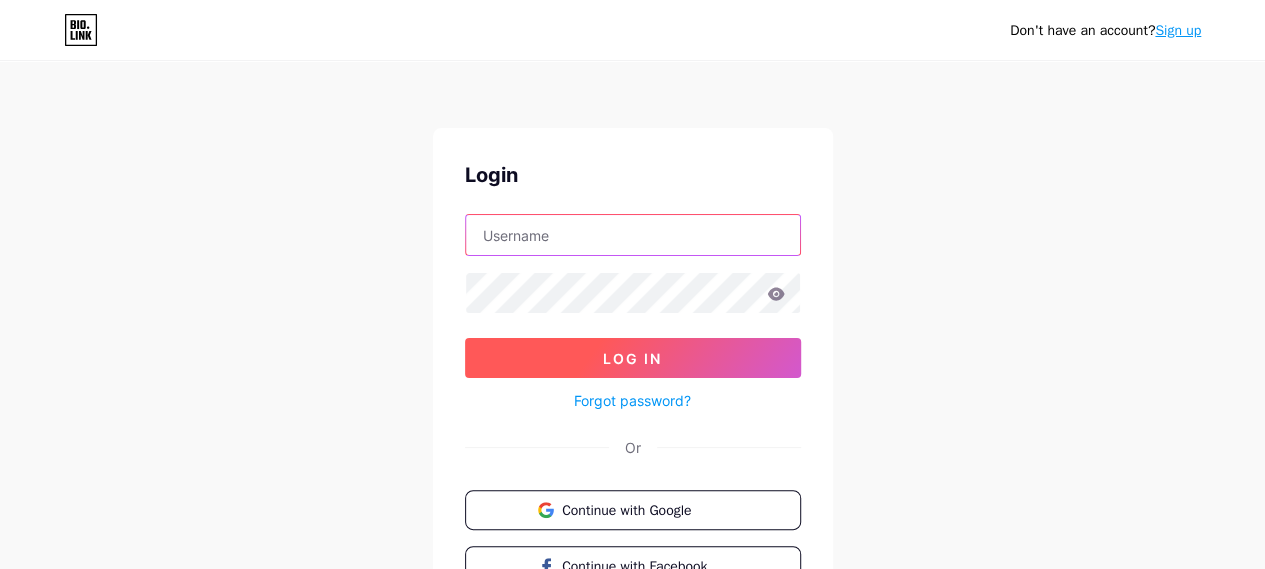type on "[EMAIL_ADDRESS][DOMAIN_NAME]" 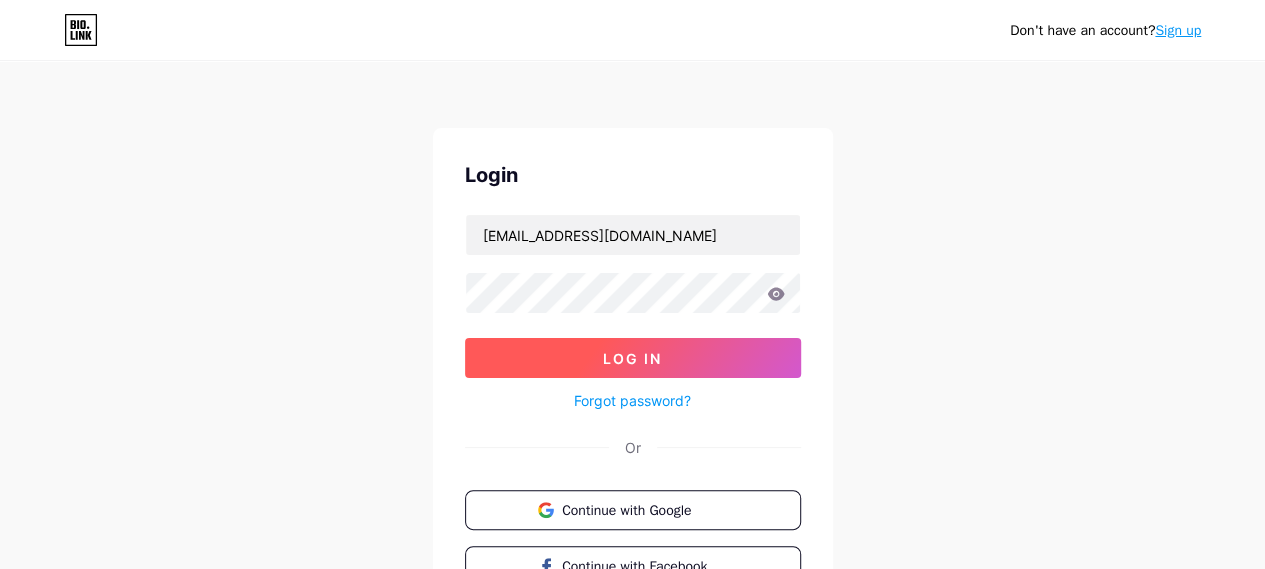 click on "Log In" at bounding box center [633, 358] 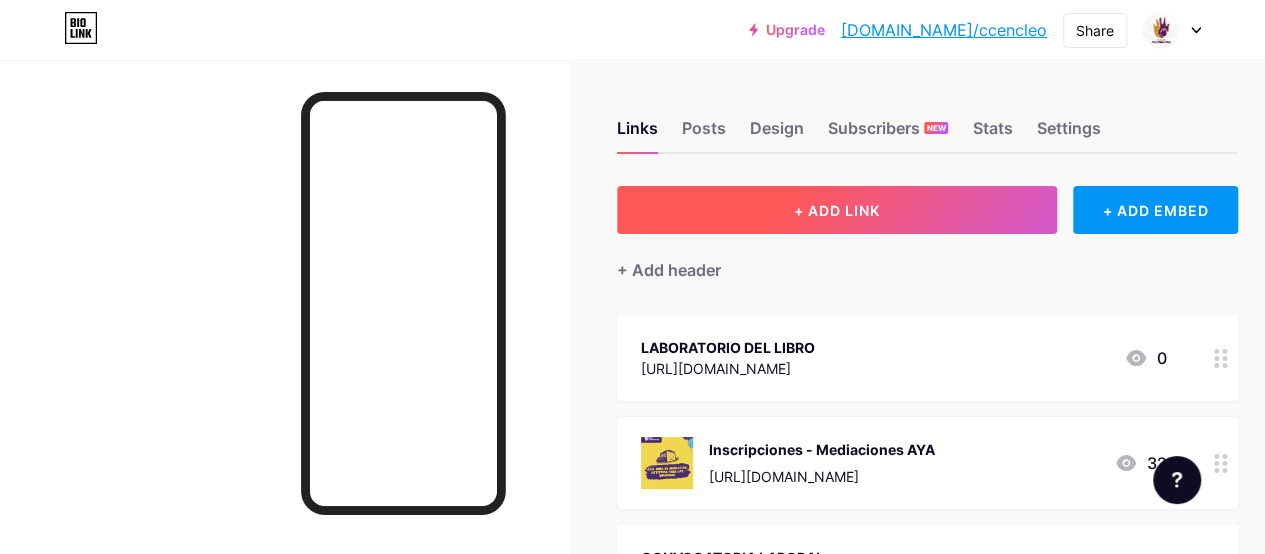click on "+ ADD LINK" at bounding box center (837, 210) 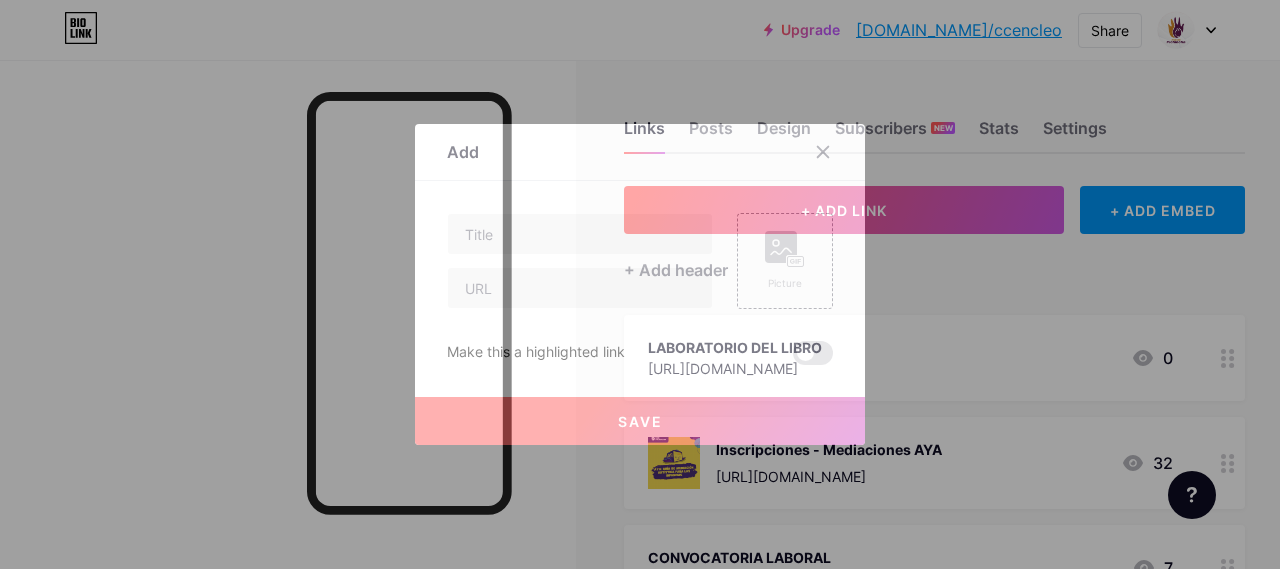 click on "Picture
Make this a highlighted link
Save" at bounding box center [640, 289] 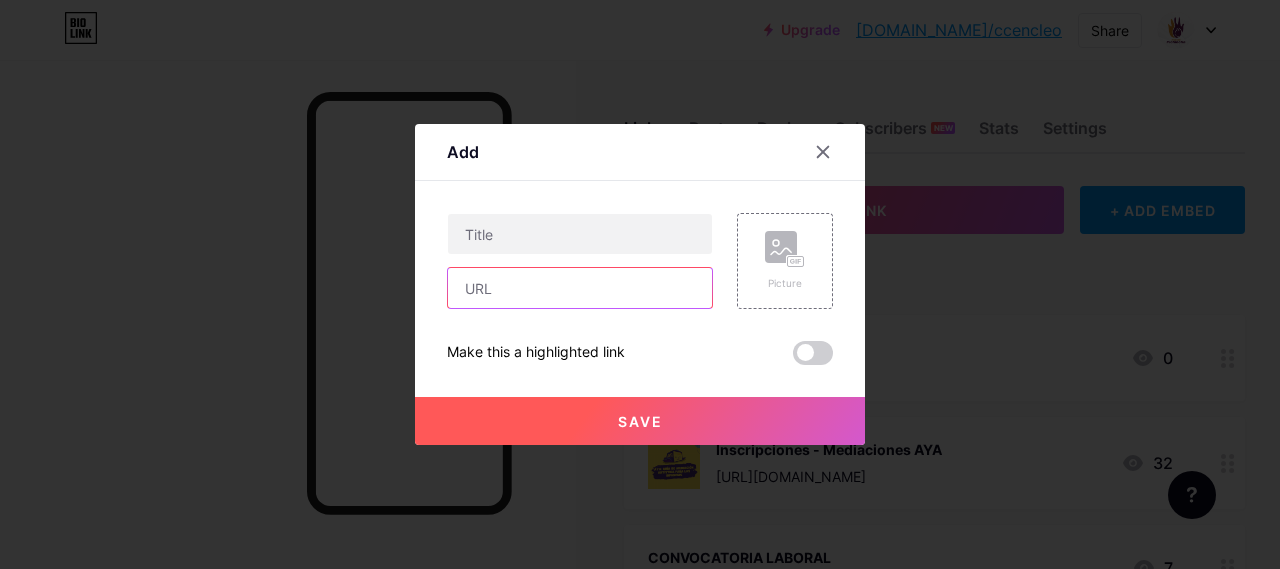 click at bounding box center [580, 288] 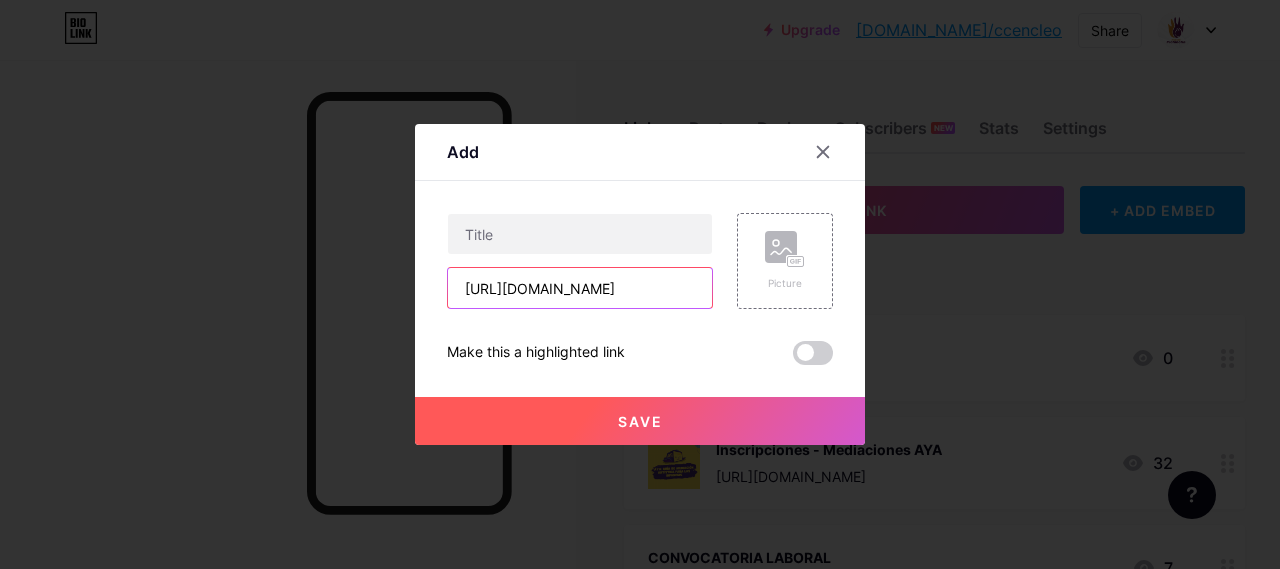 scroll, scrollTop: 0, scrollLeft: 31, axis: horizontal 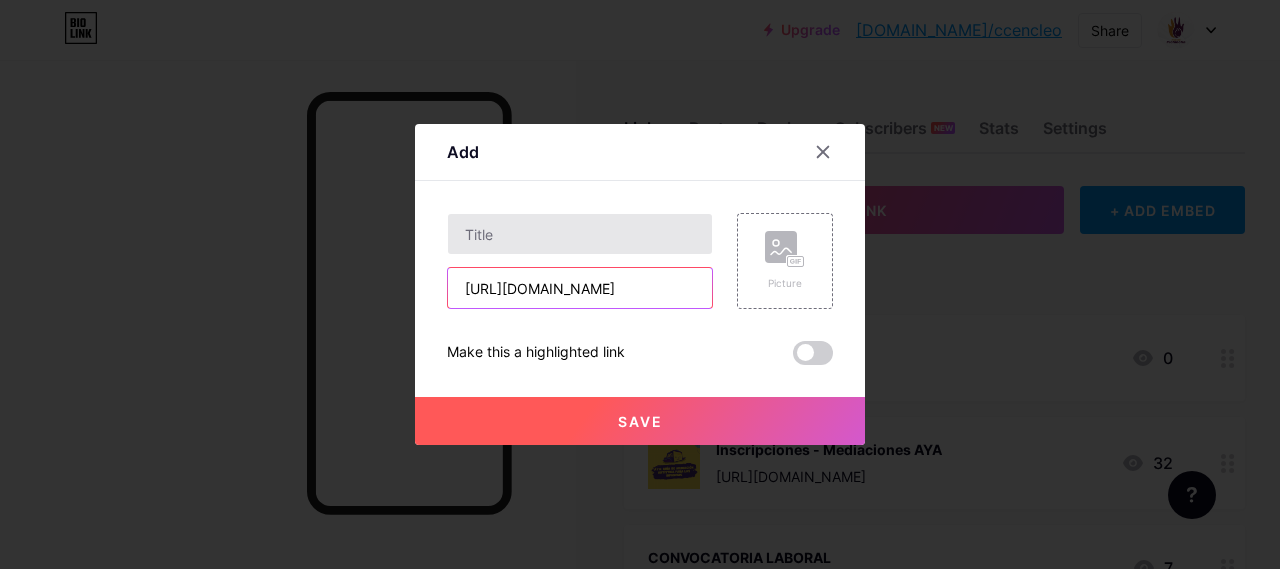 type on "https://forms.gle/CT84HDoDkZoj4Smr8" 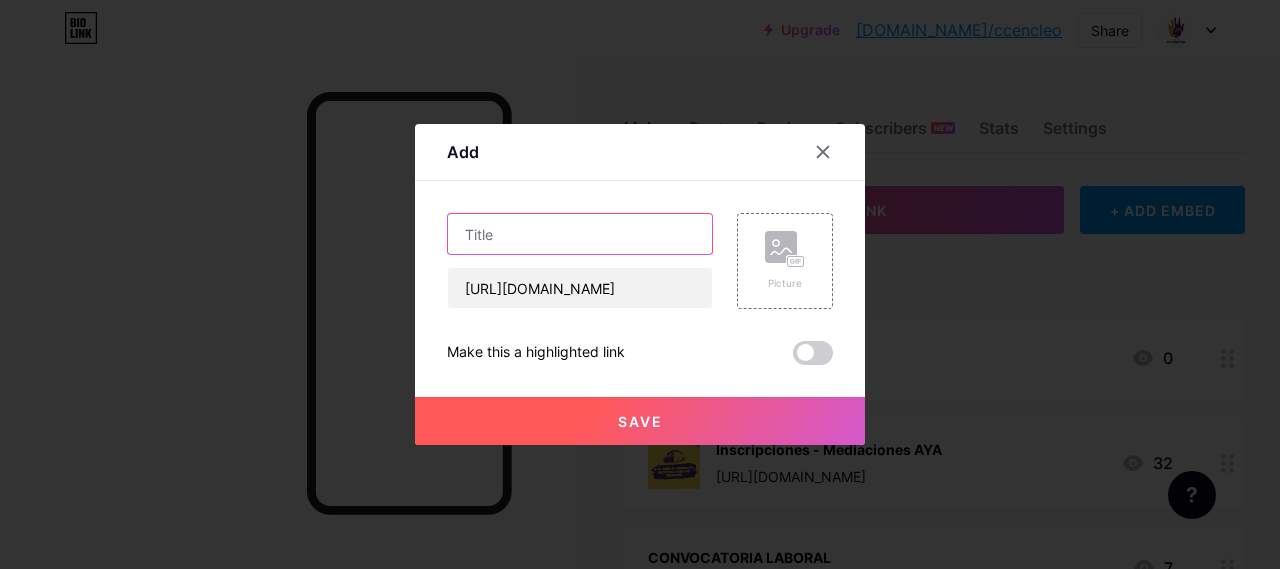 click at bounding box center (580, 234) 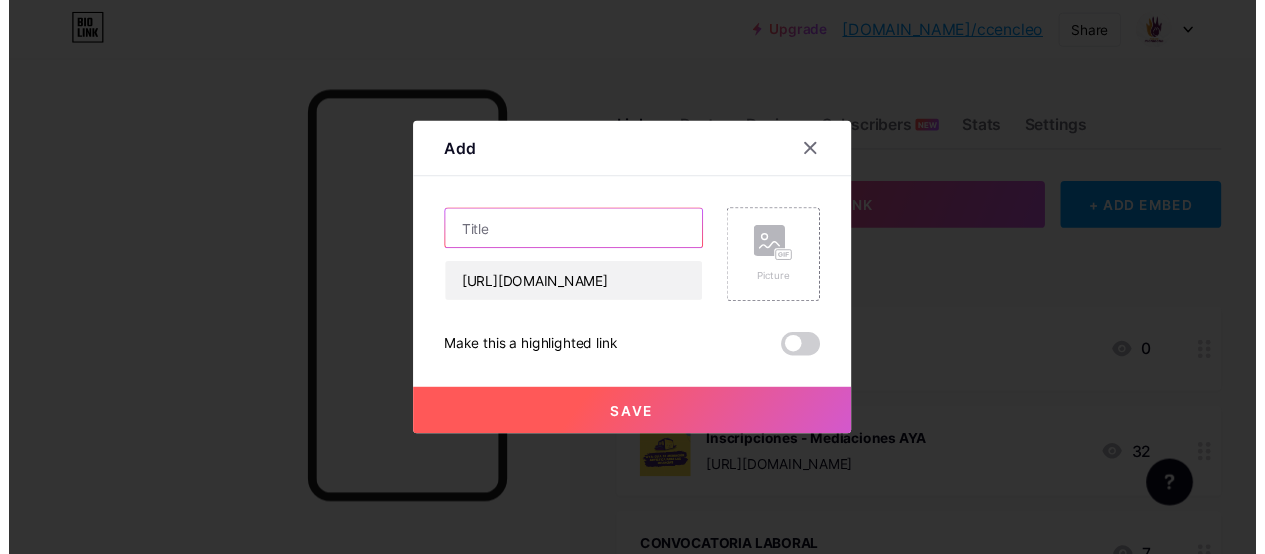 scroll, scrollTop: 0, scrollLeft: 0, axis: both 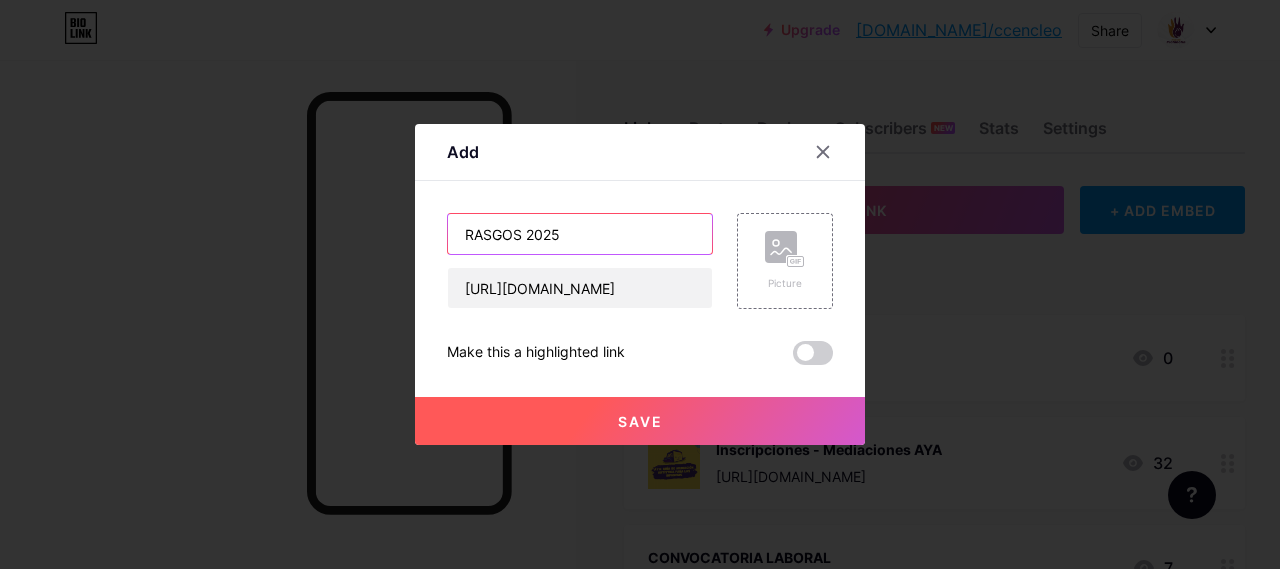 type on "RASGOS 2025" 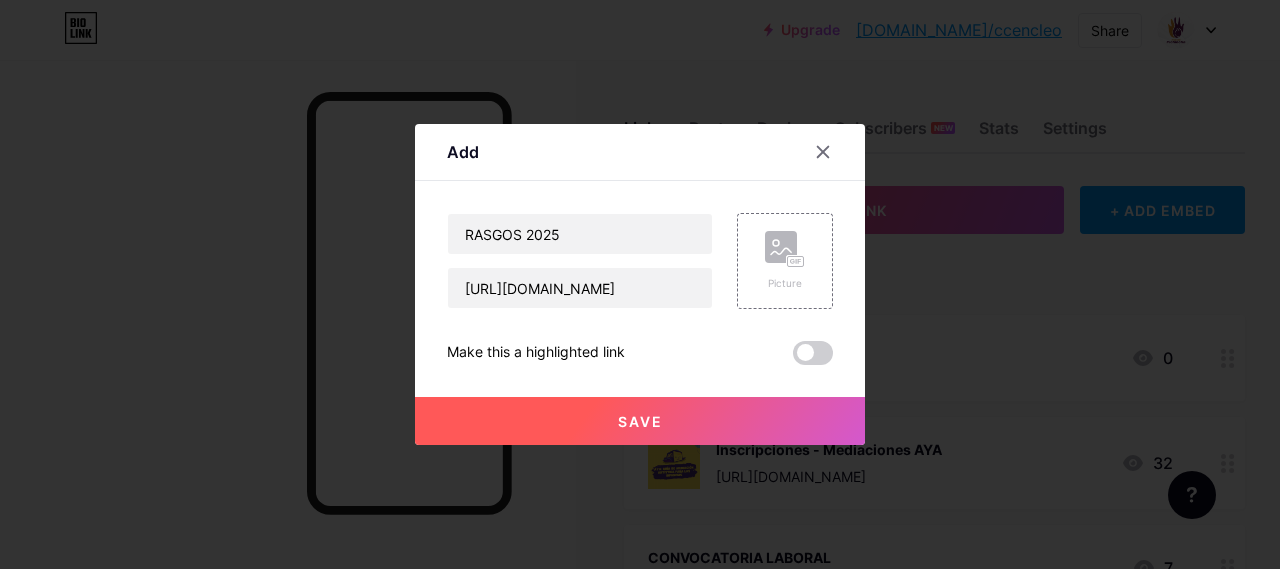 click on "Save" at bounding box center [640, 421] 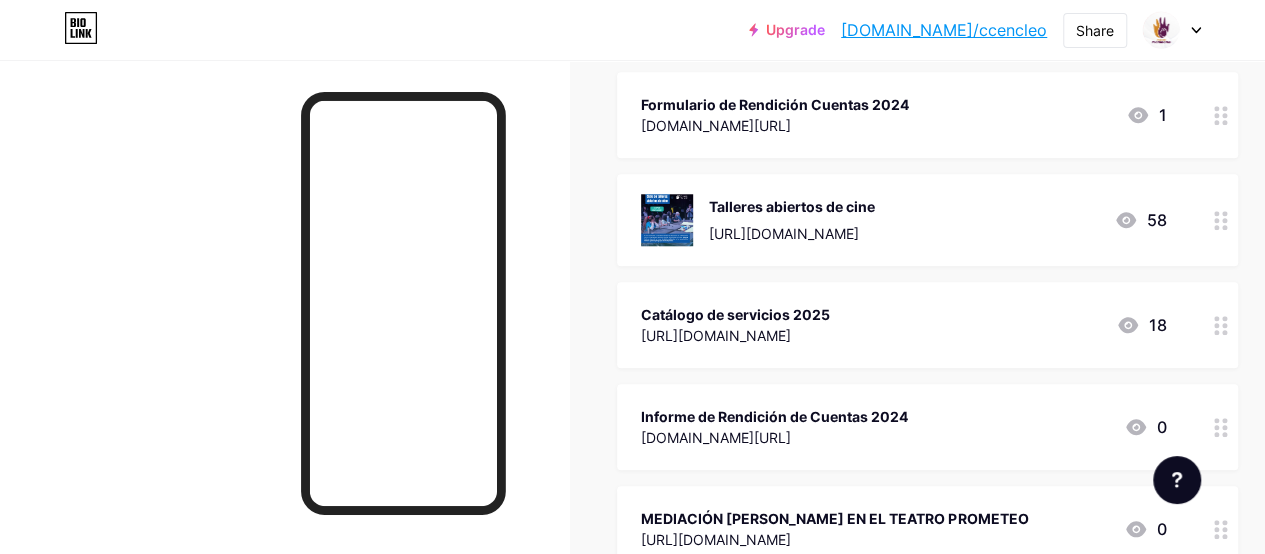 scroll, scrollTop: 863, scrollLeft: 0, axis: vertical 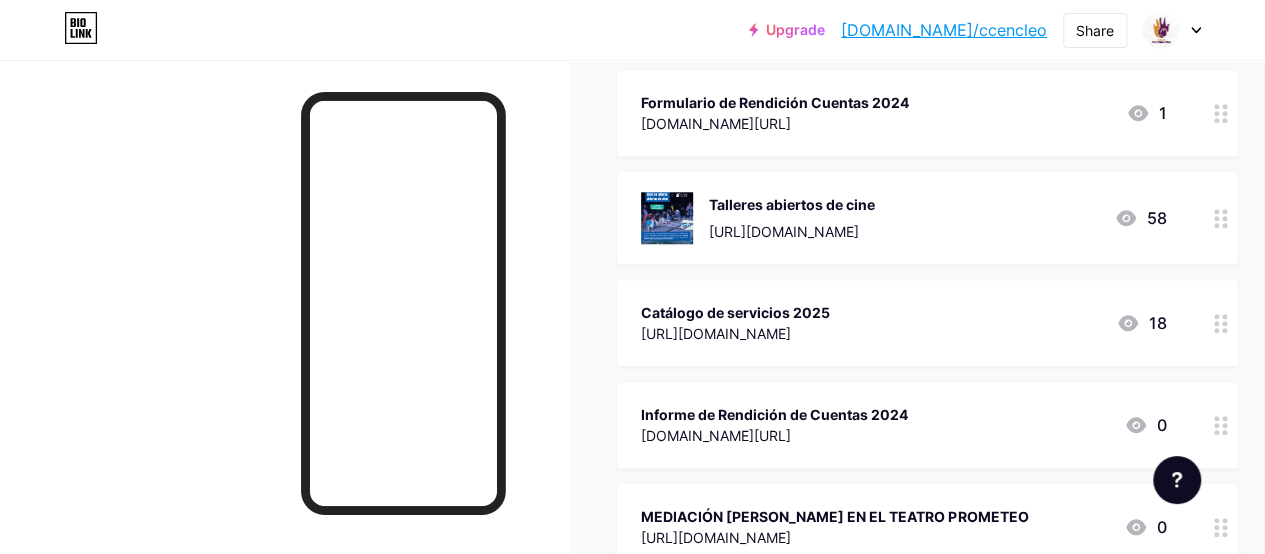 drag, startPoint x: 829, startPoint y: 352, endPoint x: 1056, endPoint y: 349, distance: 227.01982 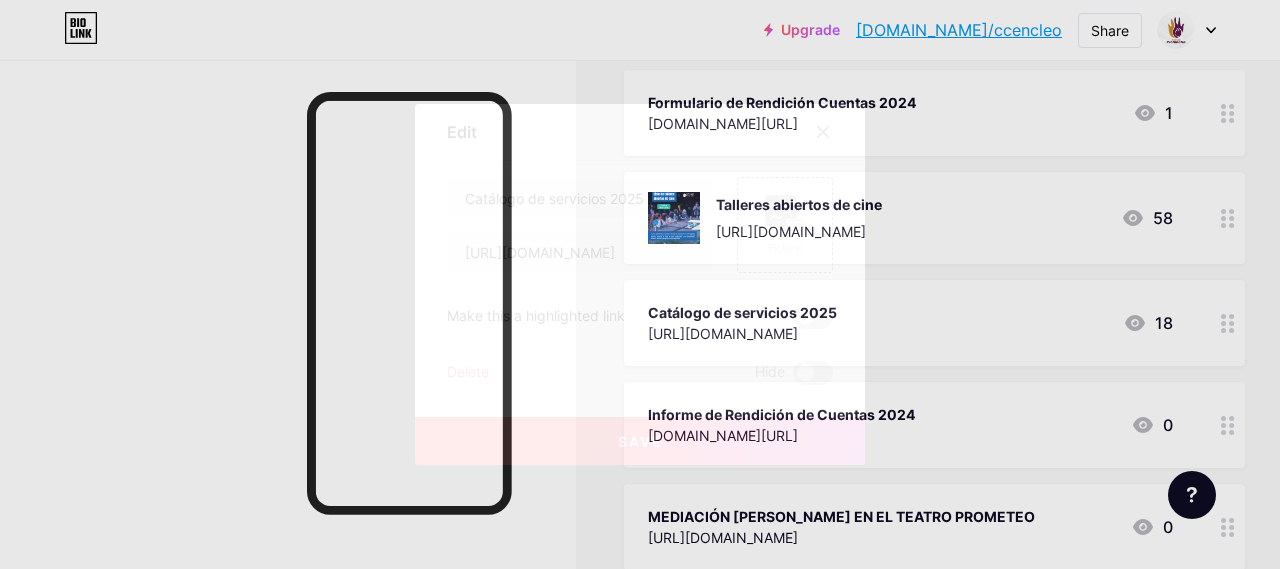 click 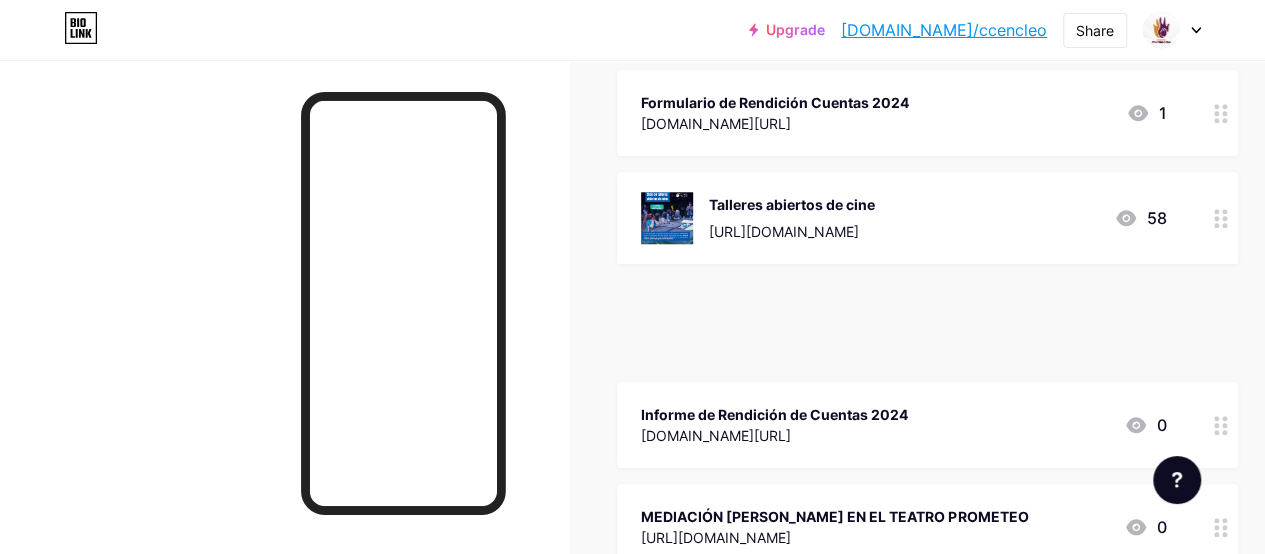 type 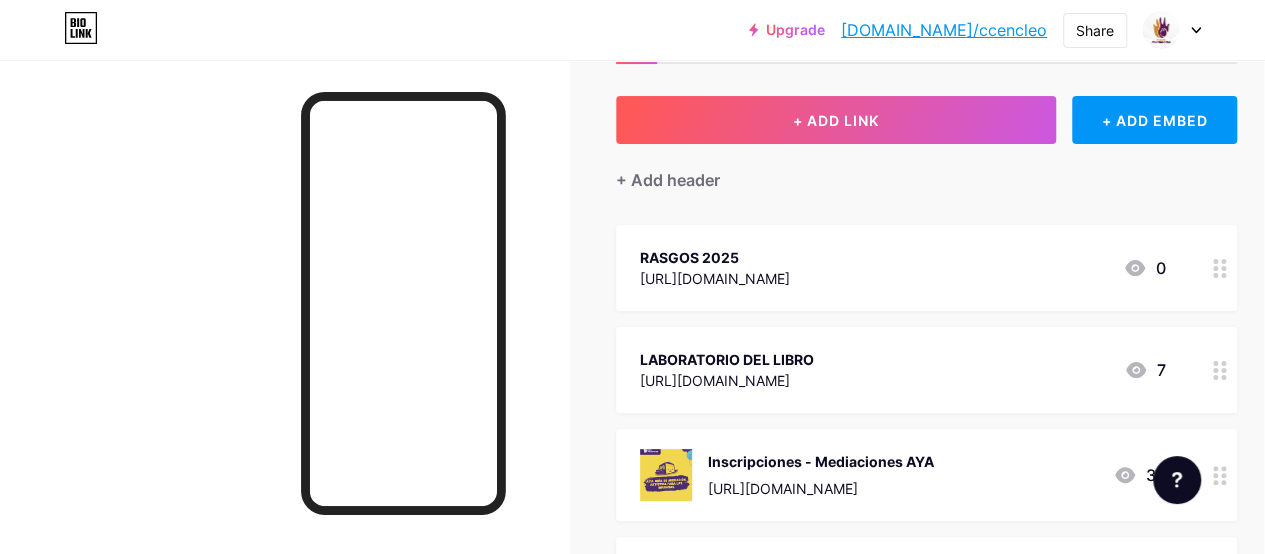 scroll, scrollTop: 0, scrollLeft: 1, axis: horizontal 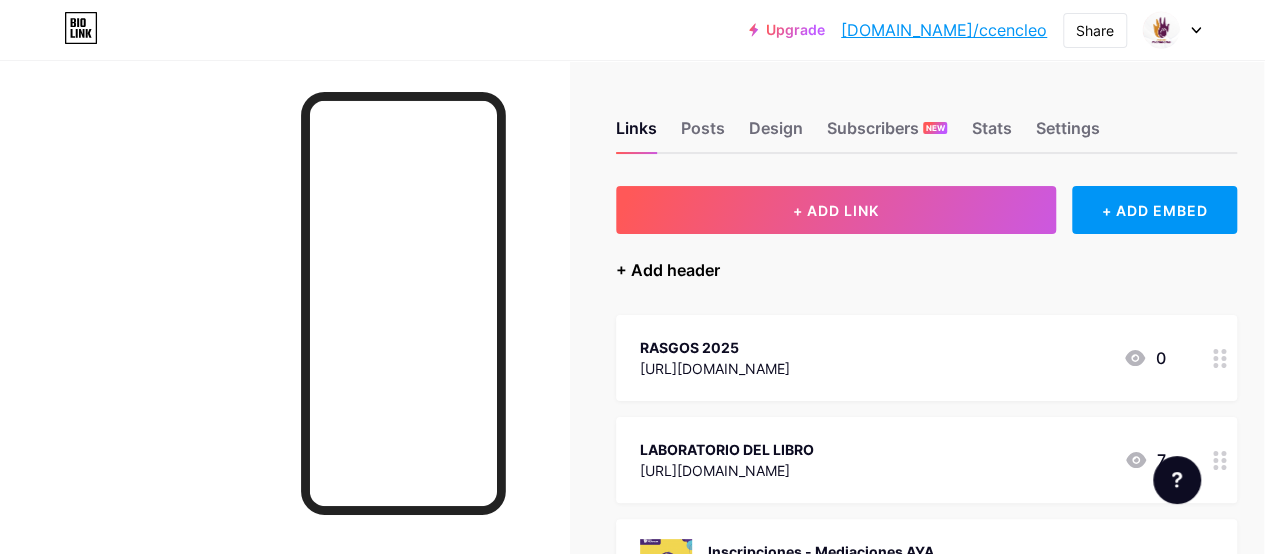 click on "+ Add header" at bounding box center [668, 270] 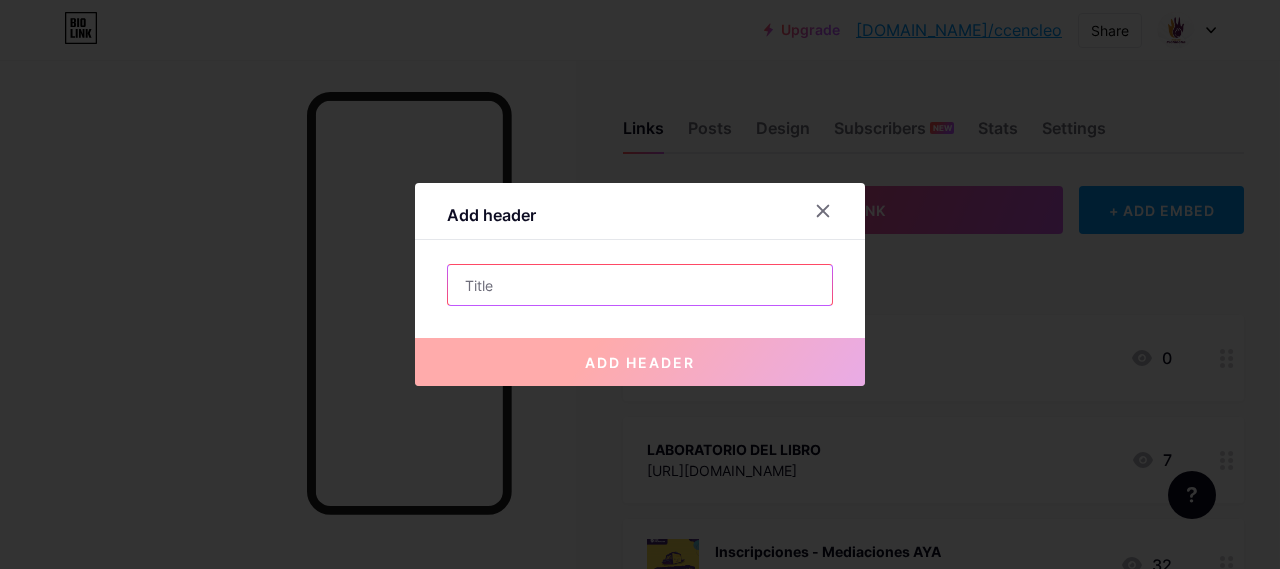 click at bounding box center [640, 285] 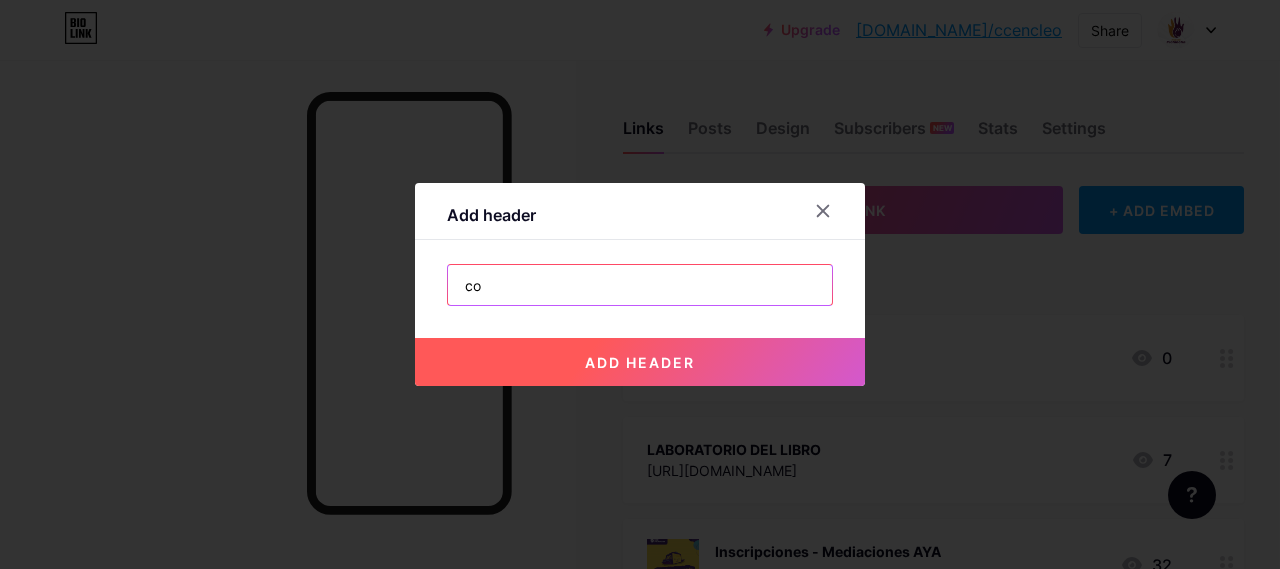 type on "c" 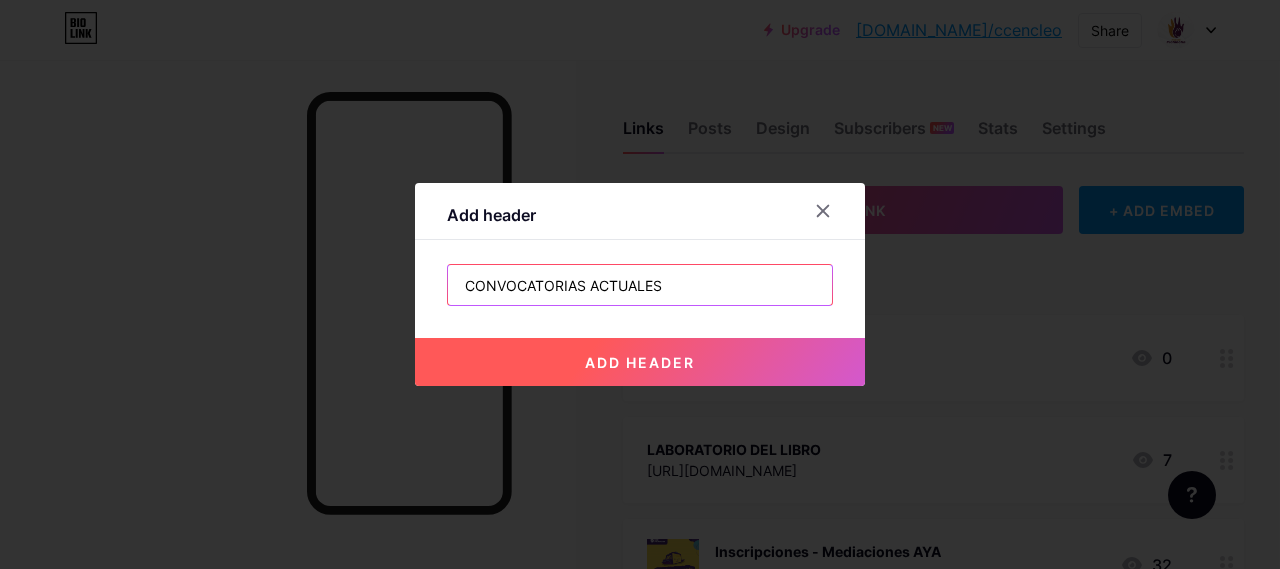 type on "CONVOCATORIAS ACTUALES" 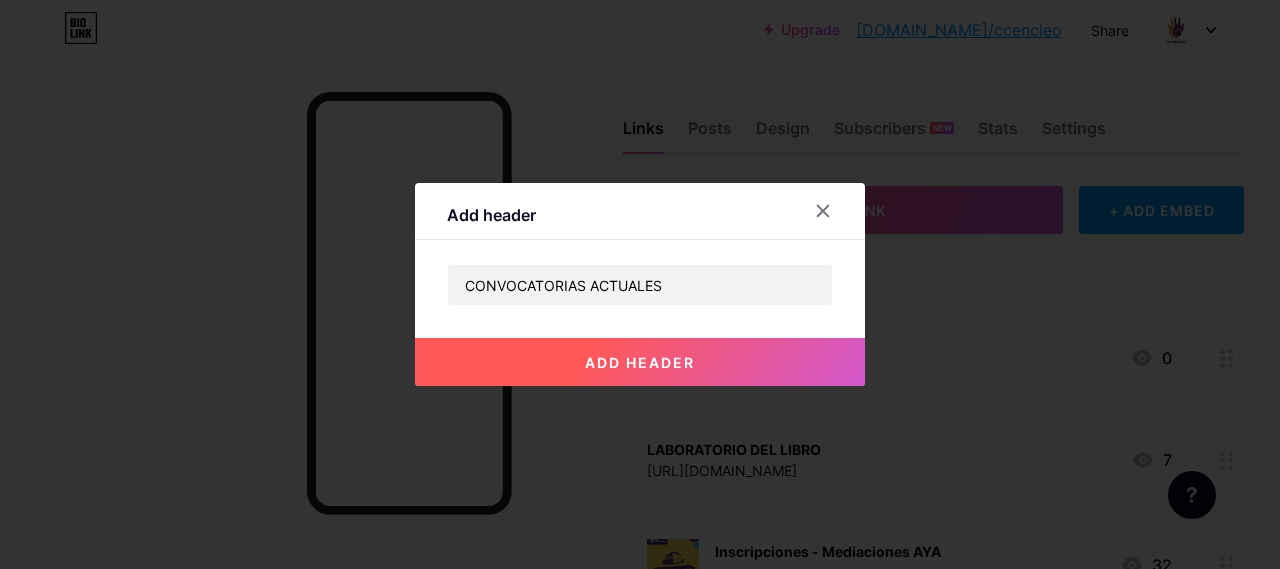 click on "add header" at bounding box center [640, 362] 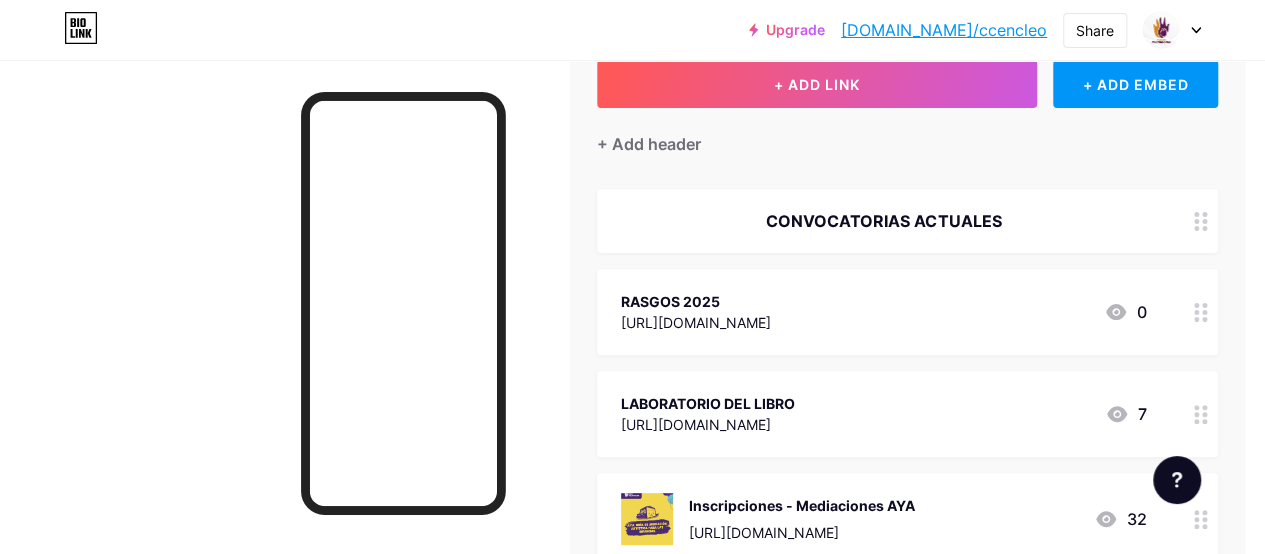 scroll, scrollTop: 122, scrollLeft: 20, axis: both 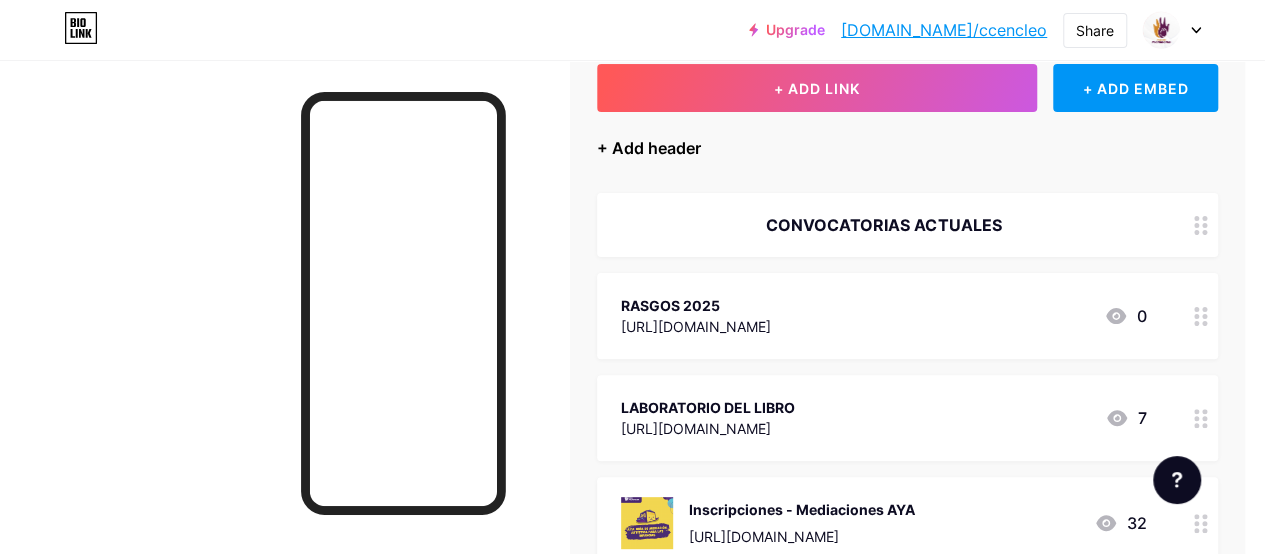click on "+ Add header" at bounding box center [649, 148] 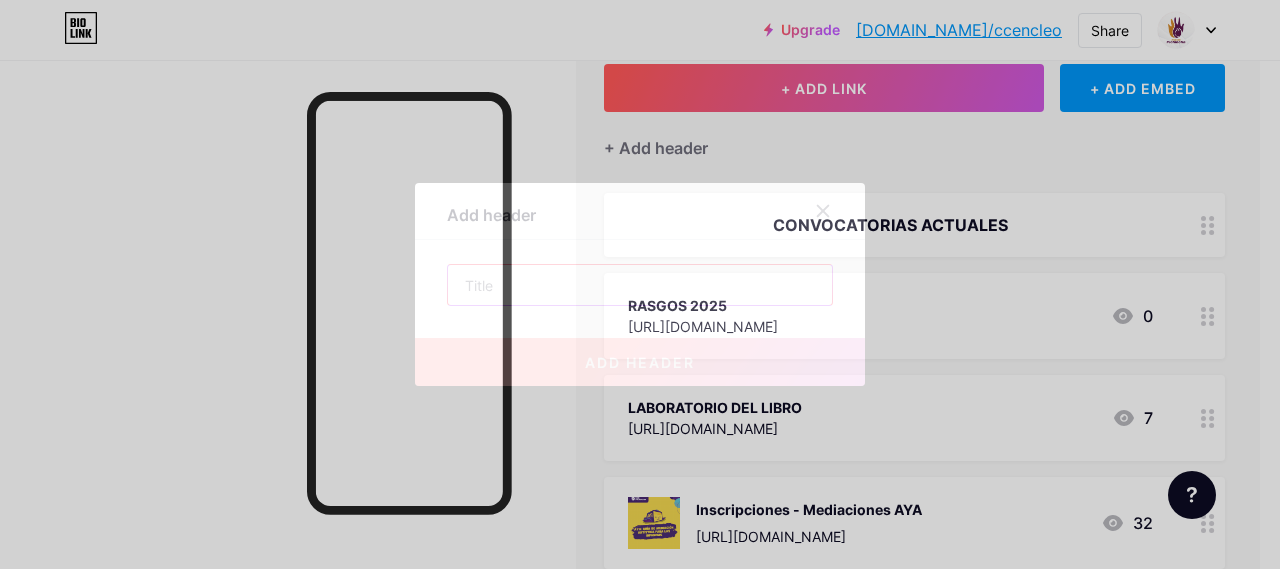 click at bounding box center [640, 285] 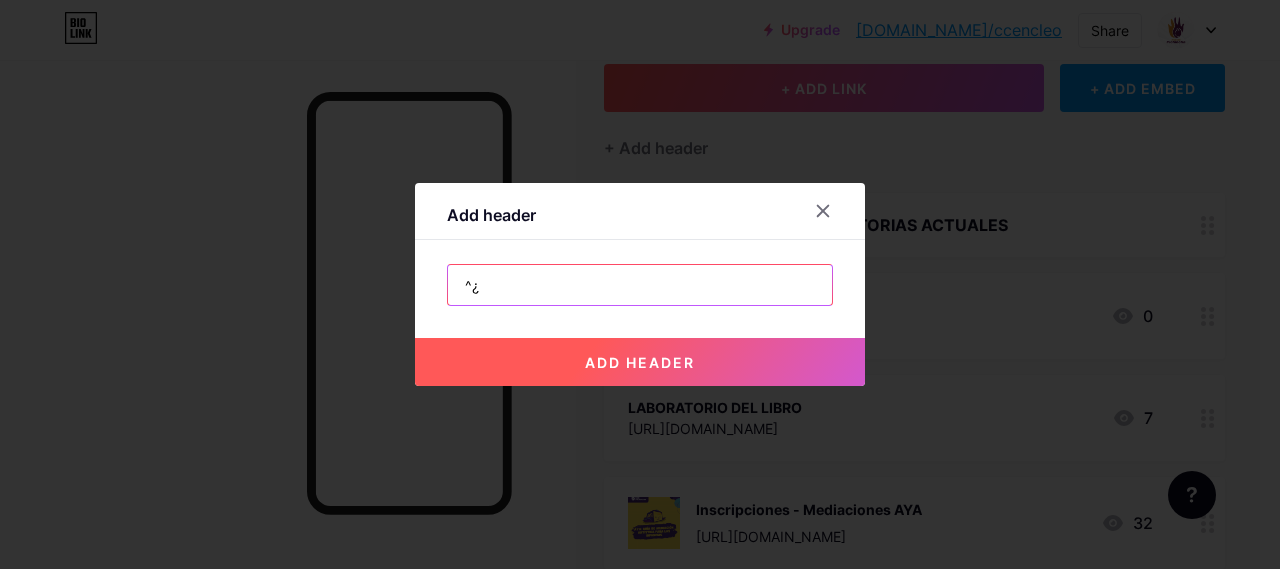 type on "^" 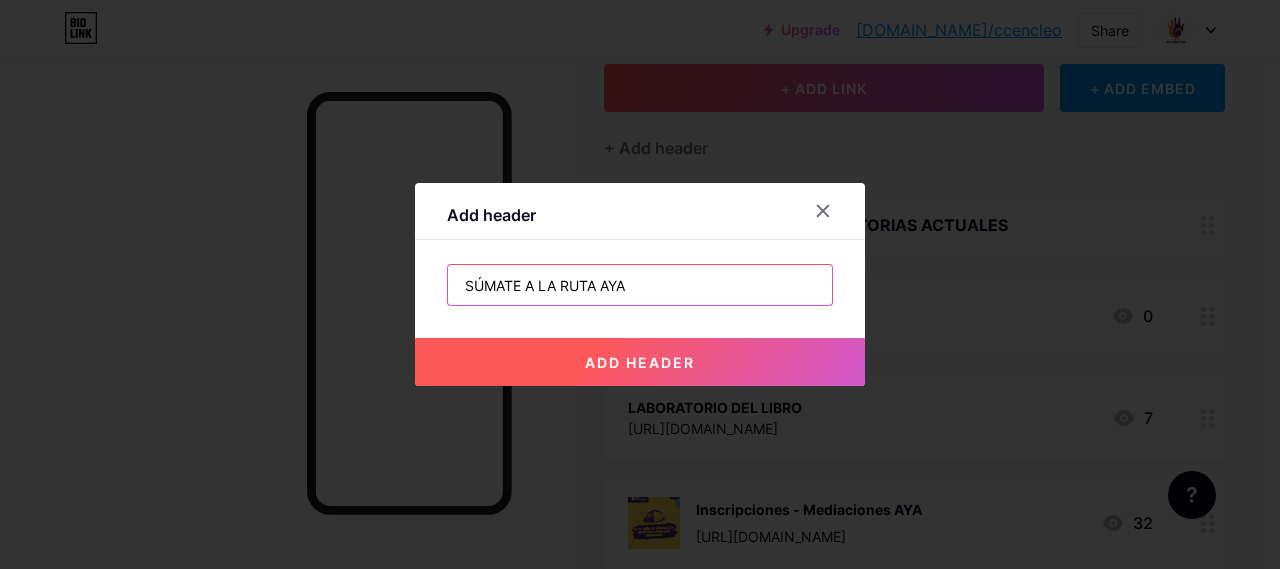 type on "SÚMATE A LA RUTA AYA" 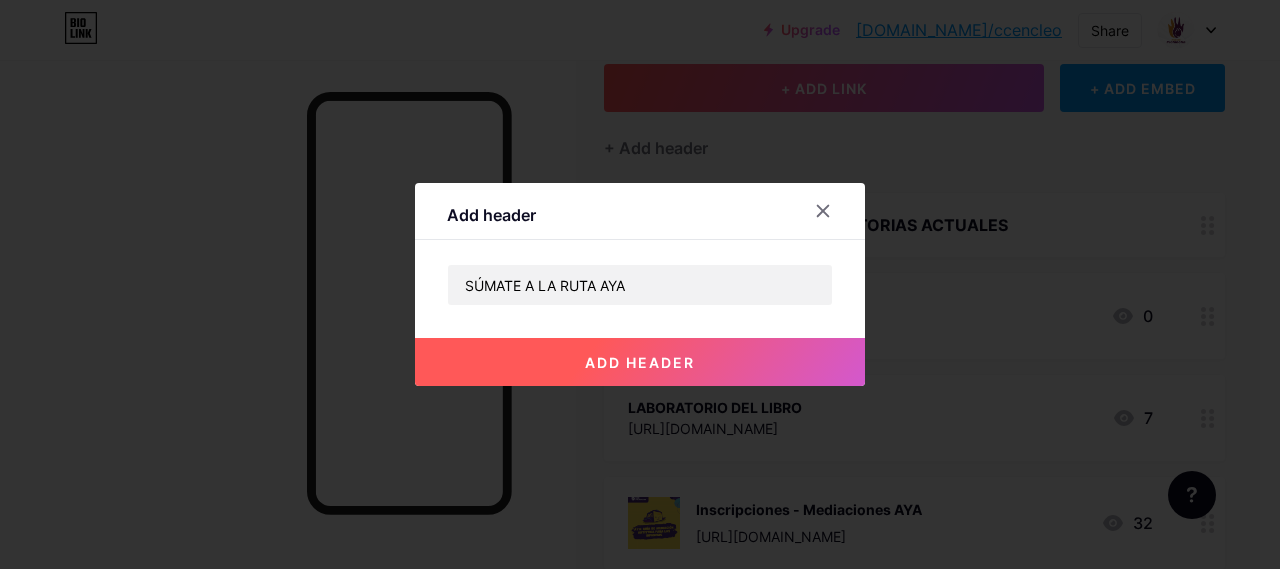 click on "add header" at bounding box center [640, 362] 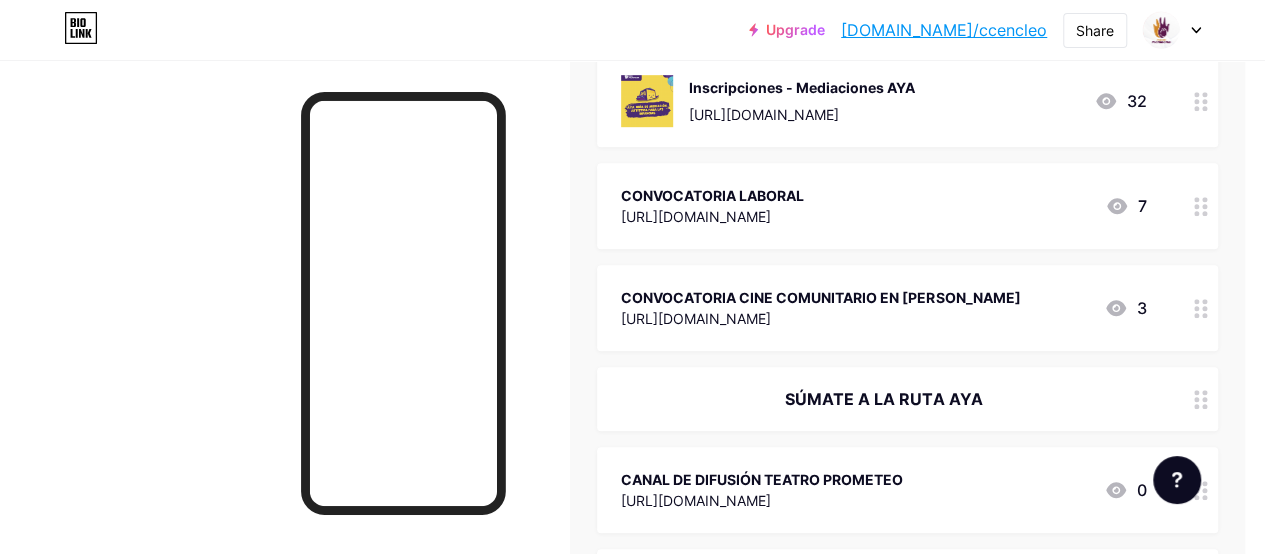 scroll, scrollTop: 542, scrollLeft: 20, axis: both 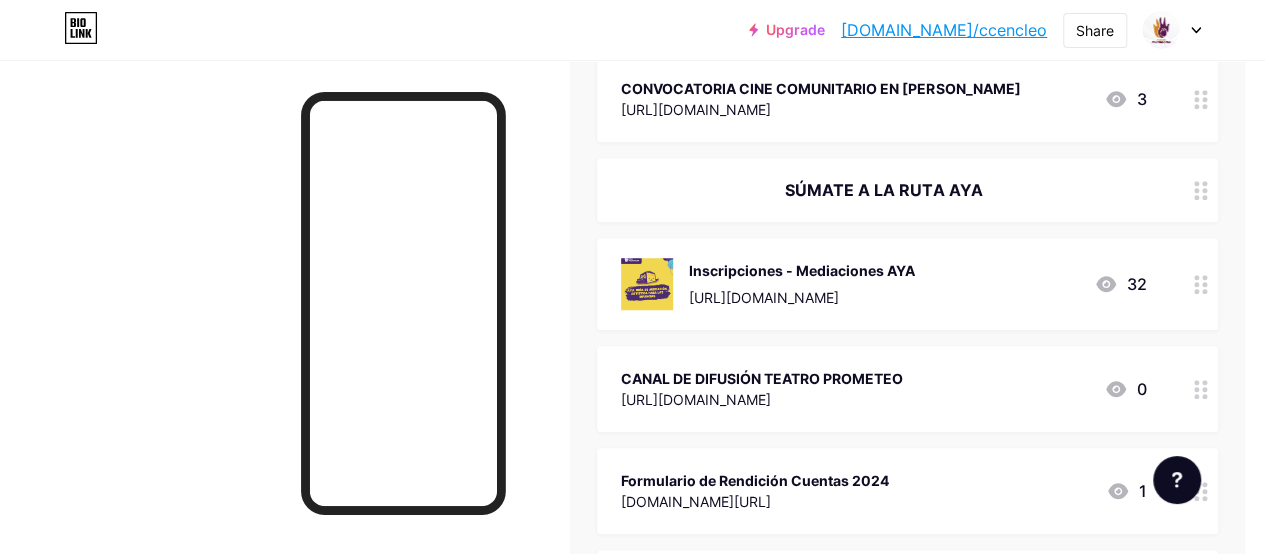 click on "Inscripciones - Mediaciones AYA" at bounding box center (802, 270) 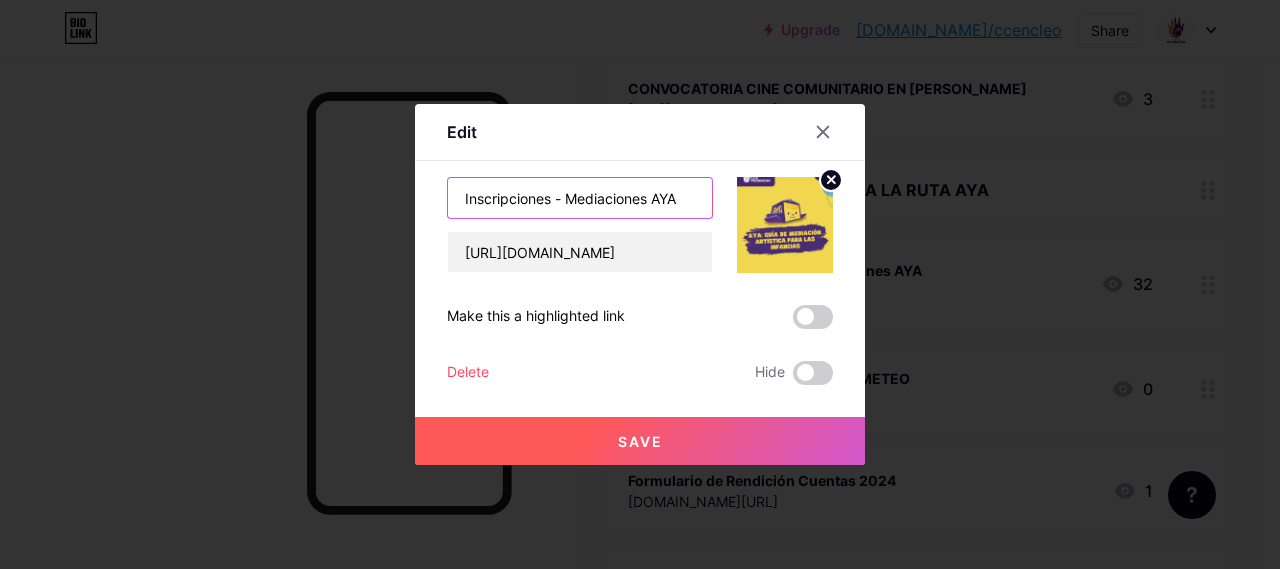 click on "Inscripciones - Mediaciones AYA" at bounding box center (580, 198) 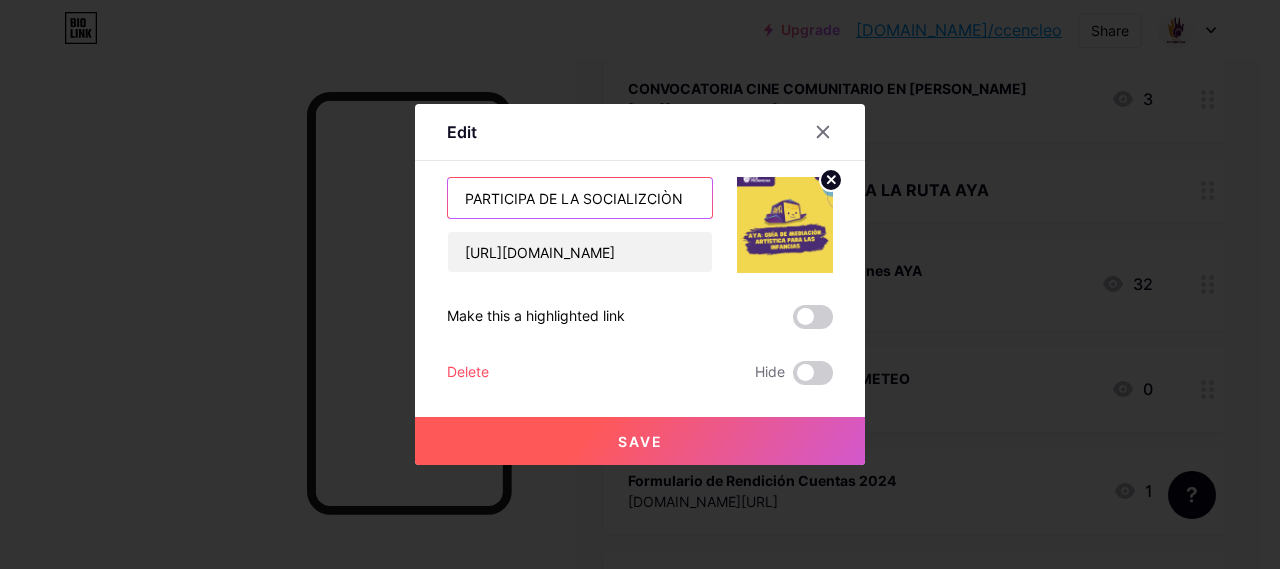 drag, startPoint x: 673, startPoint y: 200, endPoint x: 562, endPoint y: 191, distance: 111.364265 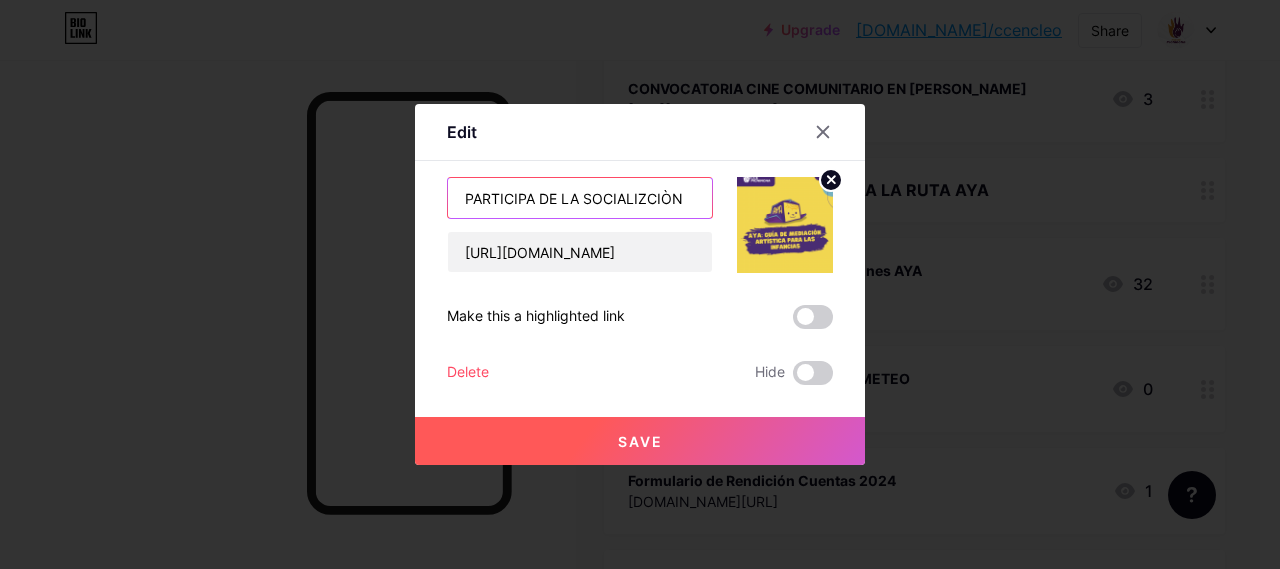 click on "PARTICIPA DE LA SOCIALIZCIÒN" at bounding box center (580, 198) 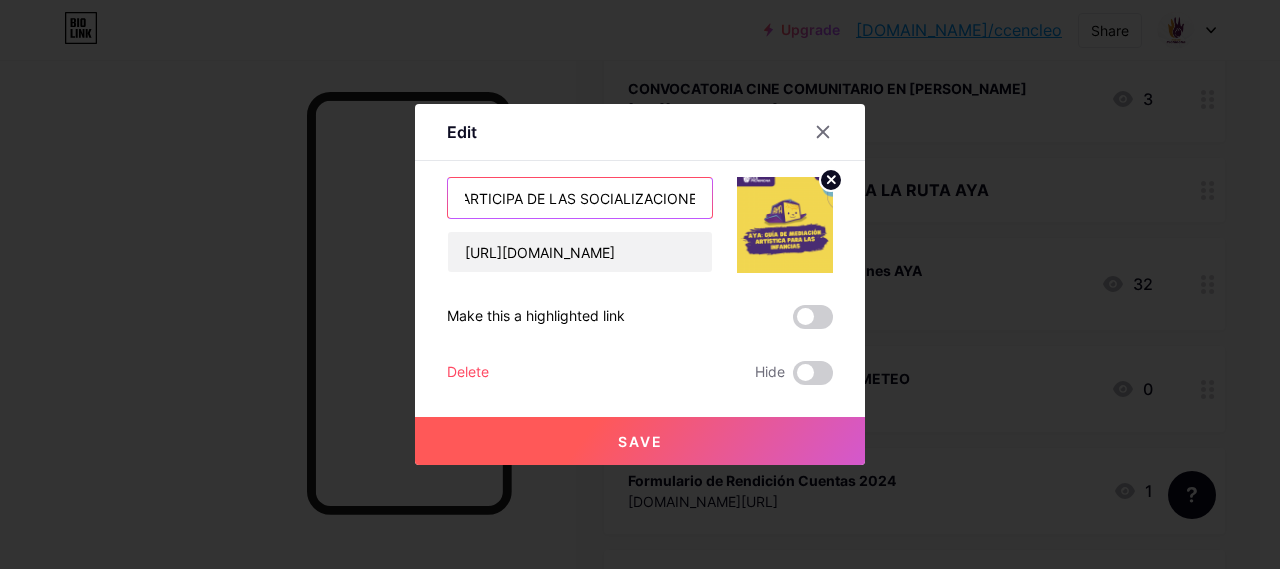 scroll, scrollTop: 0, scrollLeft: 20, axis: horizontal 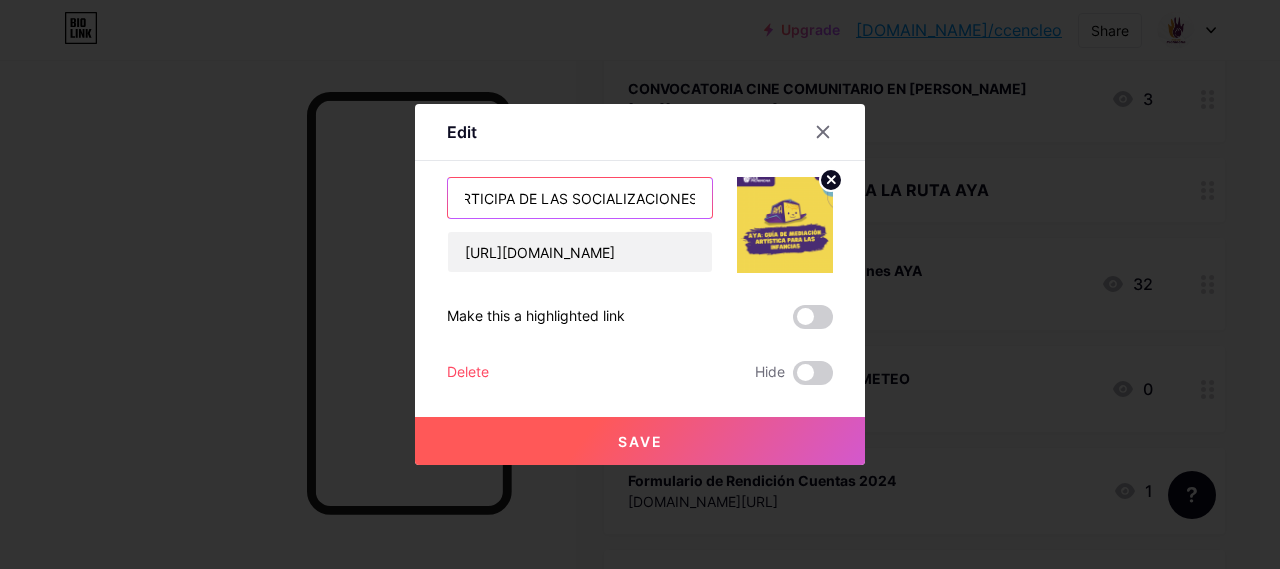 type on "PARTICIPA DE LAS SOCIALIZACIONES" 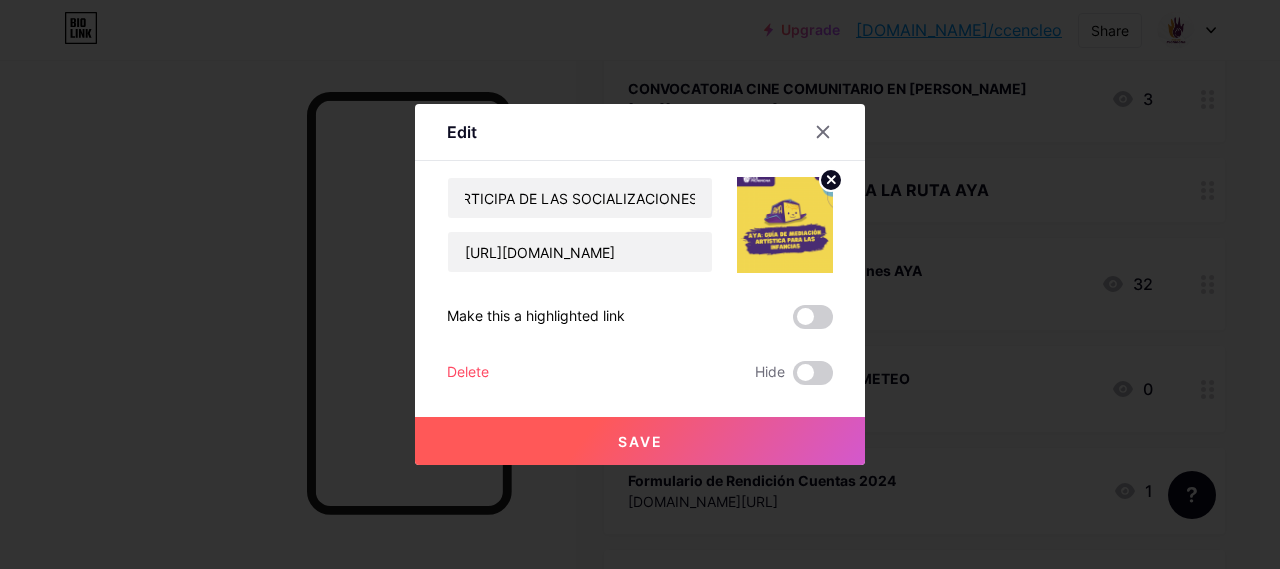 click on "Save" at bounding box center [640, 441] 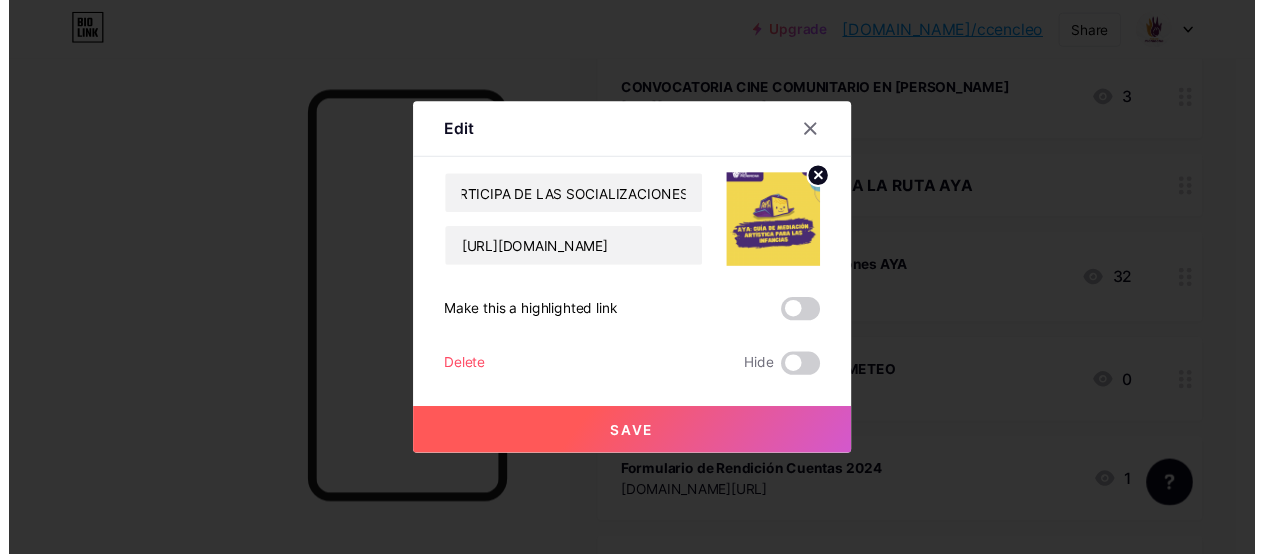 scroll, scrollTop: 0, scrollLeft: 0, axis: both 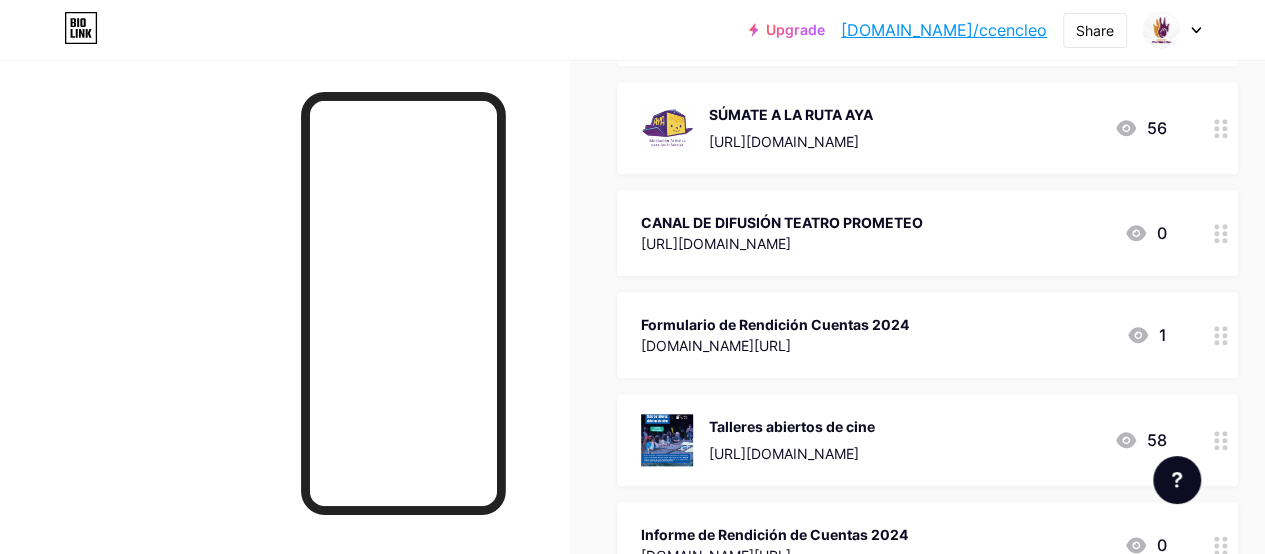 click on "SÚMATE A LA RUTA AYA" at bounding box center [791, 114] 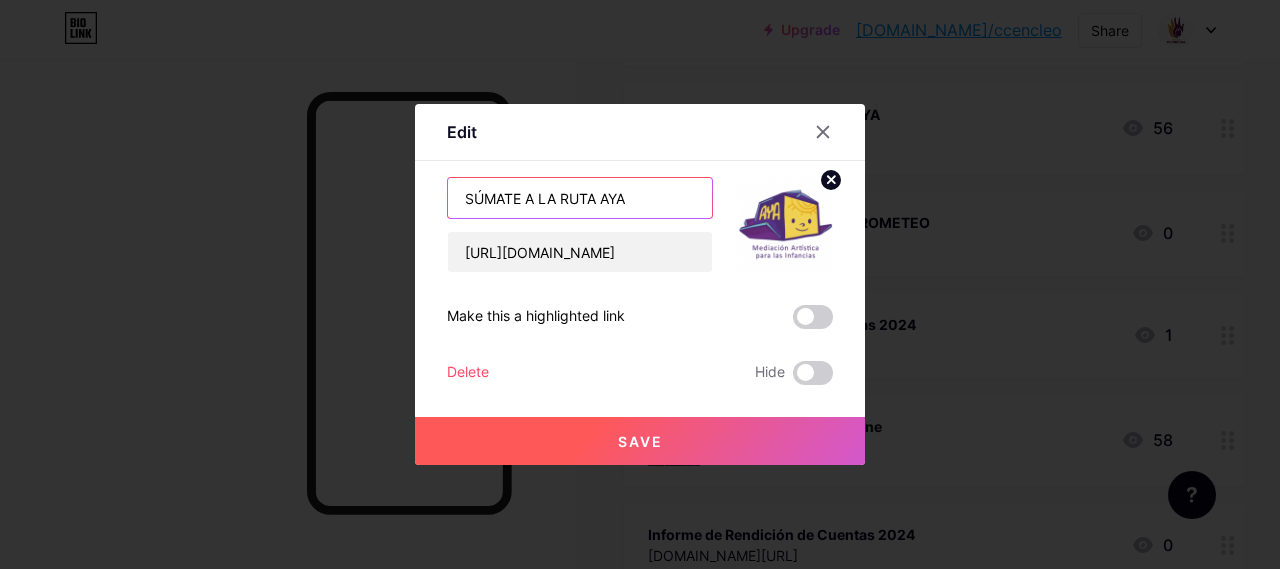 click on "SÚMATE A LA RUTA AYA" at bounding box center (580, 198) 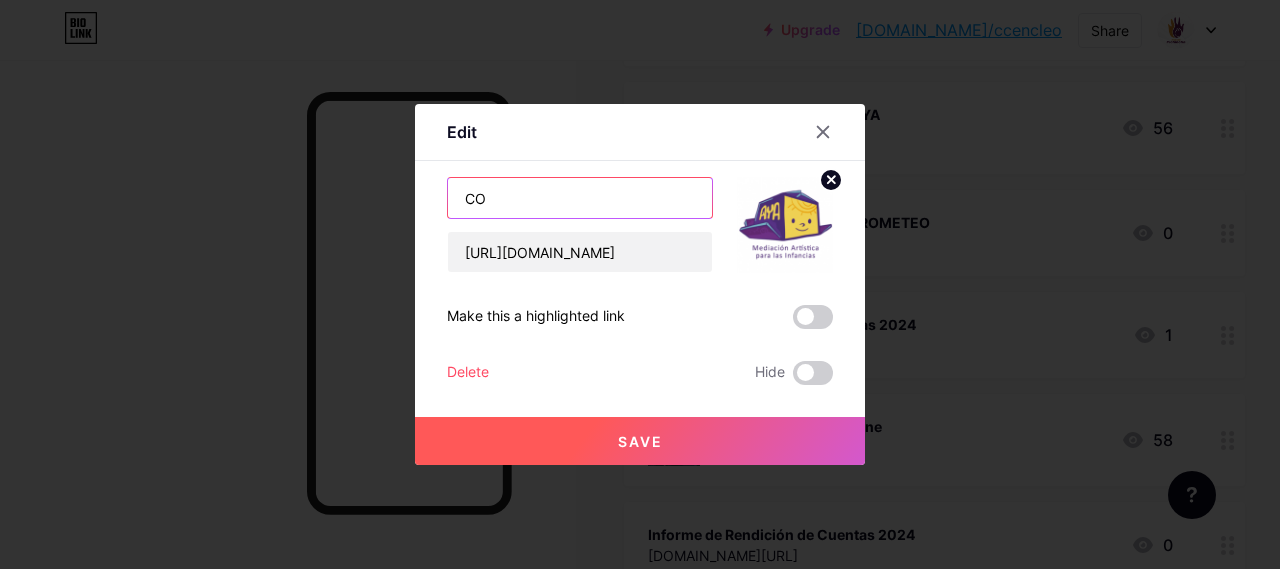 type on "C" 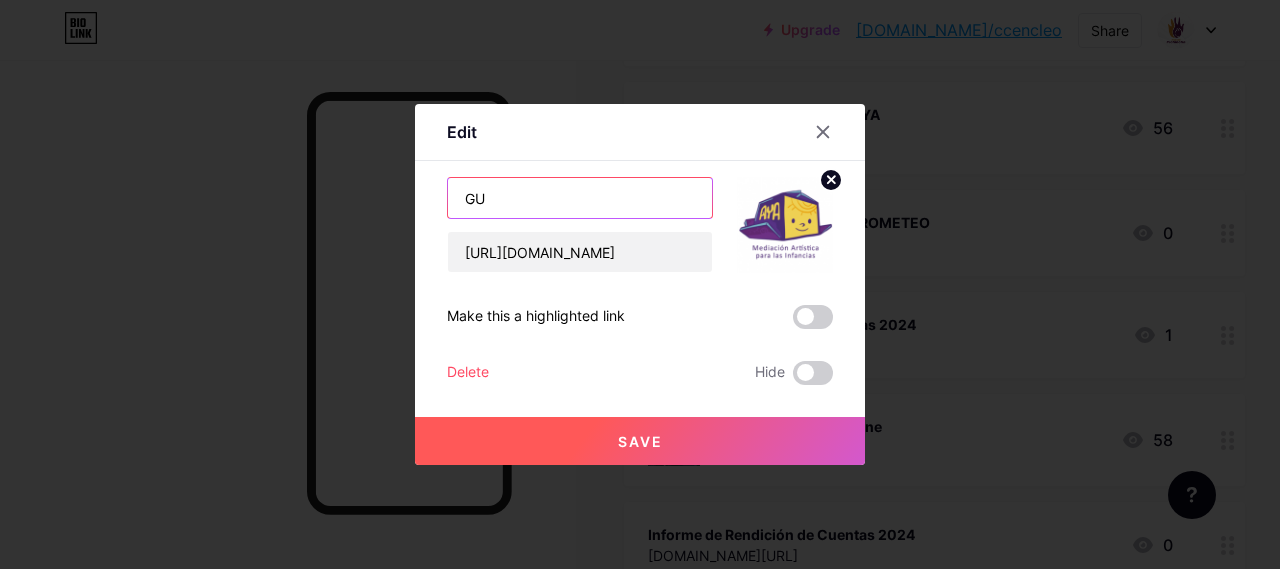 type on "G" 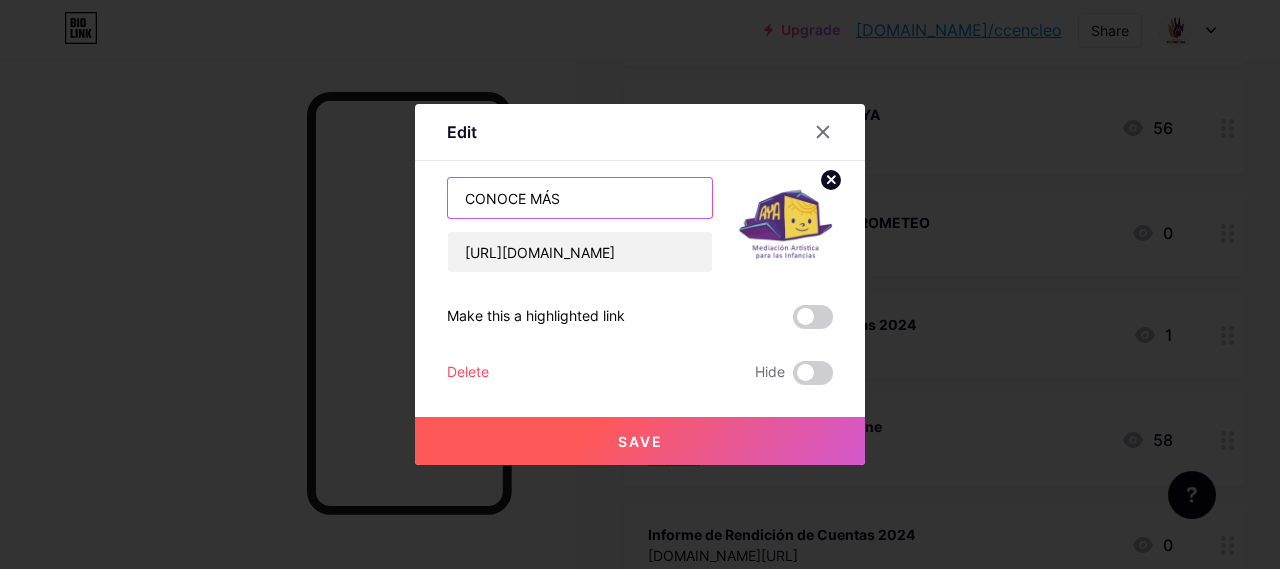 click on "CONOCE MÁS" at bounding box center (580, 198) 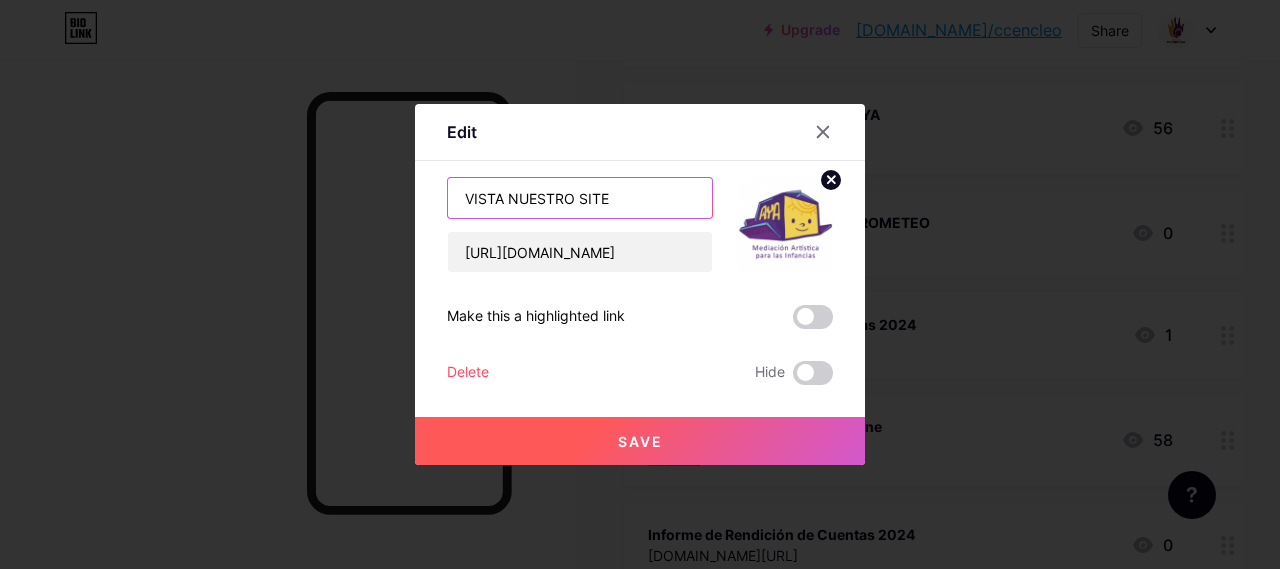 click on "VISTA NUESTRO SITE" at bounding box center (580, 198) 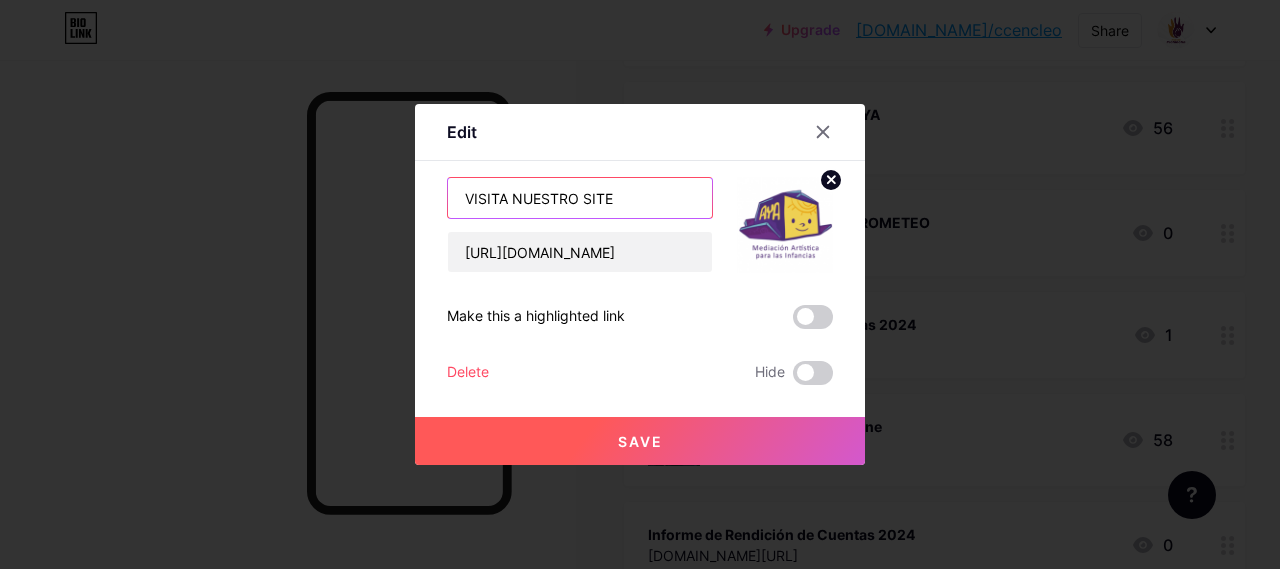 type on "VISITA NUESTRO SITE" 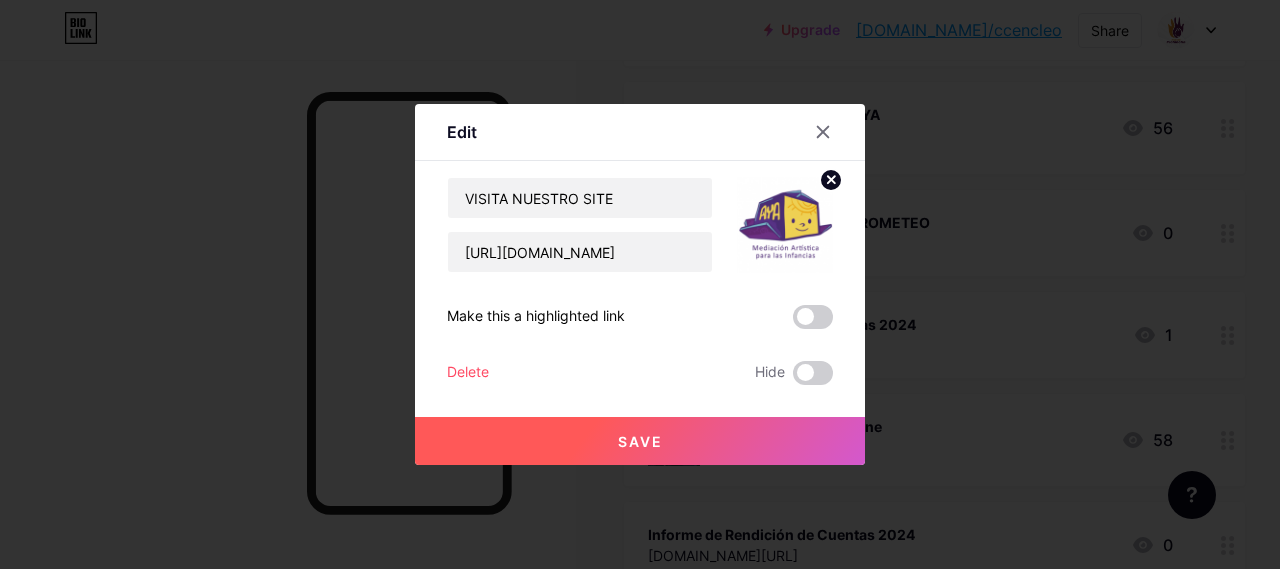 click on "Save" at bounding box center [640, 441] 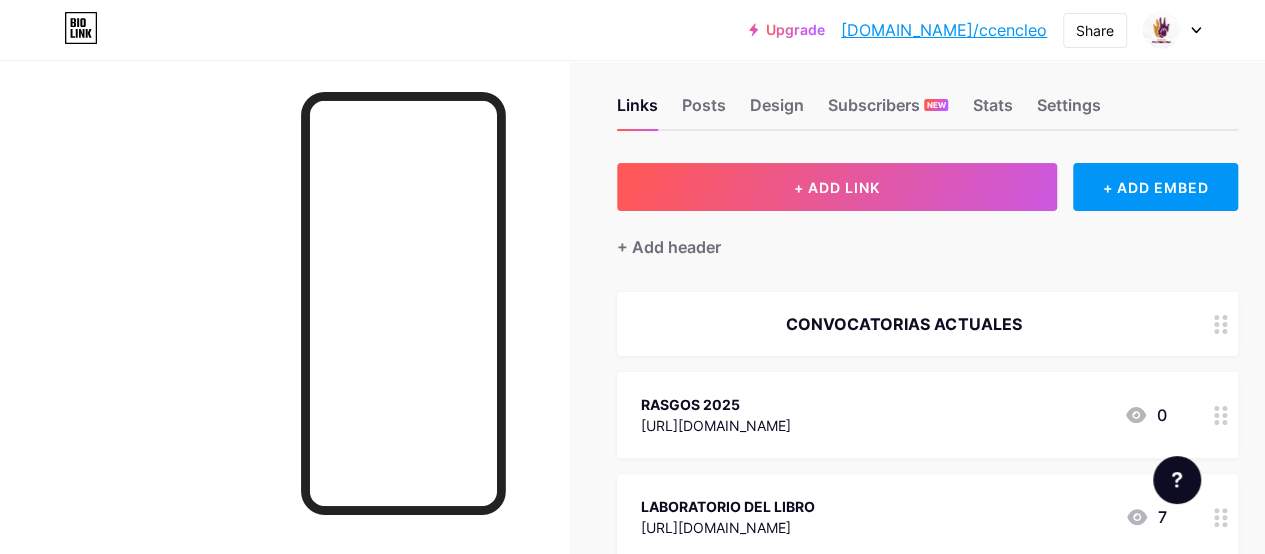 scroll, scrollTop: 0, scrollLeft: 0, axis: both 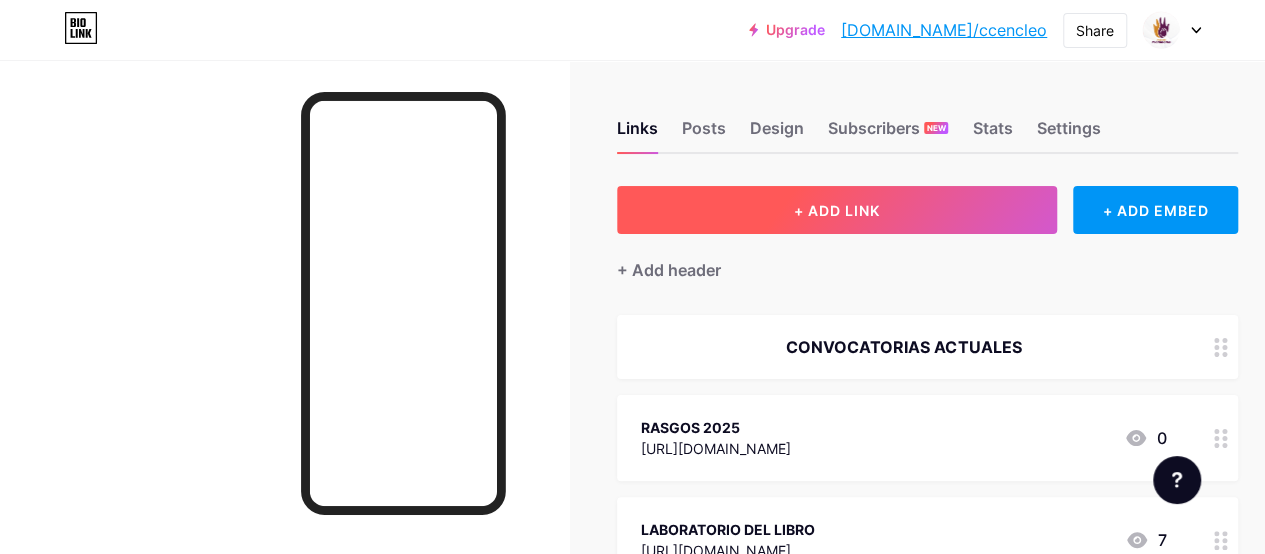 click on "+ ADD LINK" at bounding box center [837, 210] 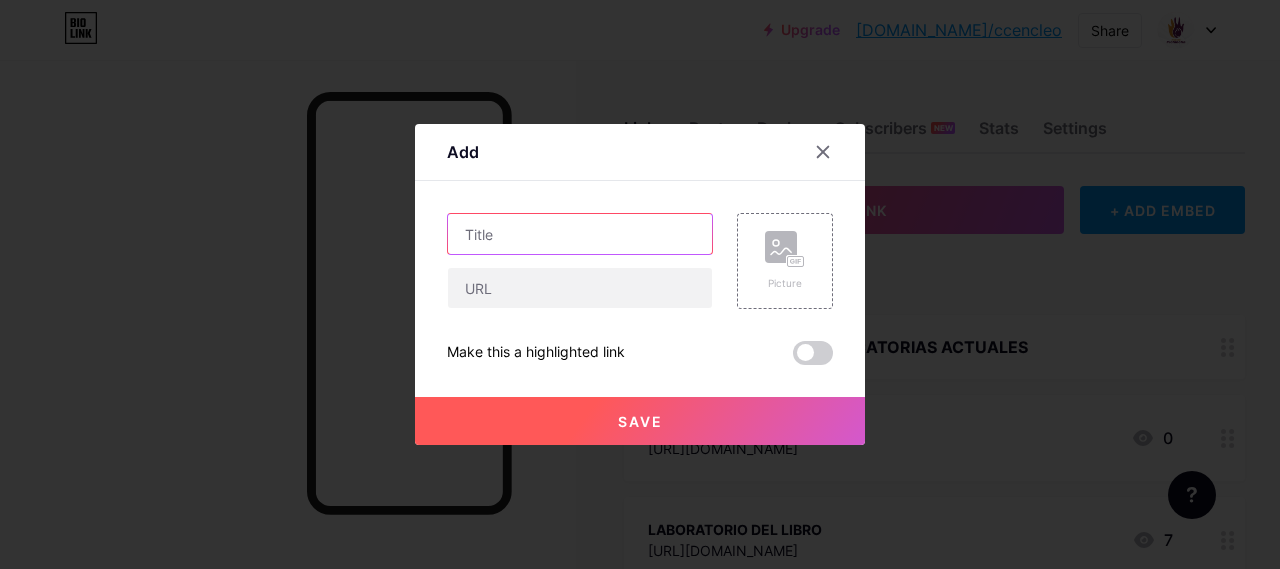 drag, startPoint x: 671, startPoint y: 232, endPoint x: 682, endPoint y: 220, distance: 16.27882 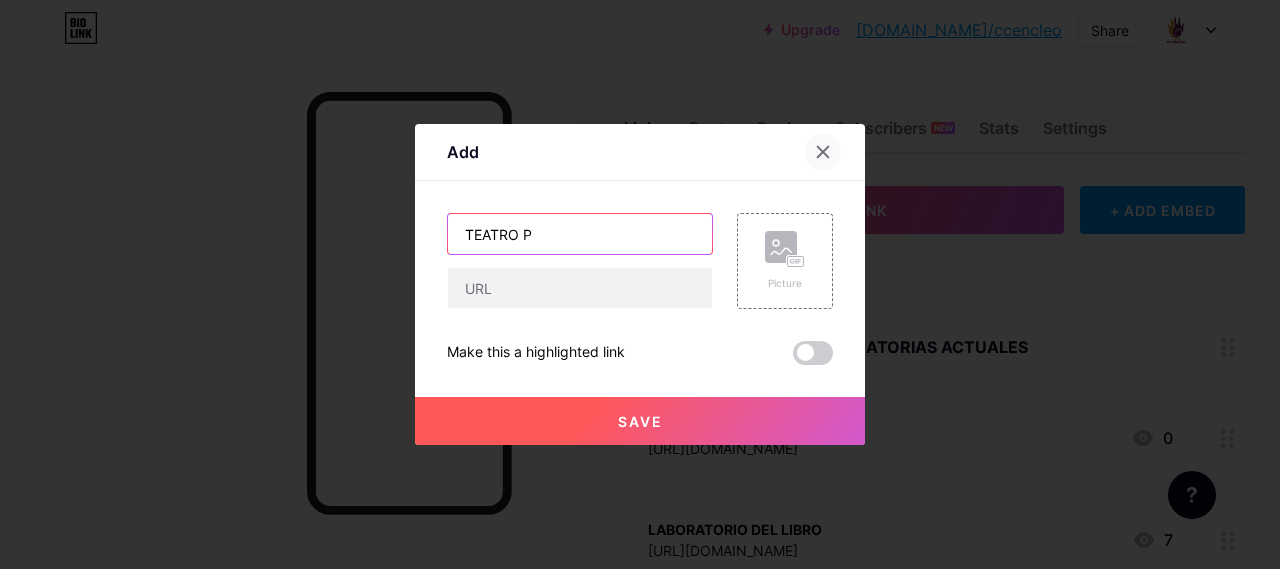 type on "TEATRO P" 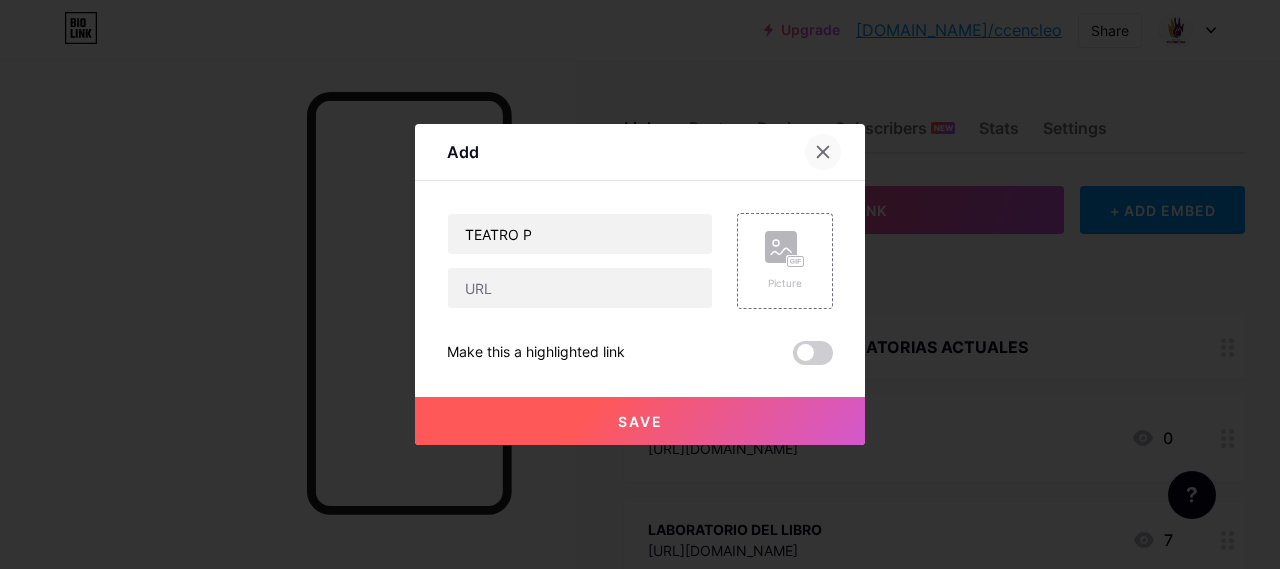 click at bounding box center [823, 152] 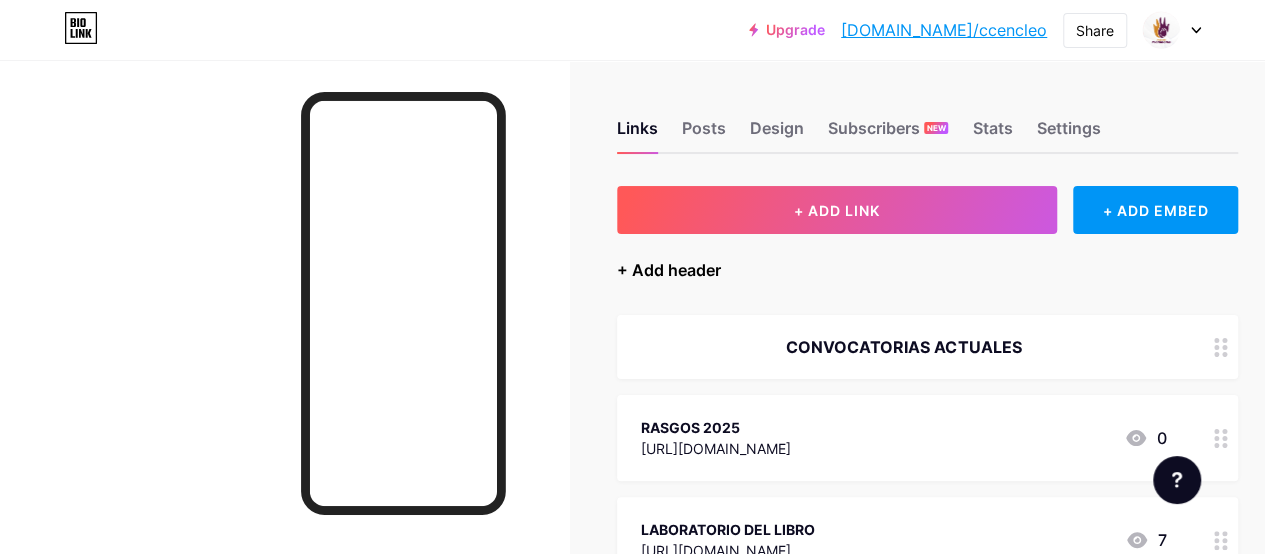 click on "+ Add header" at bounding box center (669, 270) 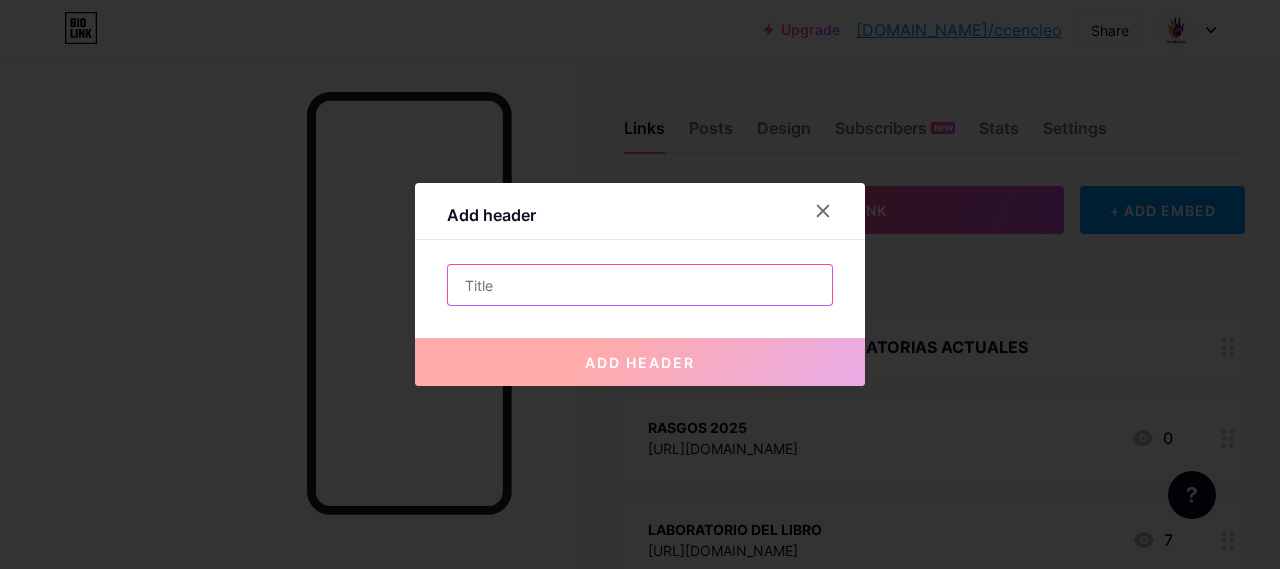click at bounding box center (640, 285) 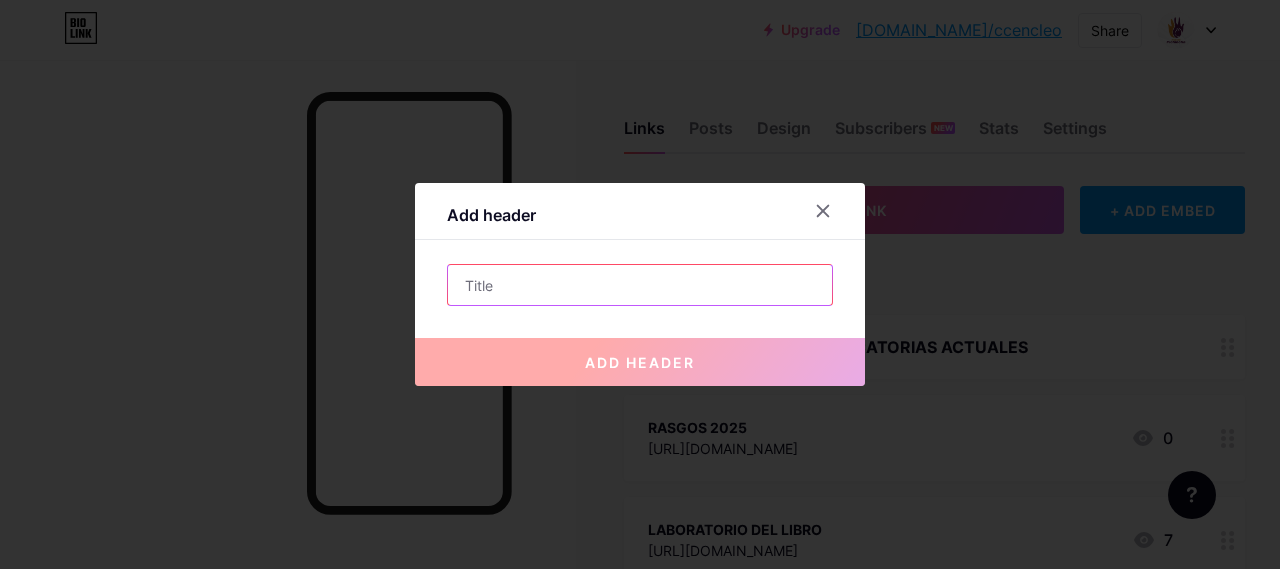 type on "T" 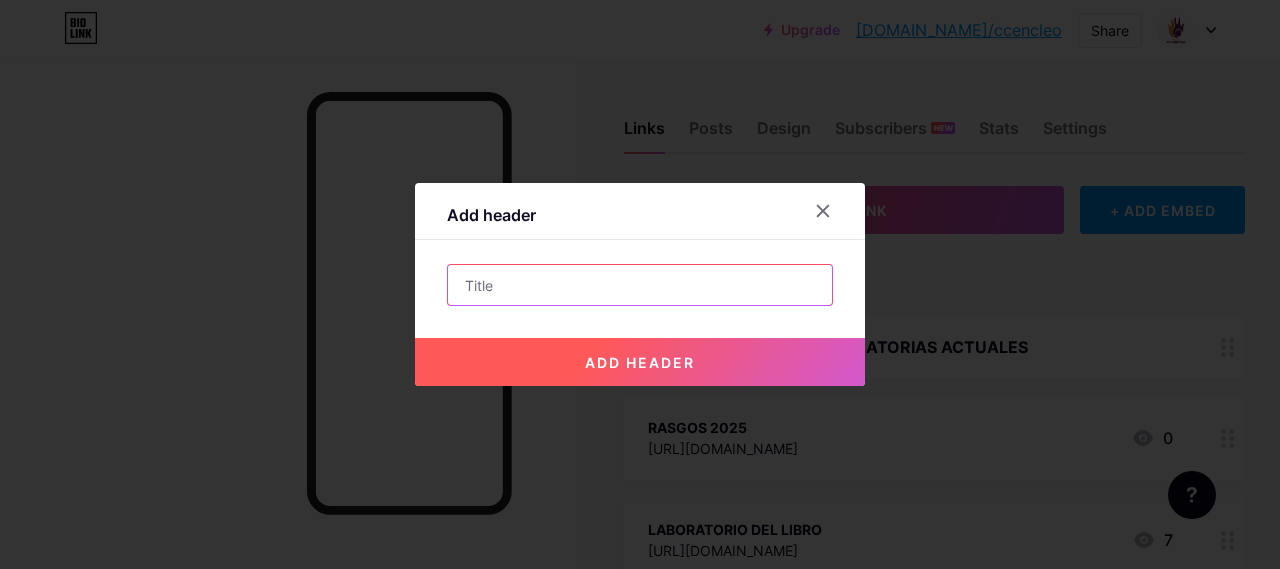 type on "3" 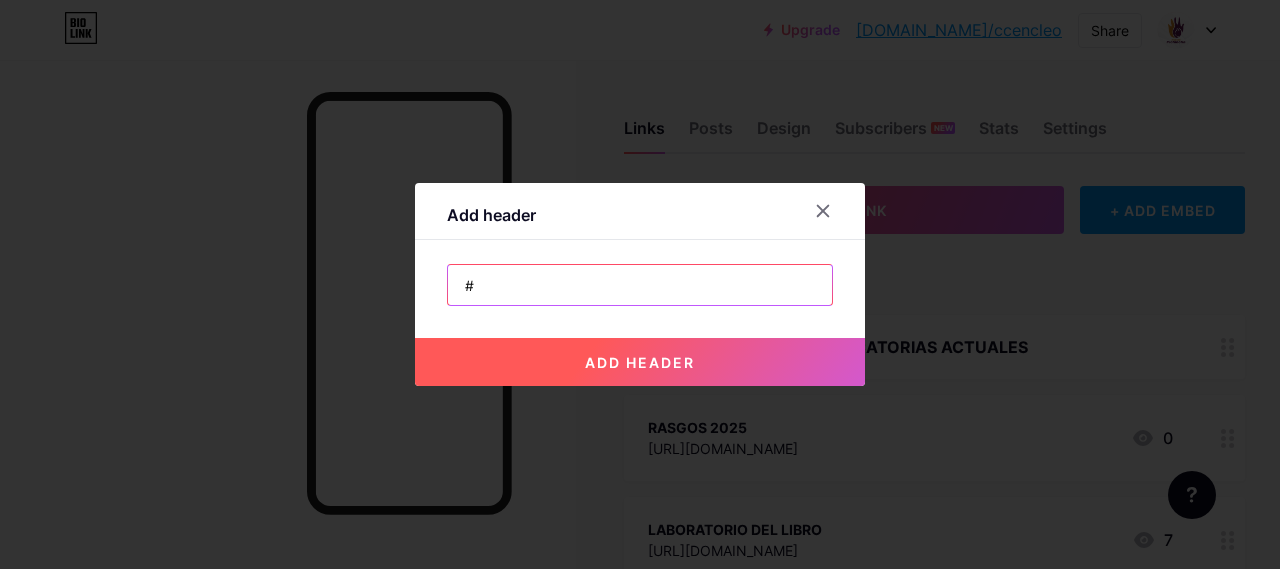 click on "#" at bounding box center (640, 285) 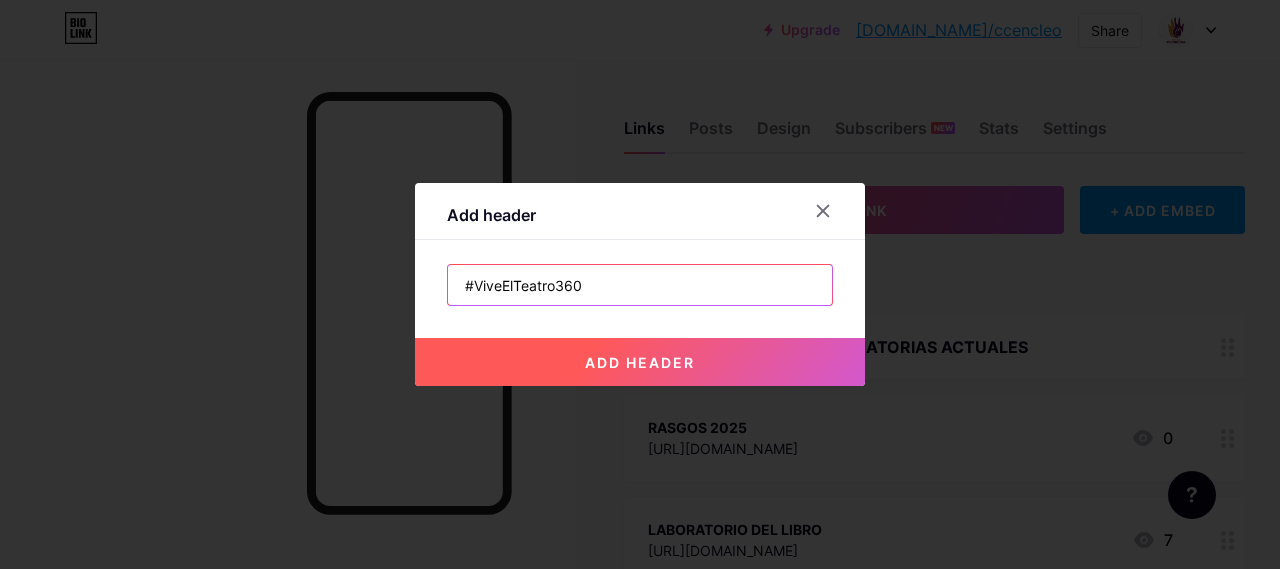 type on "#ViveElTeatro360" 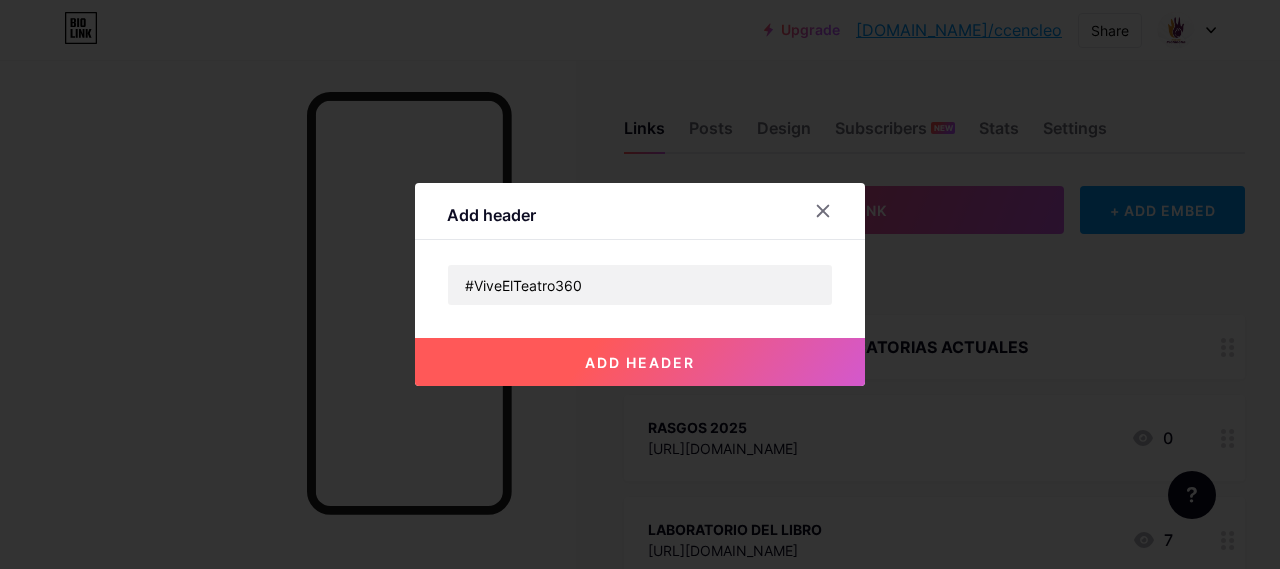 click on "add header" at bounding box center [640, 362] 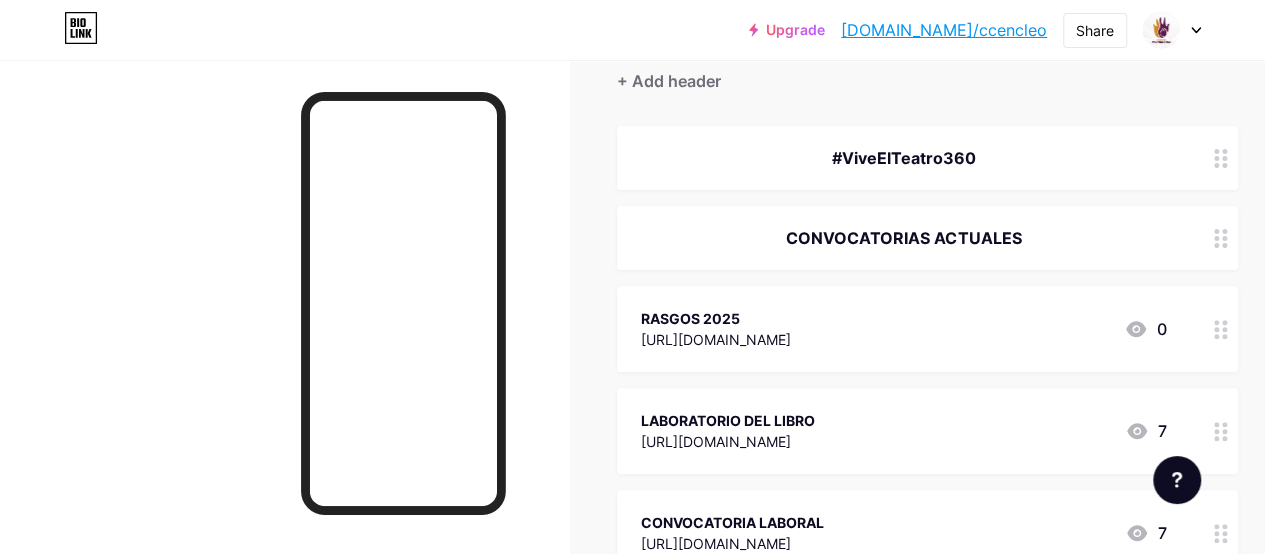 scroll, scrollTop: 190, scrollLeft: 0, axis: vertical 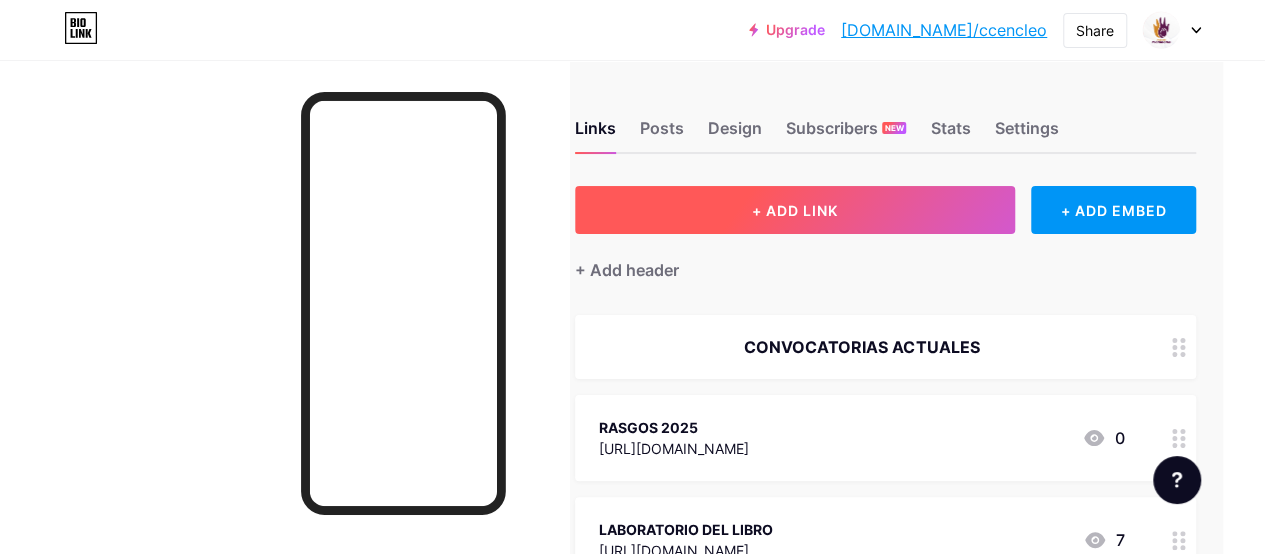 click on "+ ADD LINK" at bounding box center (795, 210) 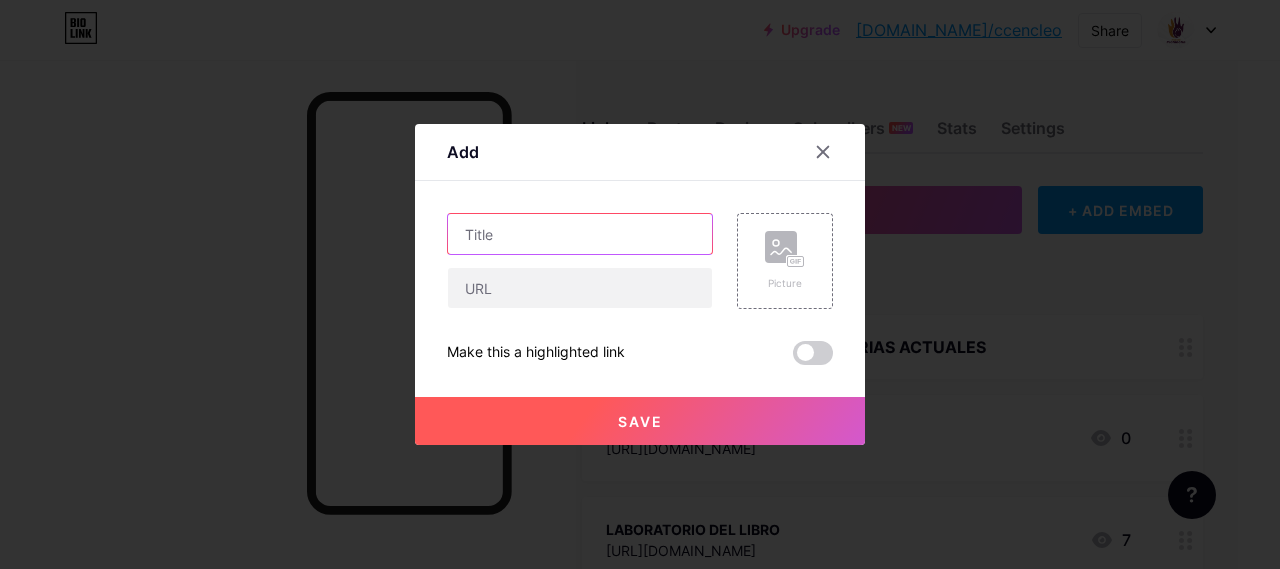 click at bounding box center [580, 234] 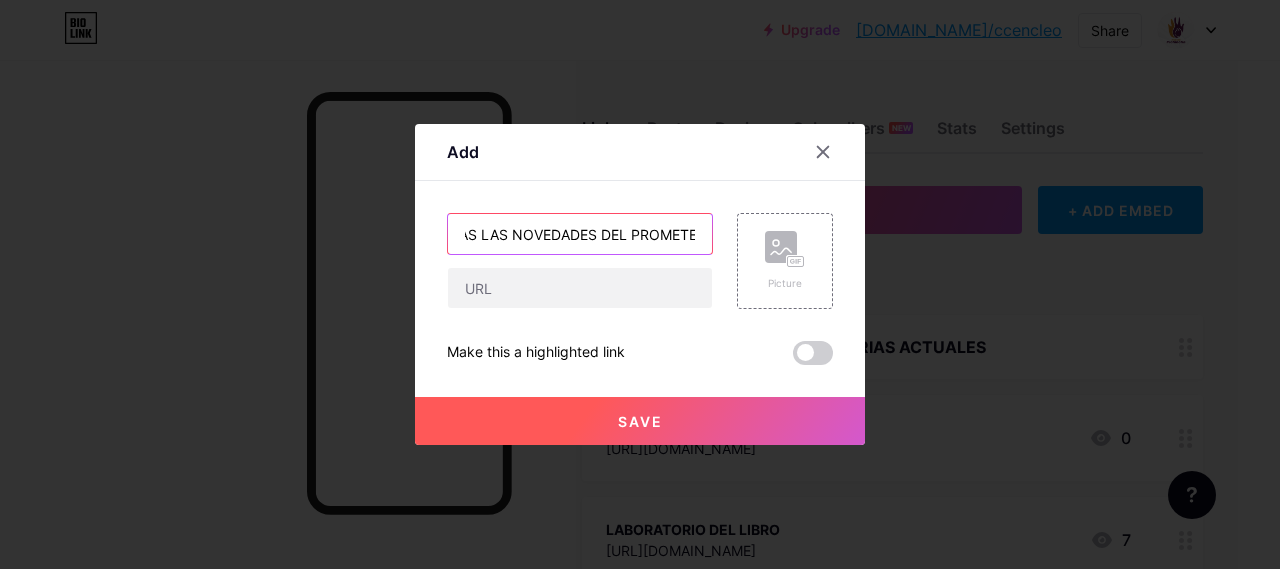 scroll, scrollTop: 0, scrollLeft: 47, axis: horizontal 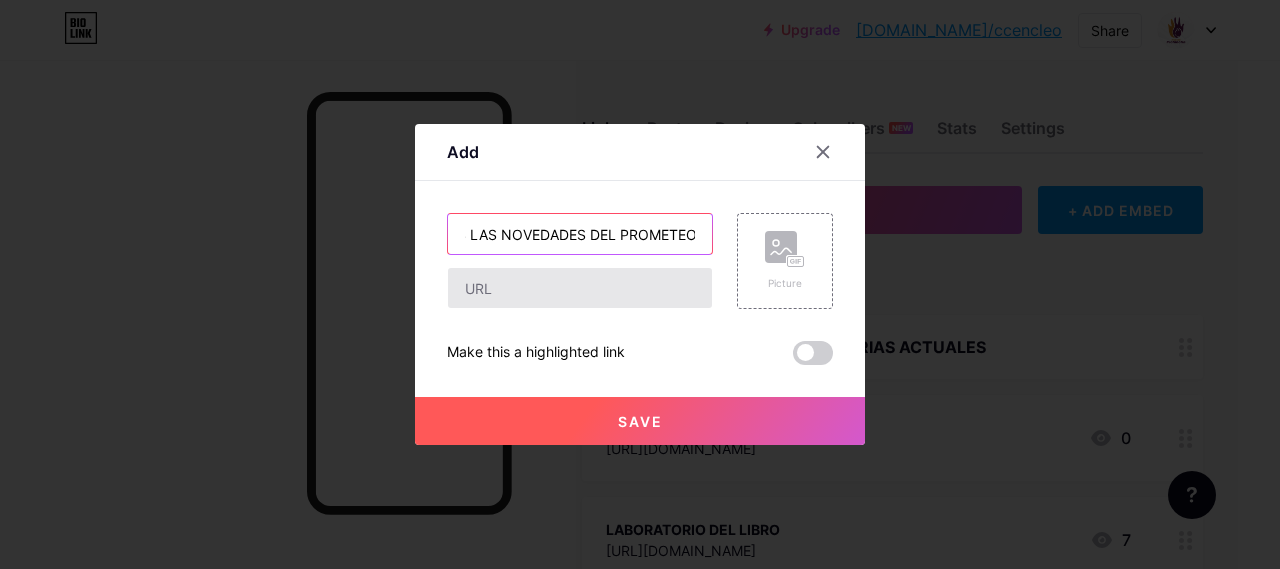 type on "TODAS LAS NOVEDADES DEL PROMETEO" 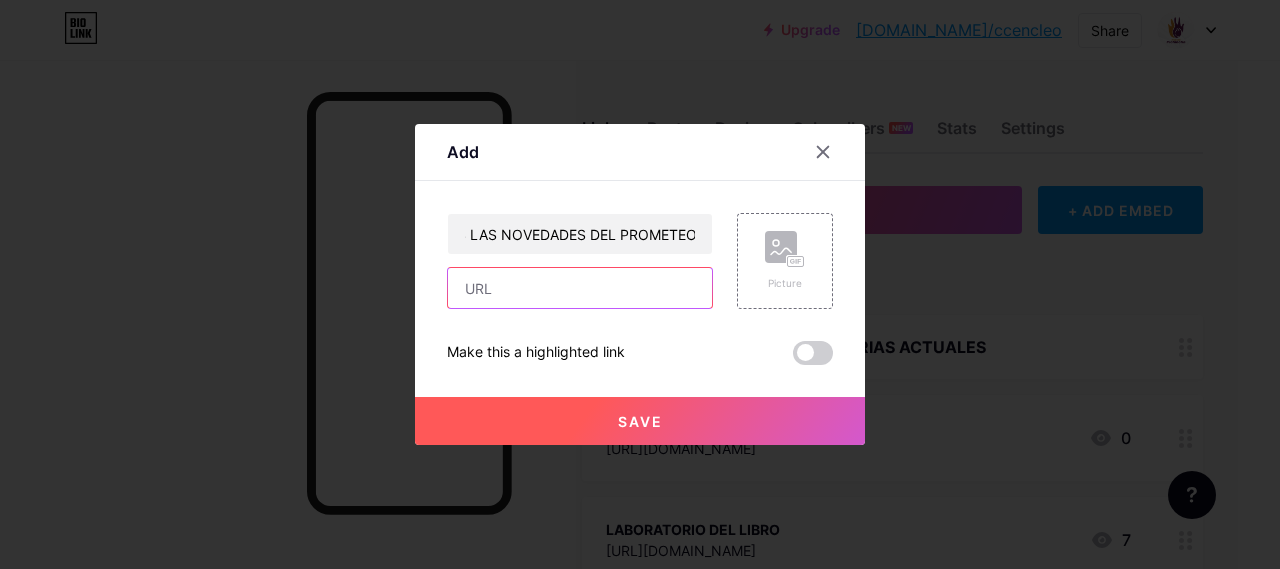 click at bounding box center [580, 288] 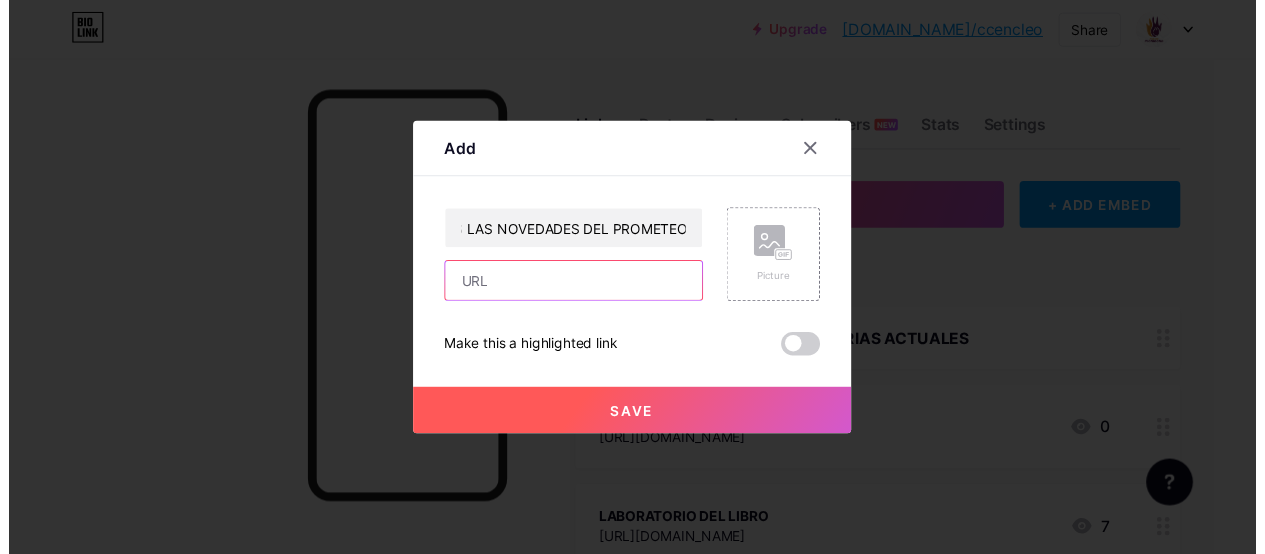 scroll, scrollTop: 0, scrollLeft: 0, axis: both 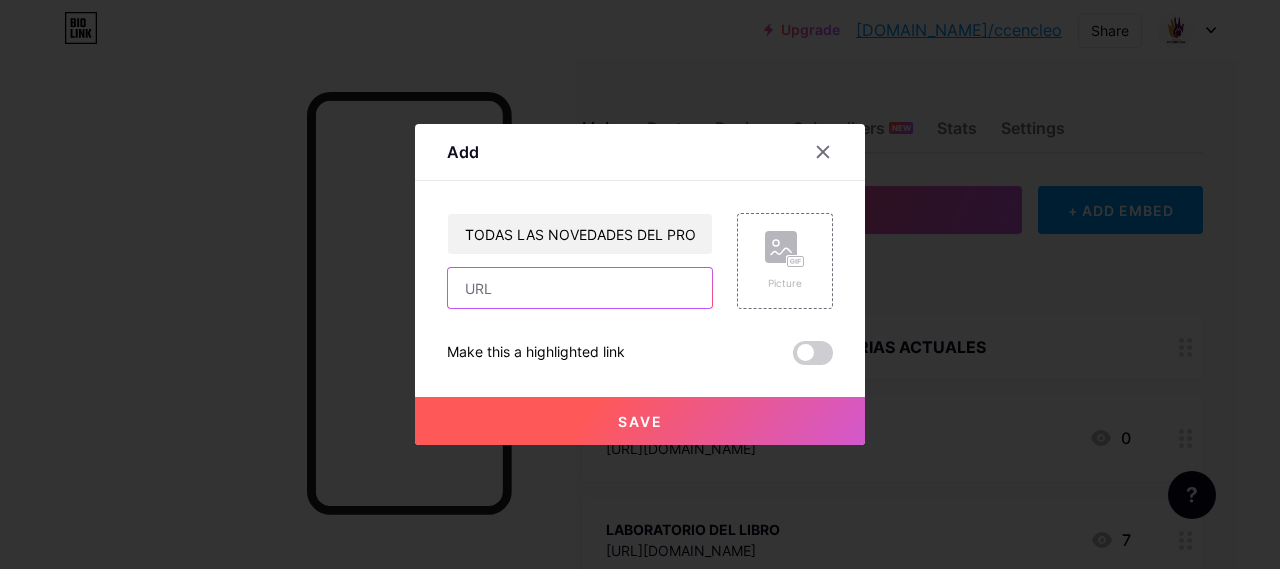 paste on "https://bio.link/prometeoquito" 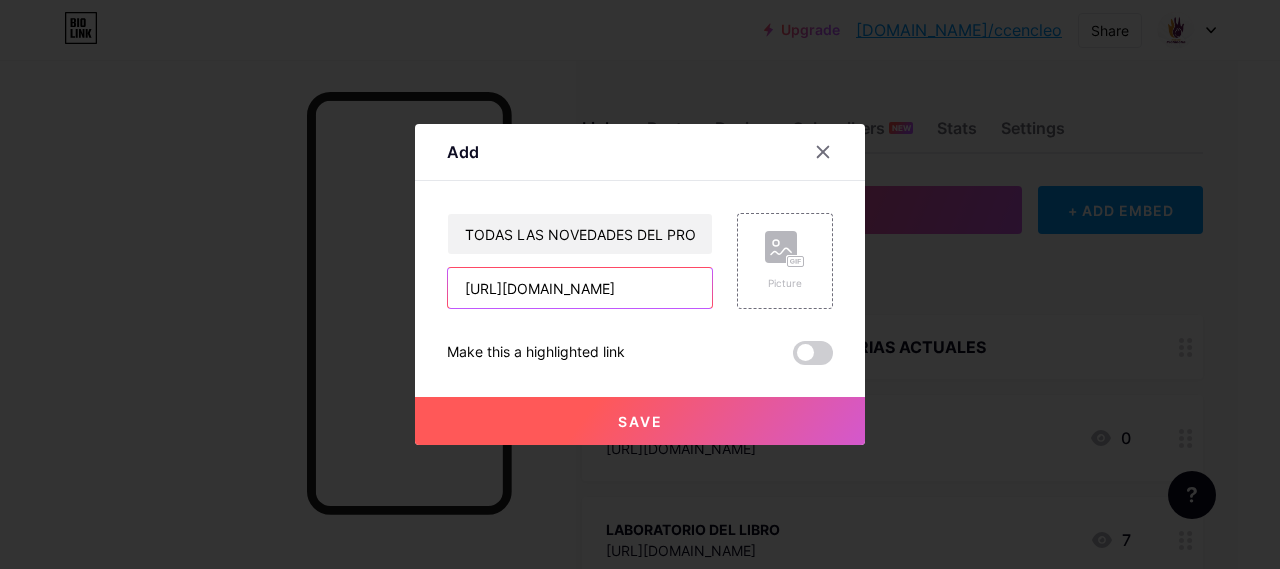 type on "https://bio.link/prometeoquito" 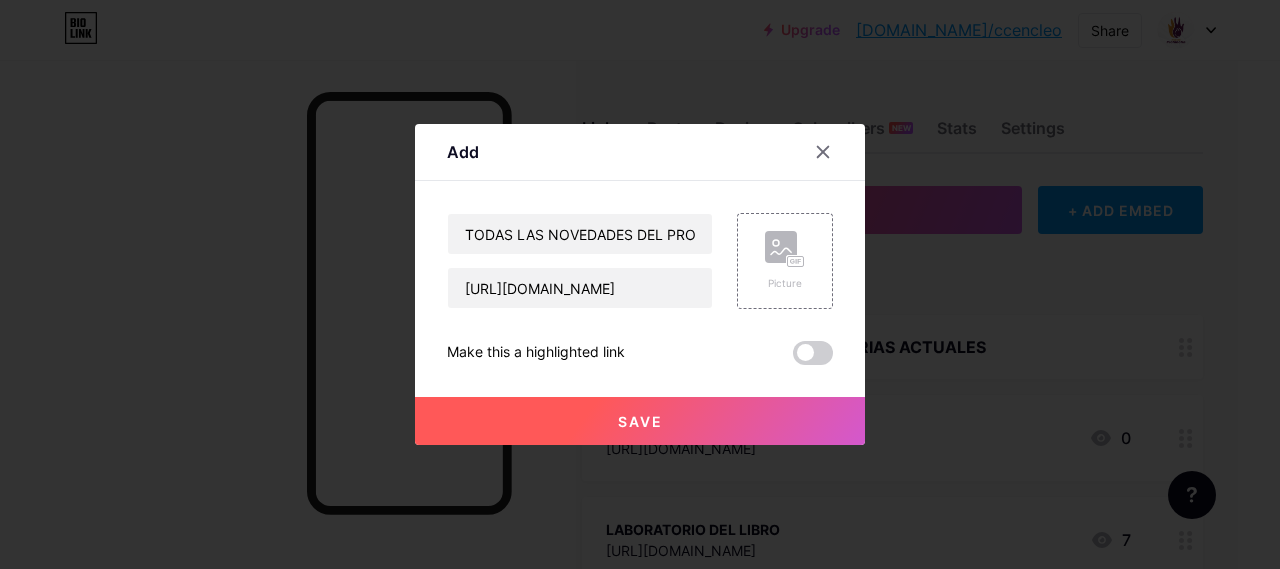 click on "Save" at bounding box center [640, 421] 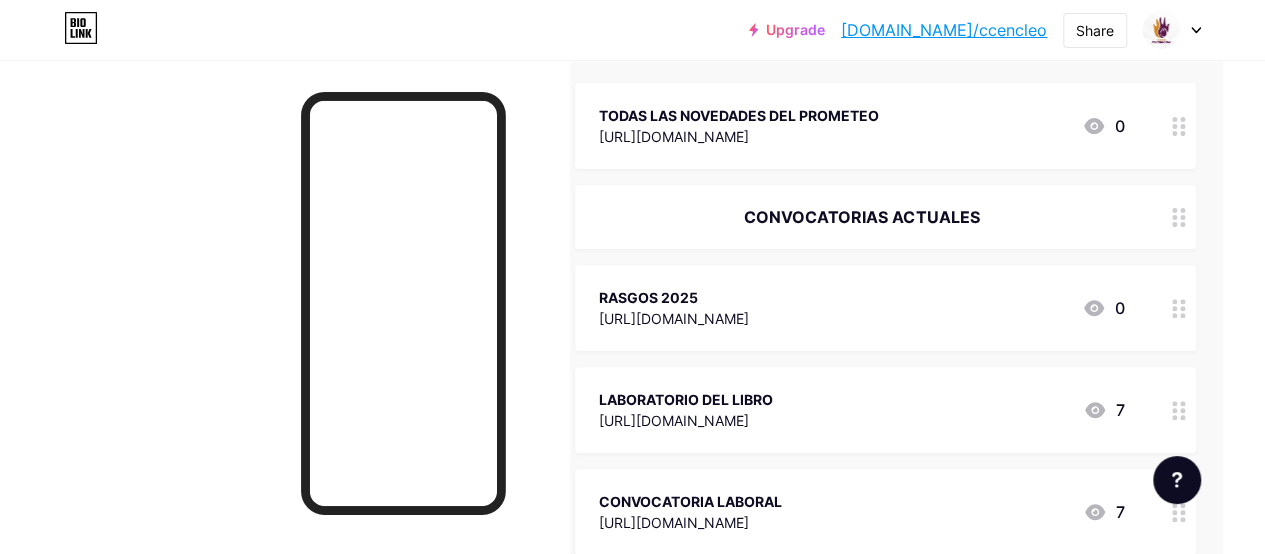 scroll, scrollTop: 239, scrollLeft: 42, axis: both 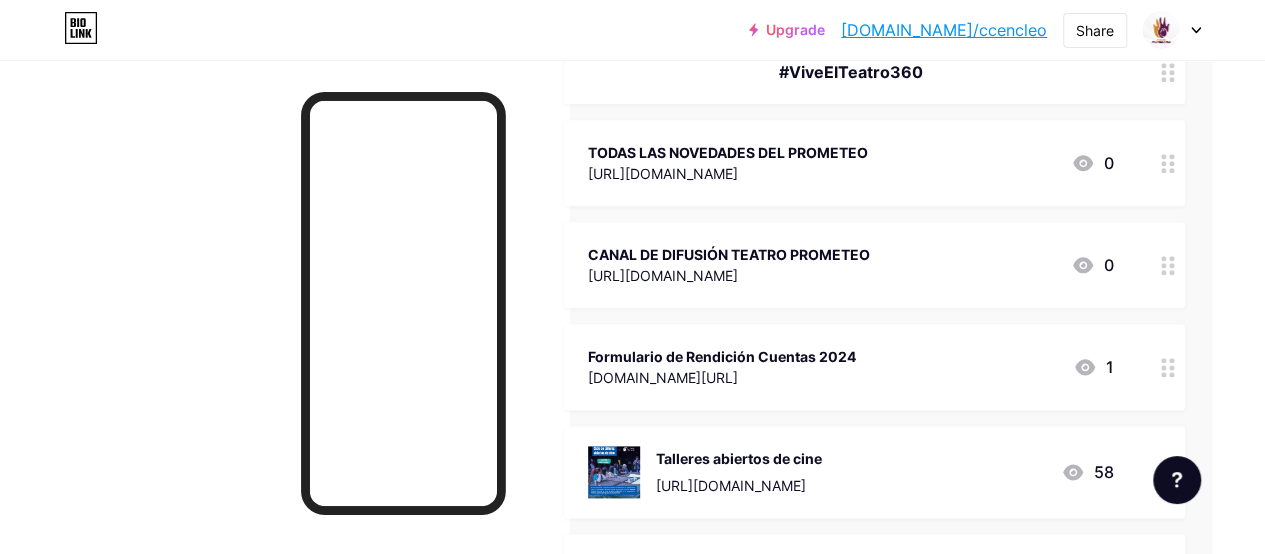 click on "CANAL DE DIFUSIÓN TEATRO PROMETEO" at bounding box center [729, 254] 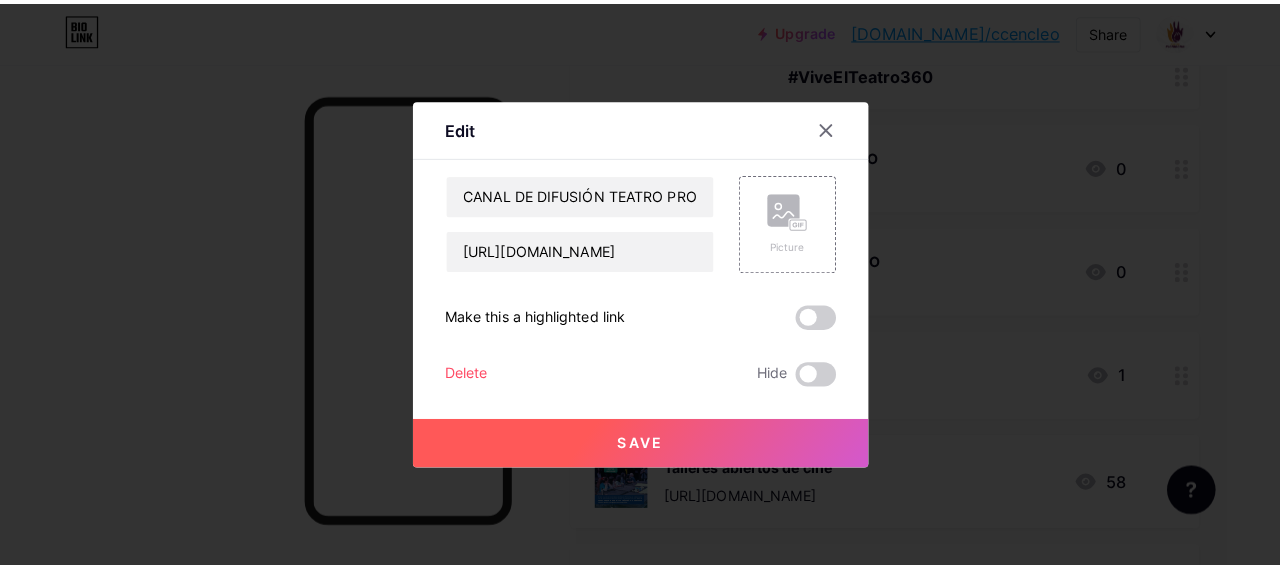 scroll, scrollTop: 1059, scrollLeft: 49, axis: both 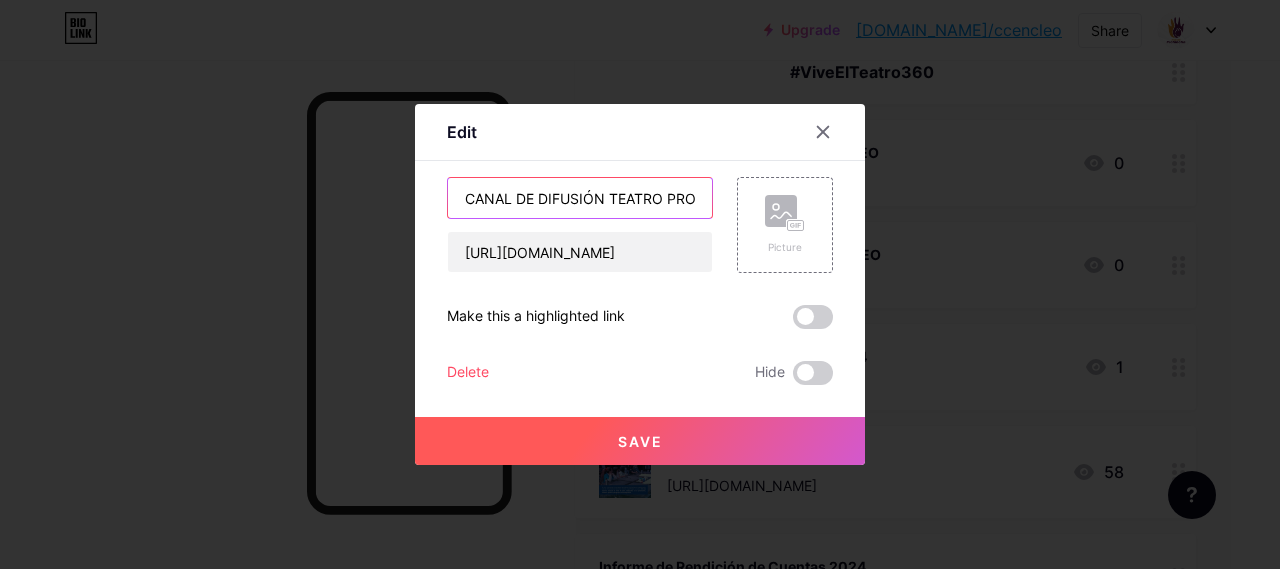 click on "CANAL DE DIFUSIÓN TEATRO PROMETEO" at bounding box center [580, 198] 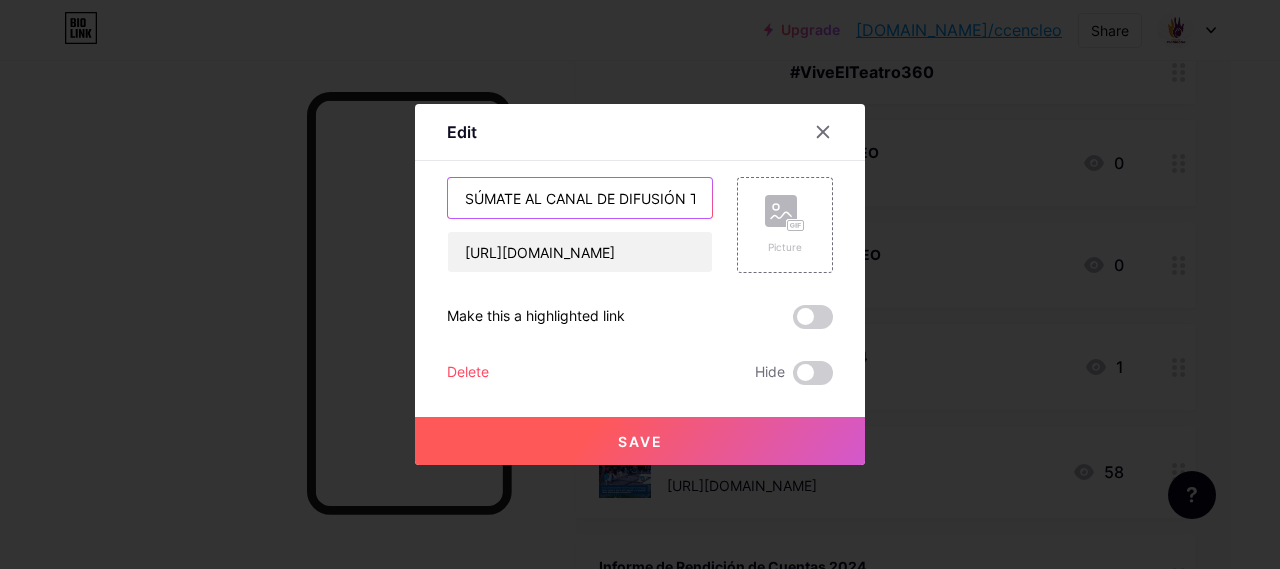 scroll, scrollTop: 0, scrollLeft: 130, axis: horizontal 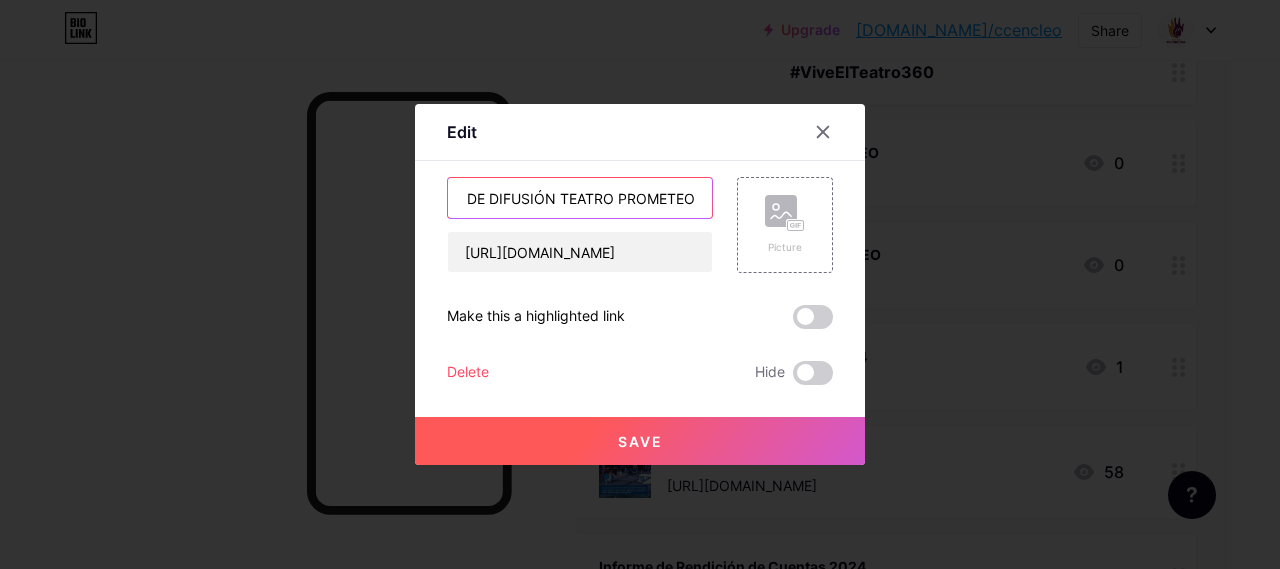 drag, startPoint x: 682, startPoint y: 202, endPoint x: 716, endPoint y: 283, distance: 87.84646 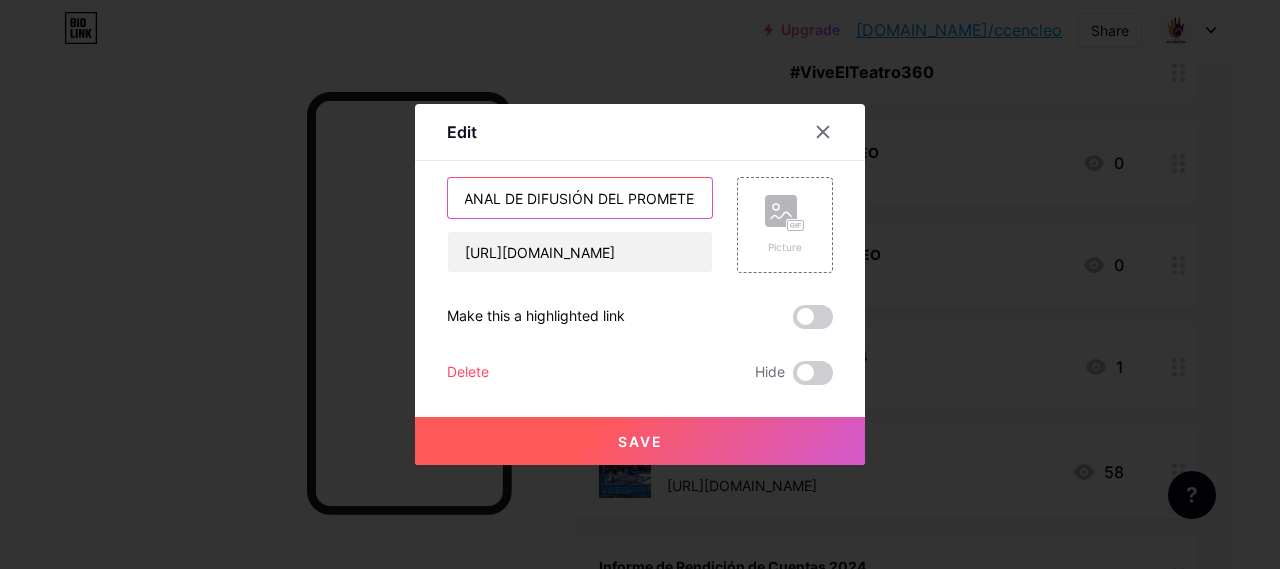 scroll, scrollTop: 0, scrollLeft: 102, axis: horizontal 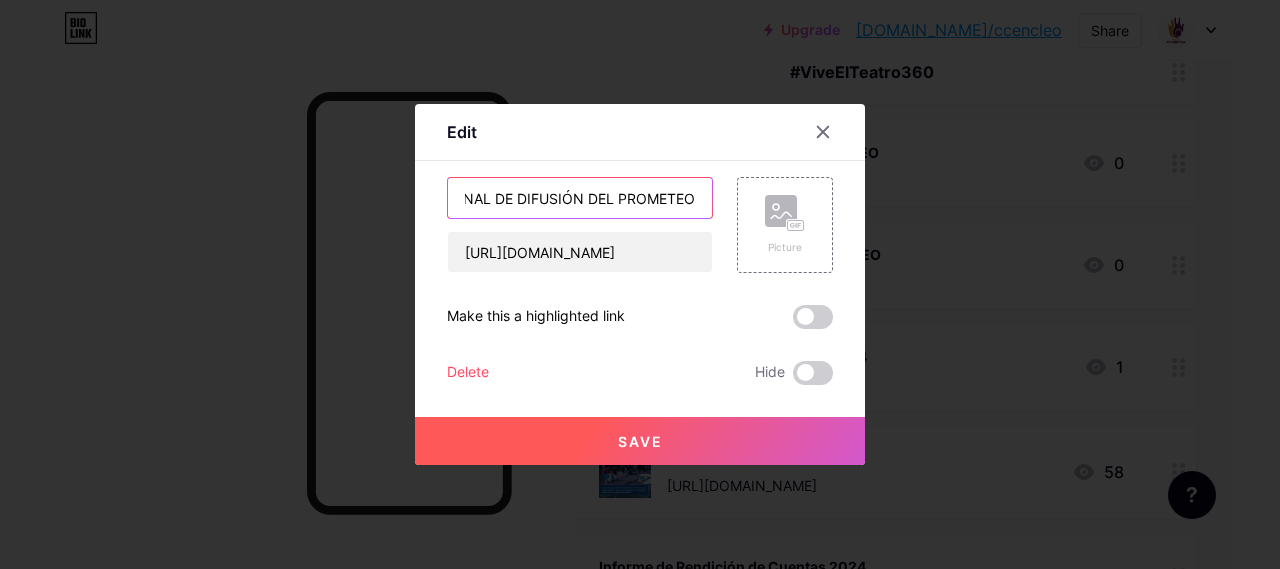 type on "SÚMATE AL CANAL DE DIFUSIÓN DEL PROMETEO" 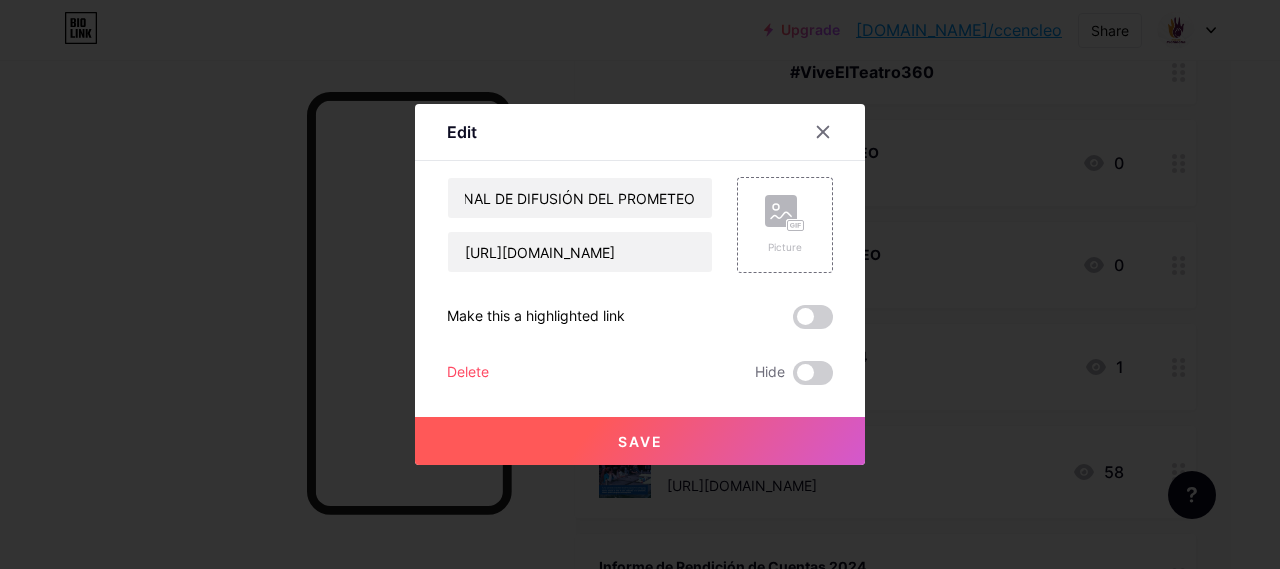 click on "Save" at bounding box center (640, 441) 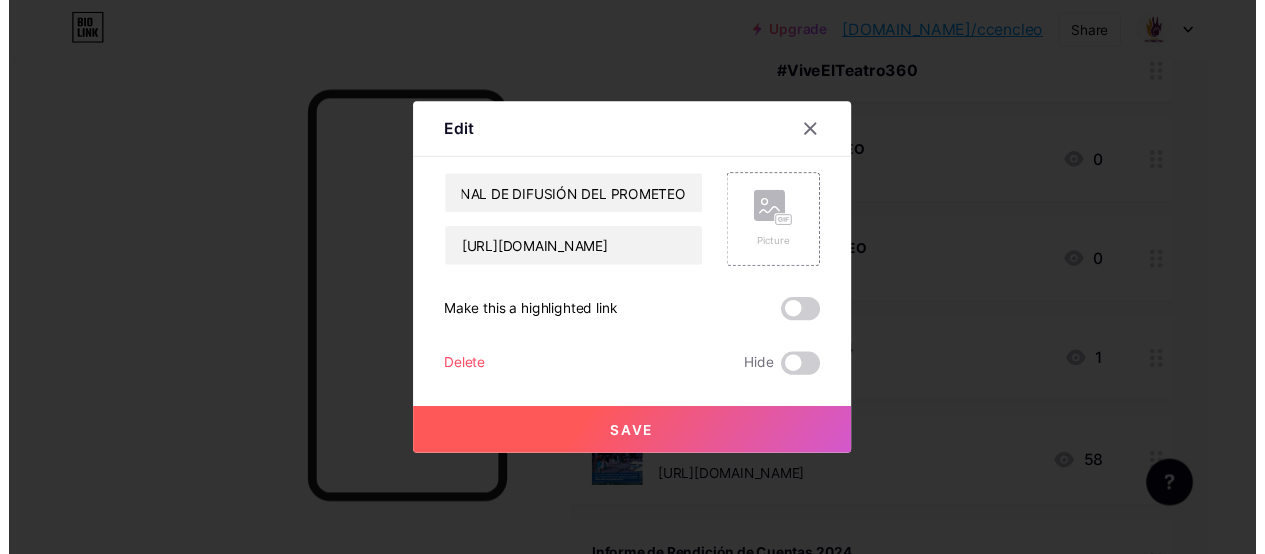 scroll, scrollTop: 0, scrollLeft: 0, axis: both 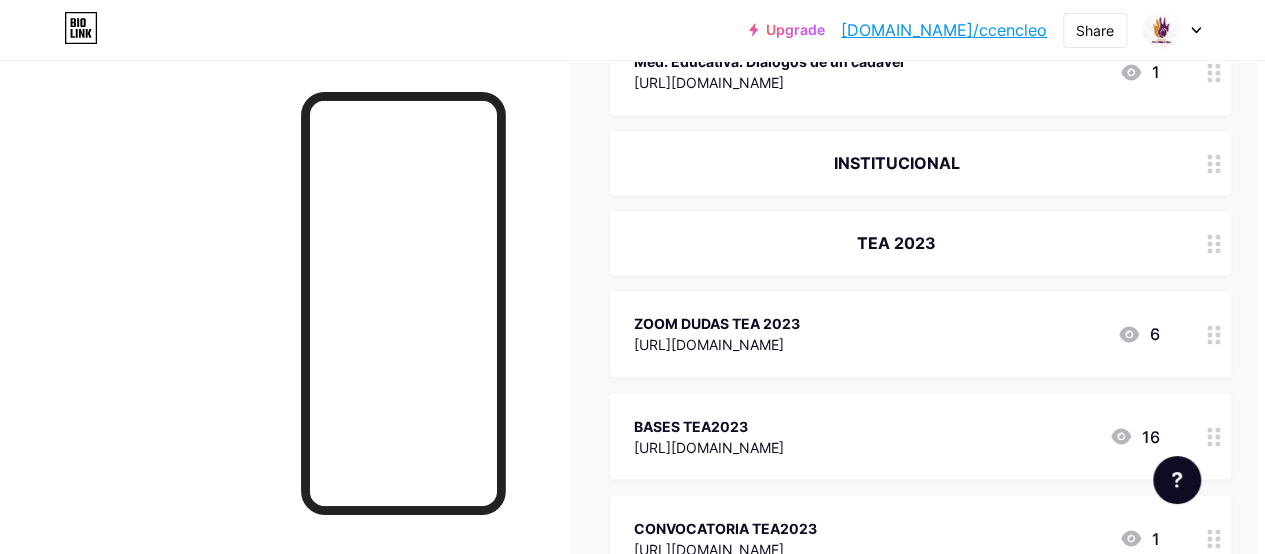 click on "INSTITUCIONAL" at bounding box center (920, 163) 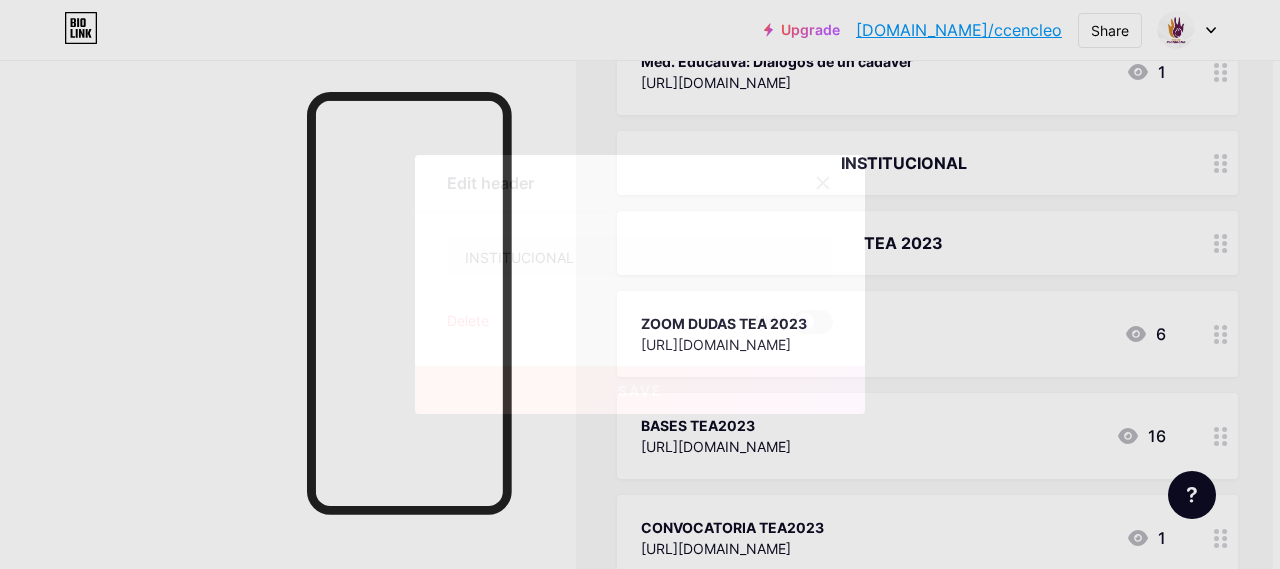 click 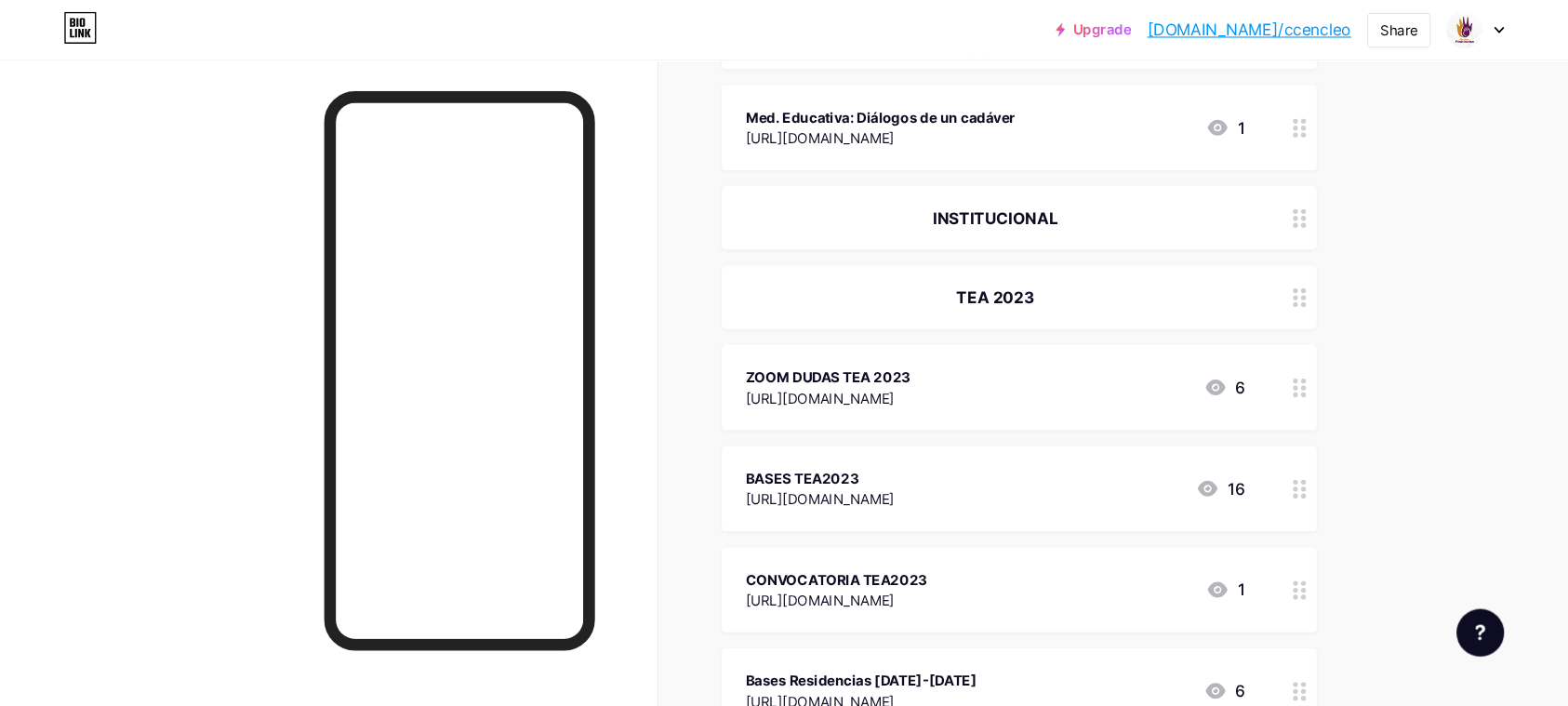 scroll, scrollTop: 8422, scrollLeft: 0, axis: vertical 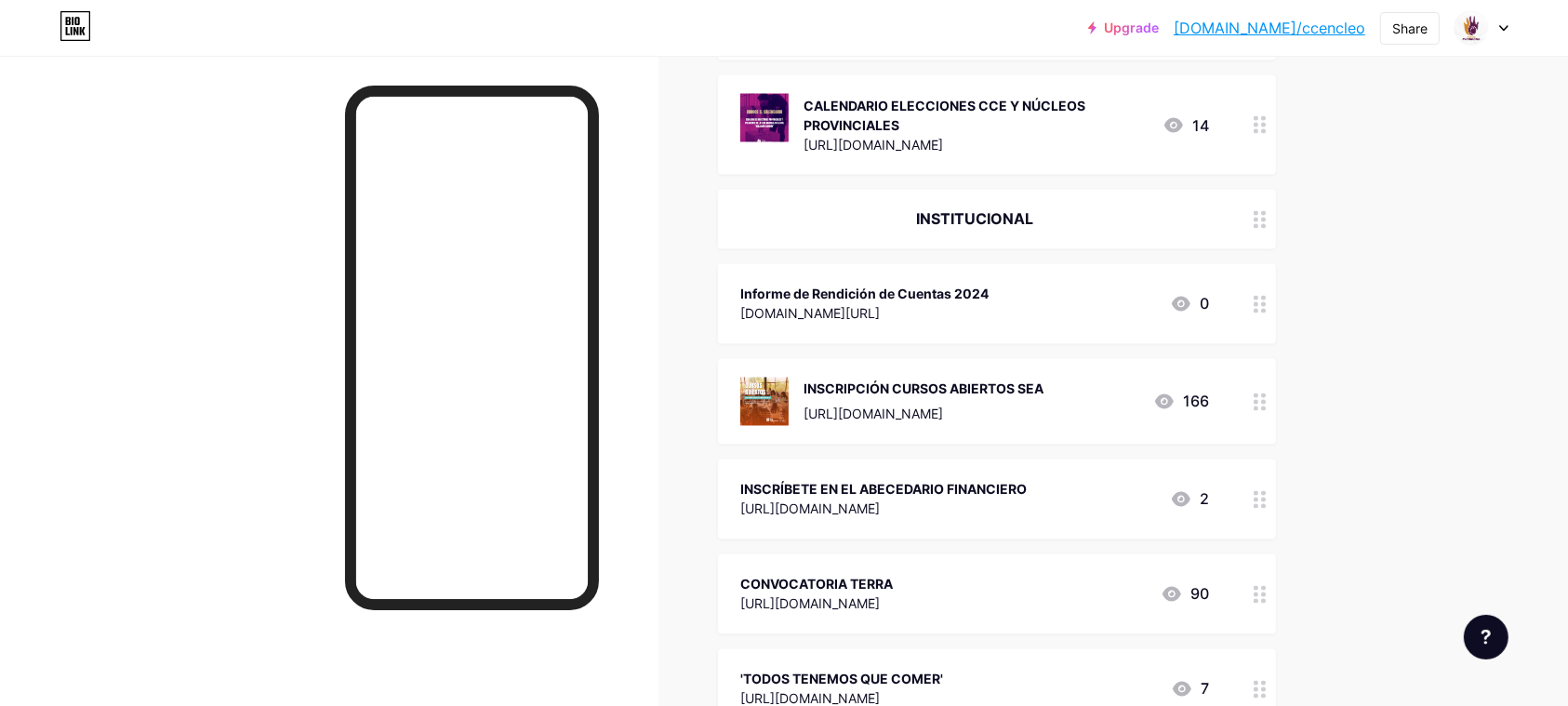 click on "Informe de Rendición de Cuentas 2024
bit.ly/3ZQj4W8
0" at bounding box center (997, 304) 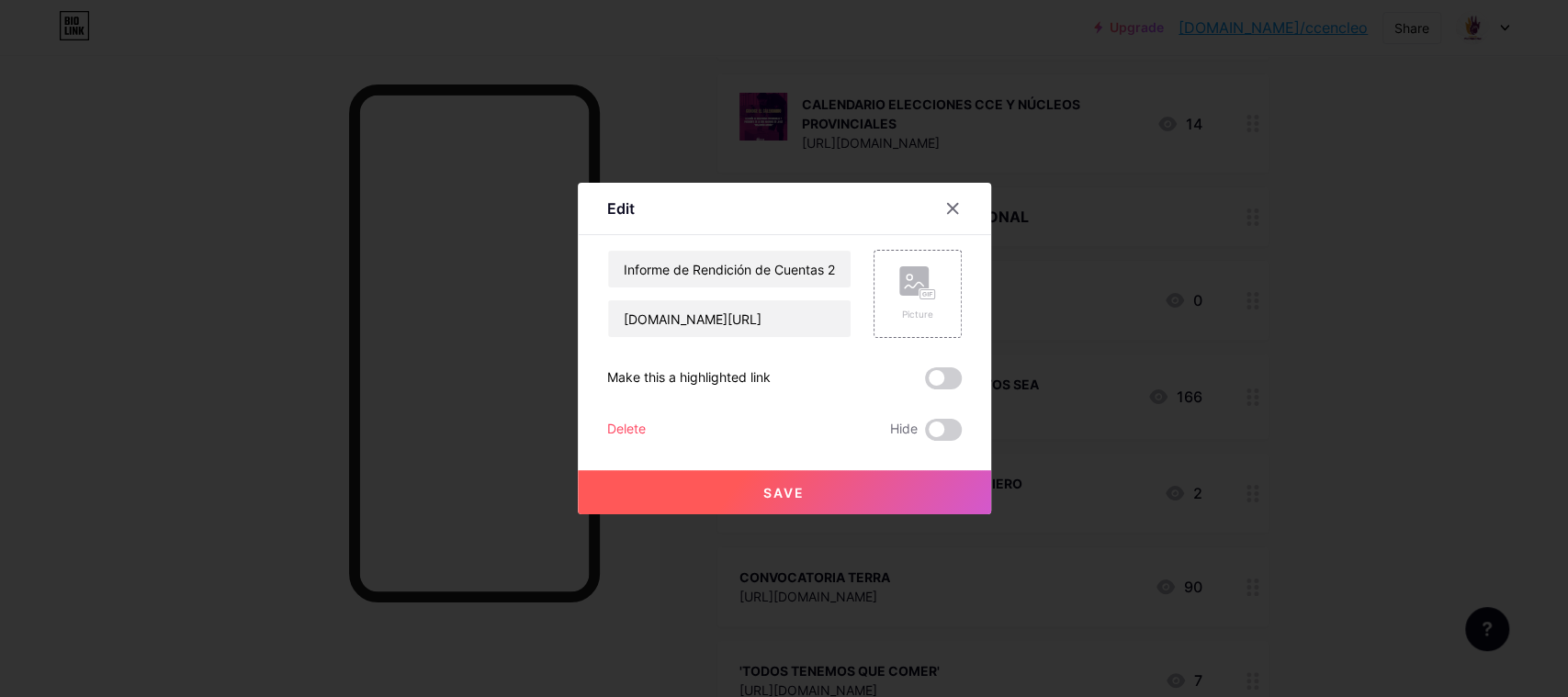 click at bounding box center (784, 348) 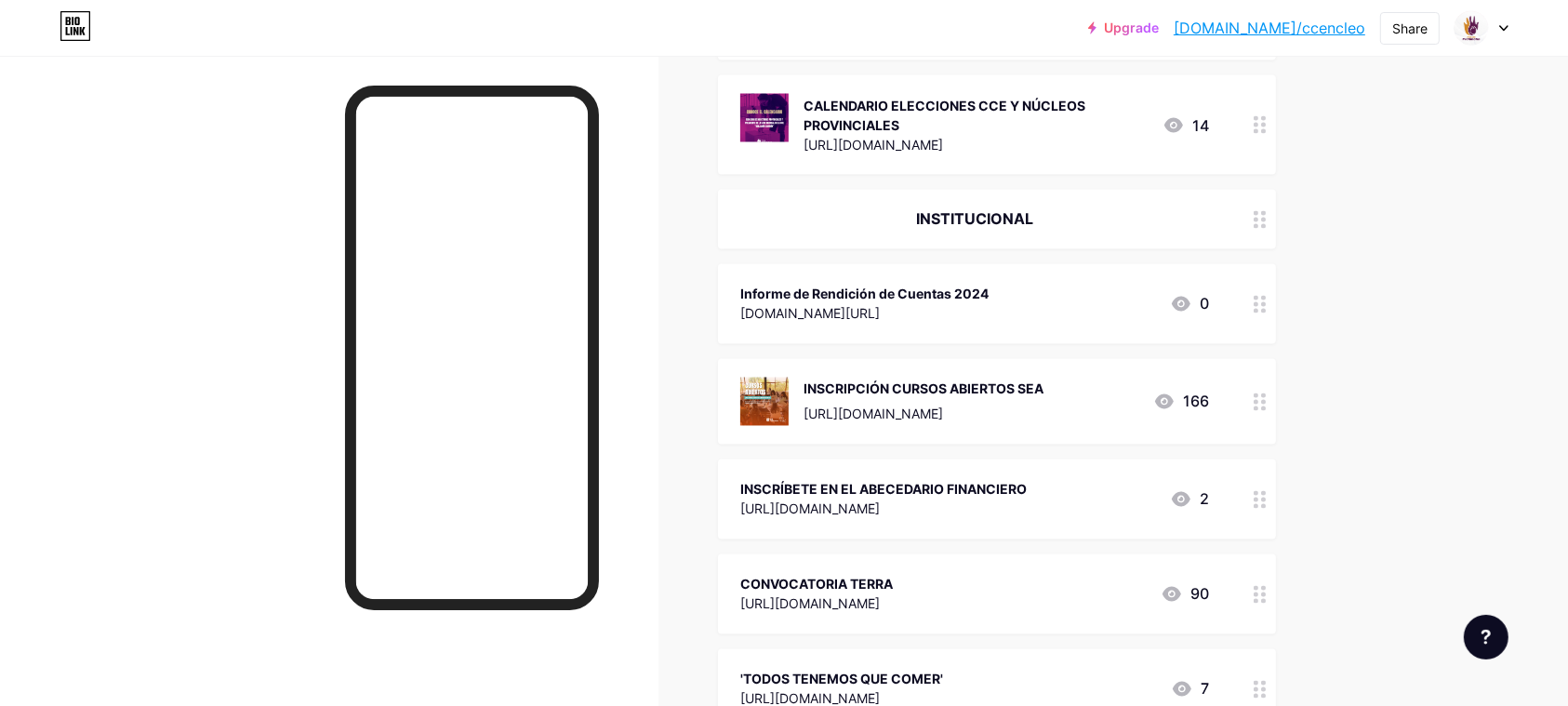 click on "Informe de Rendición de Cuentas 2024
bit.ly/3ZQj4W8
0" at bounding box center [997, 304] 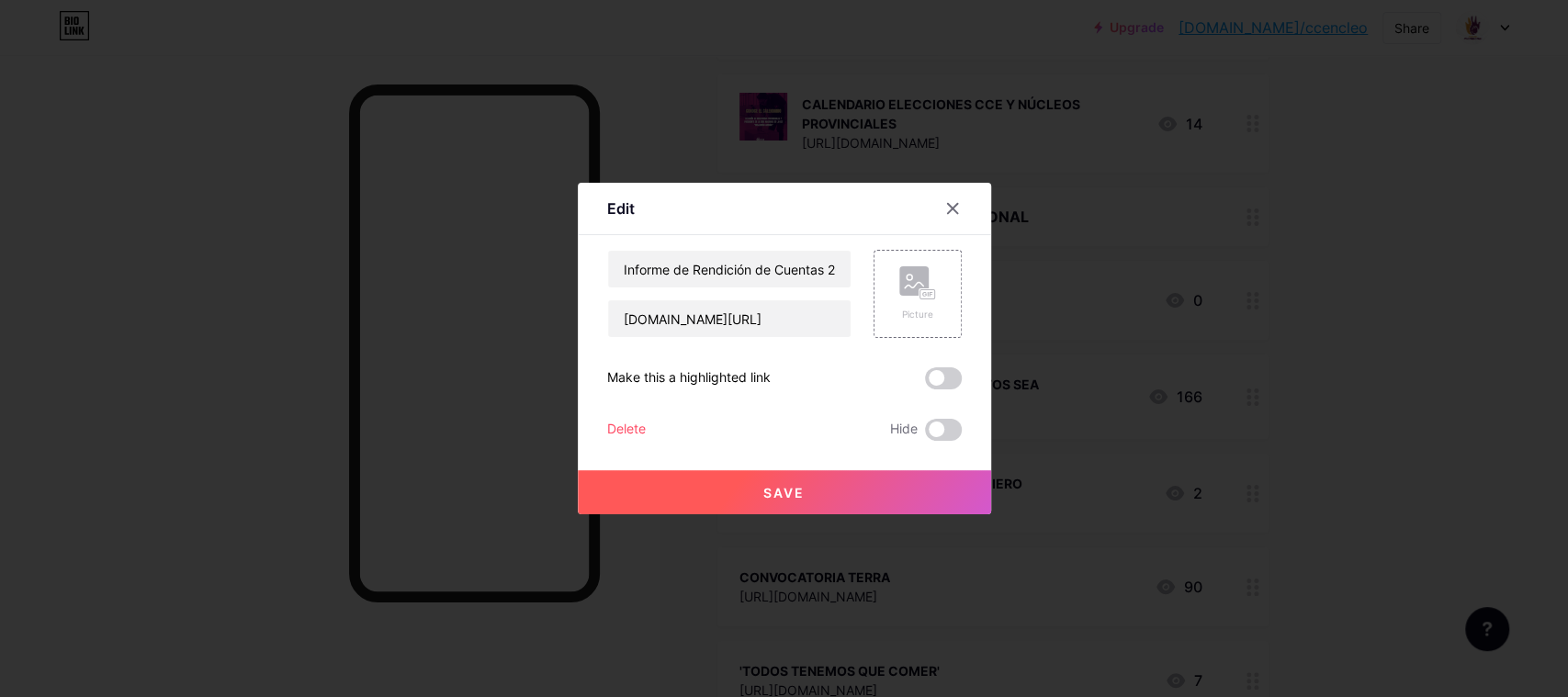click at bounding box center (784, 348) 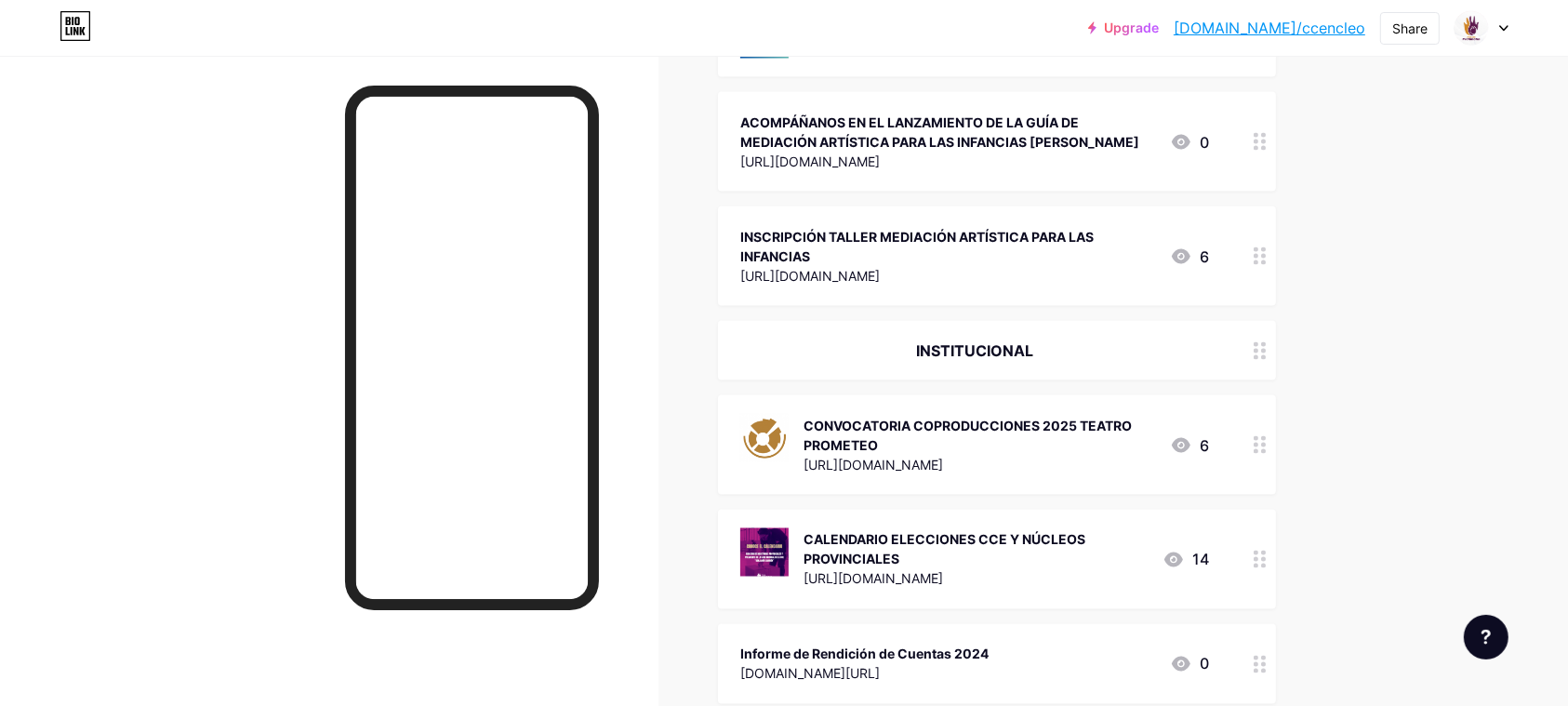 scroll, scrollTop: 3012, scrollLeft: 0, axis: vertical 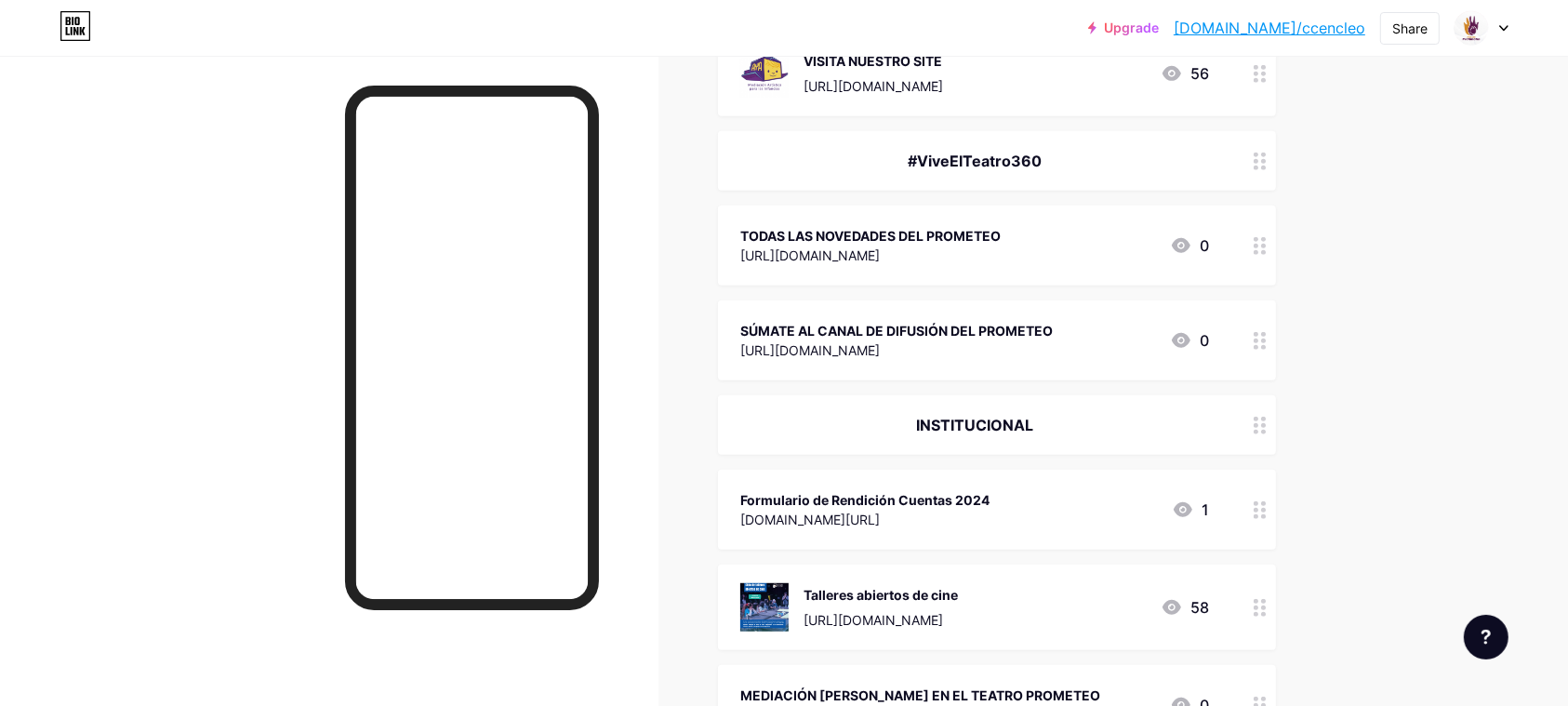 click on "#ViveElTeatro360" at bounding box center (975, 161) 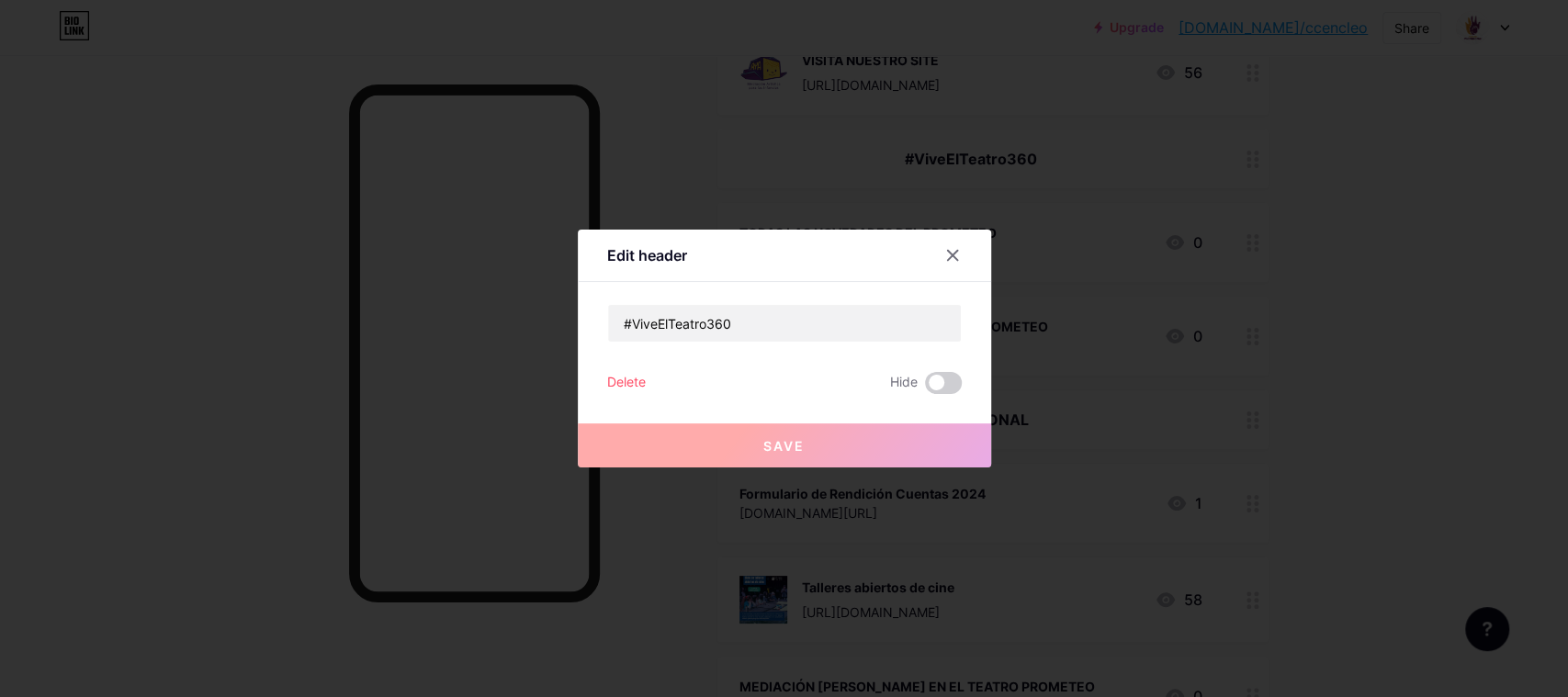 click at bounding box center [784, 348] 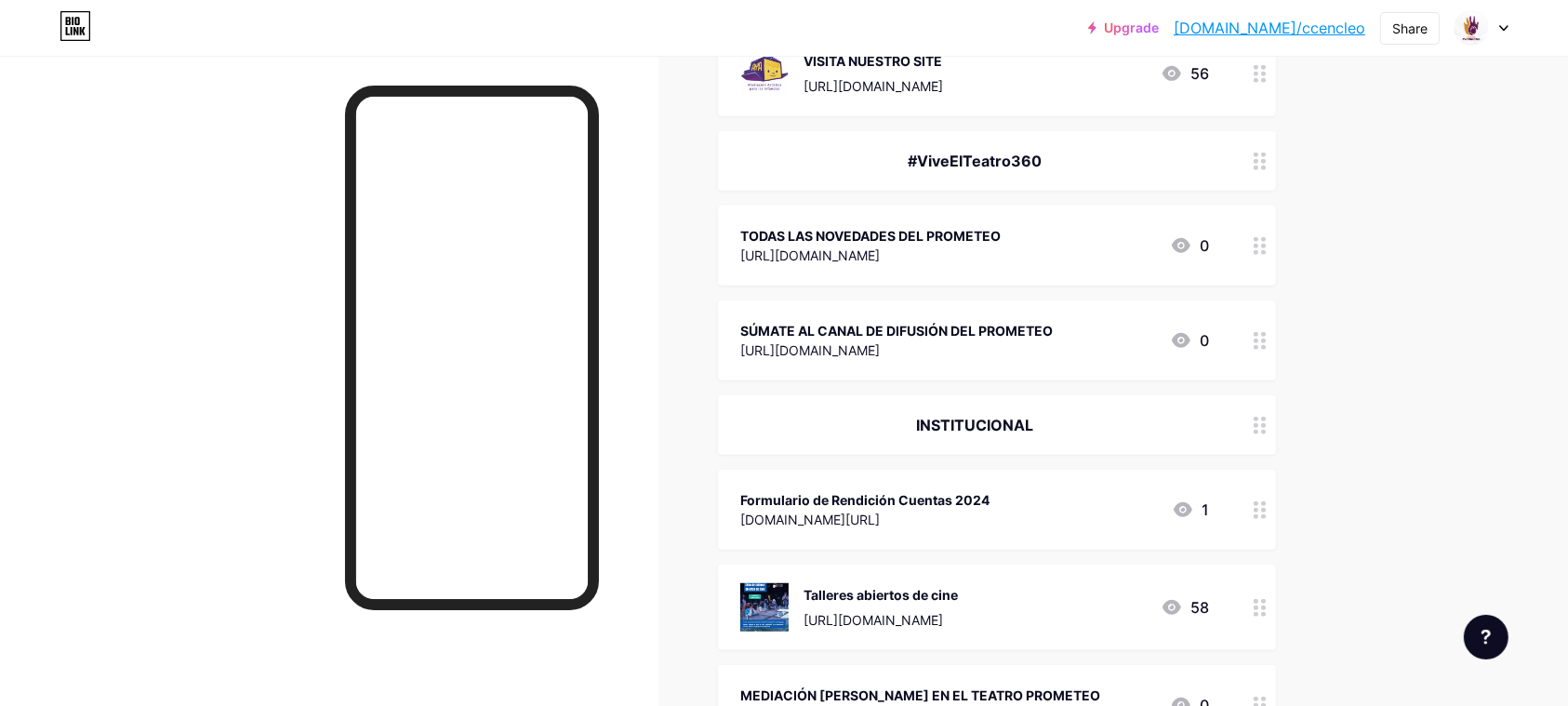 click on "#ViveElTeatro360" at bounding box center [975, 161] 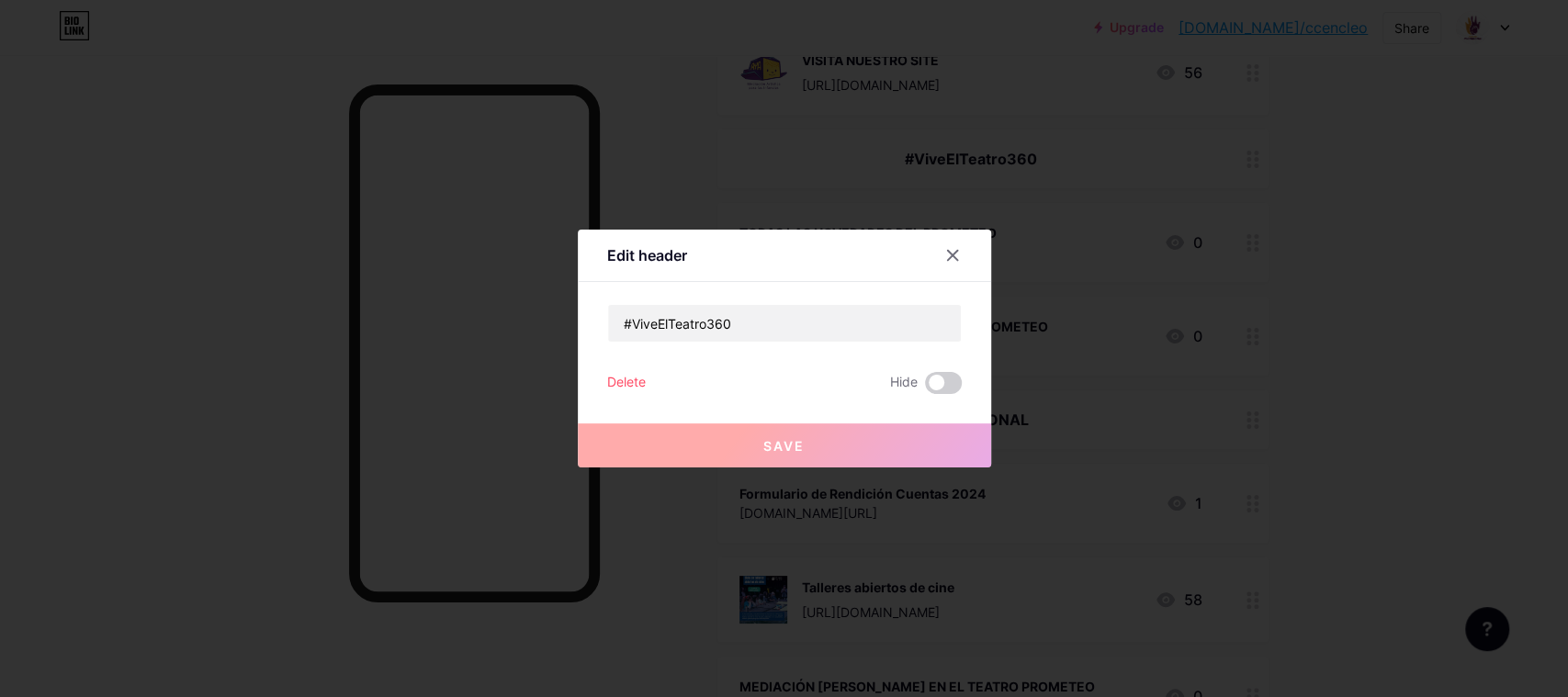 click on "Edit header       #ViveElTeatro360
Delete
Hide         Save" at bounding box center [784, 348] 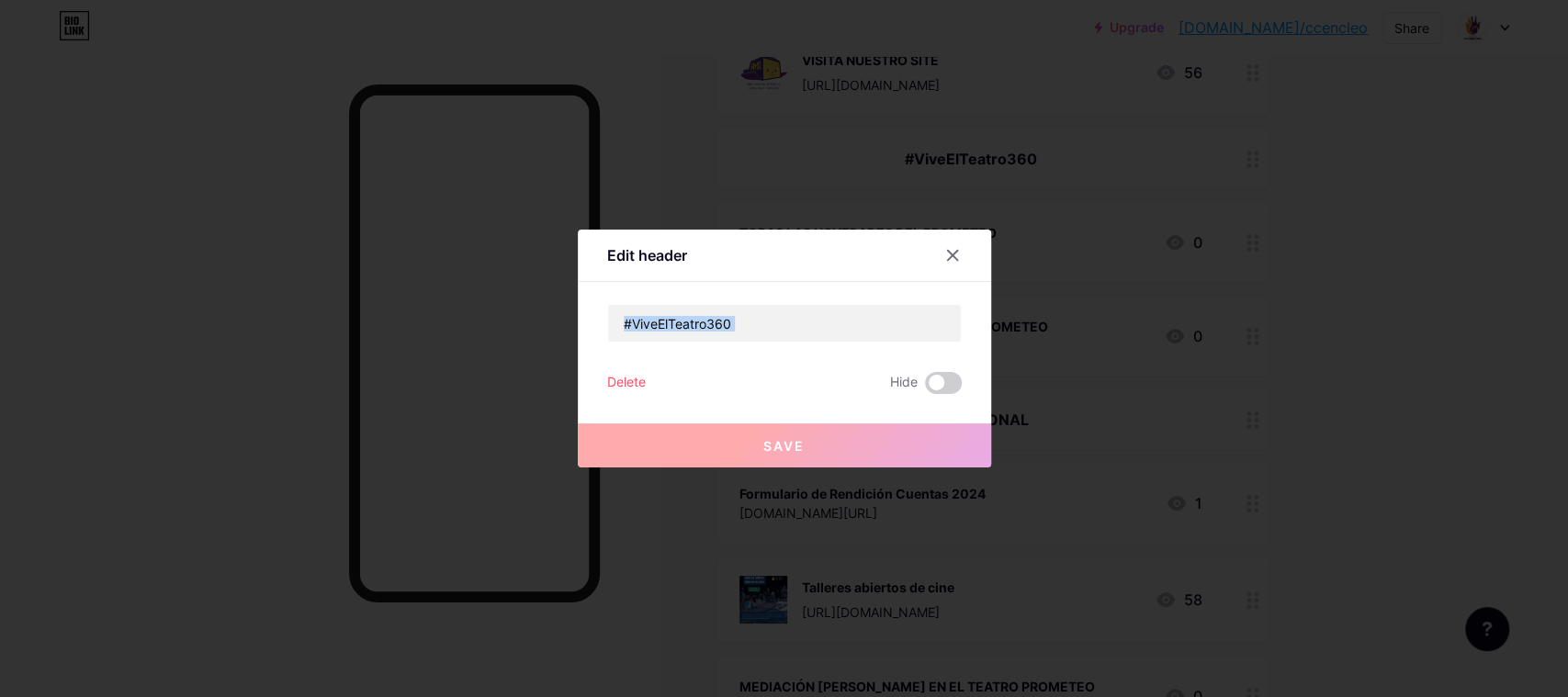 click on "Edit header       #ViveElTeatro360
Delete
Hide         Save" at bounding box center [784, 348] 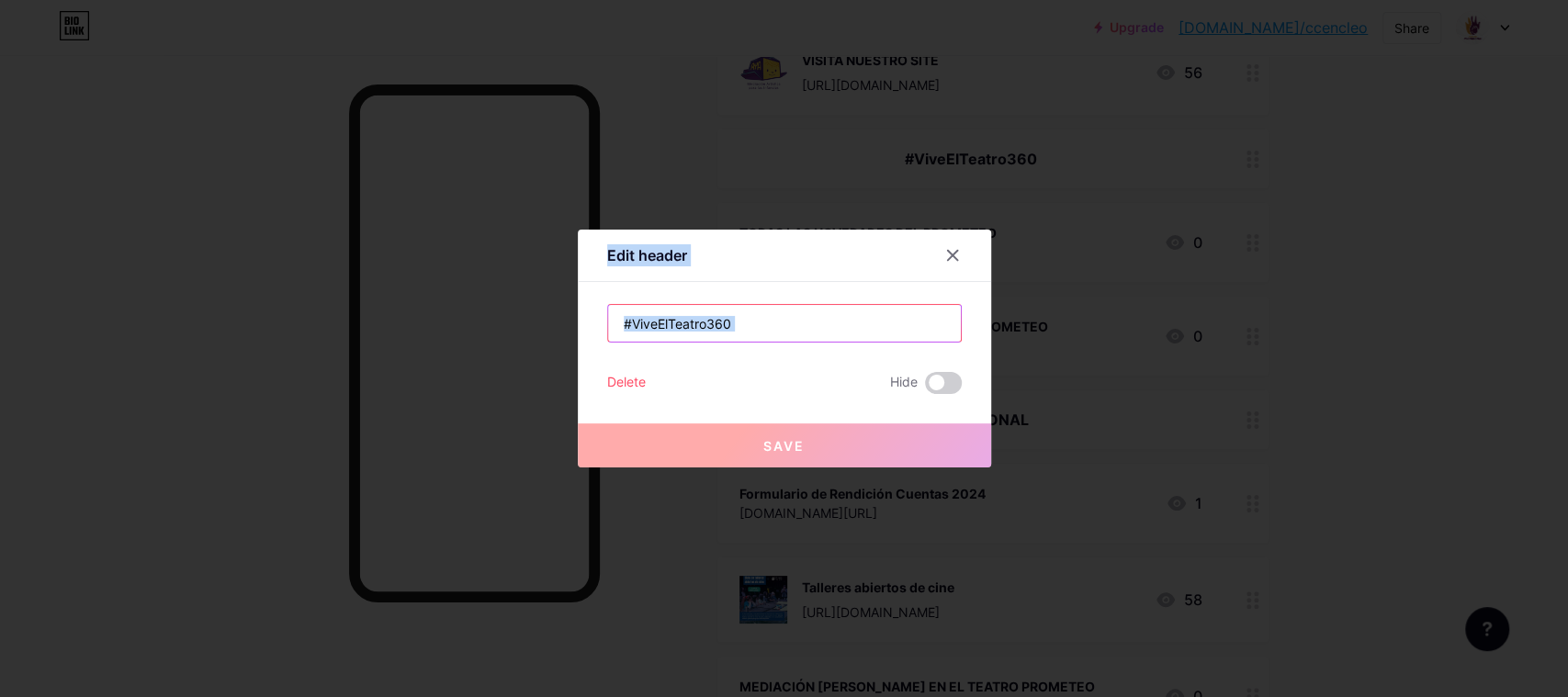 click on "#ViveElTeatro360" at bounding box center [784, 323] 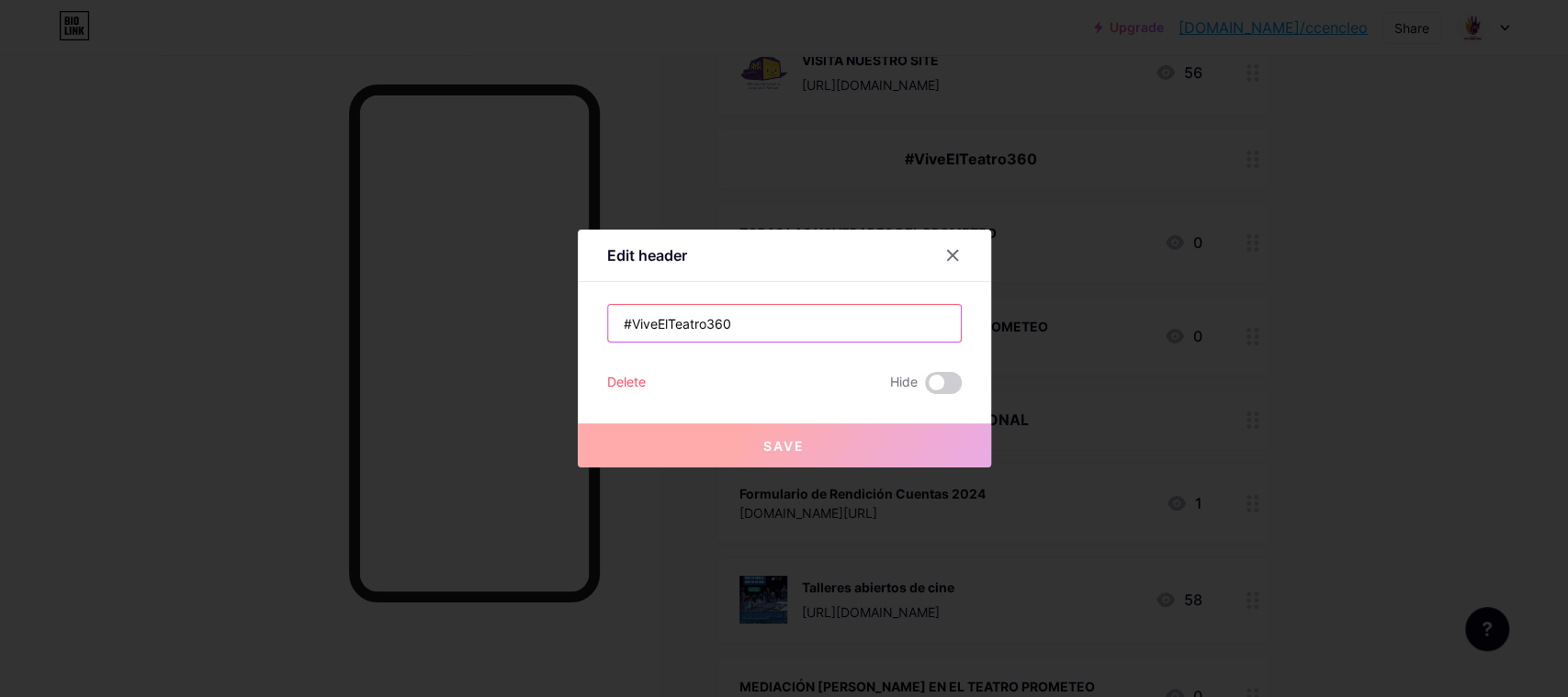 click on "#ViveElTeatro360" at bounding box center [784, 323] 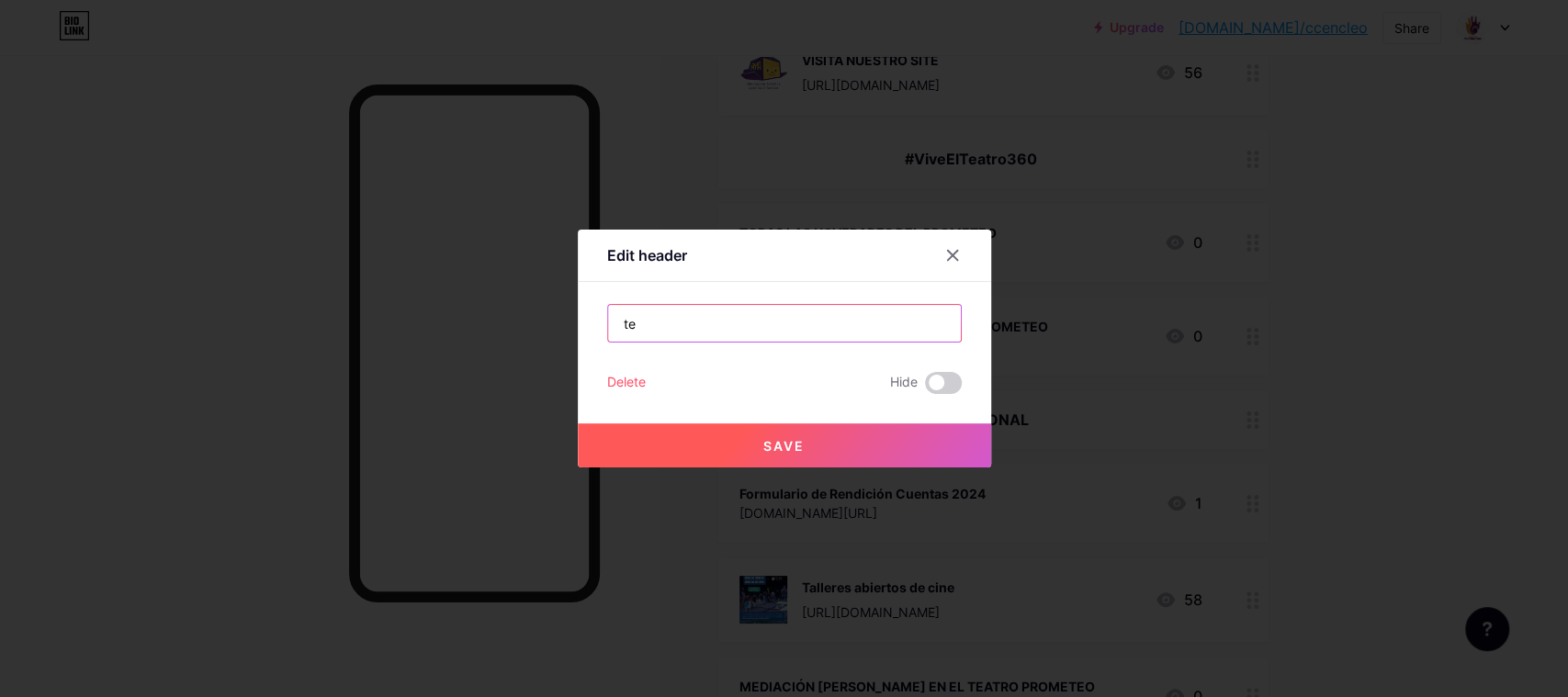type on "t" 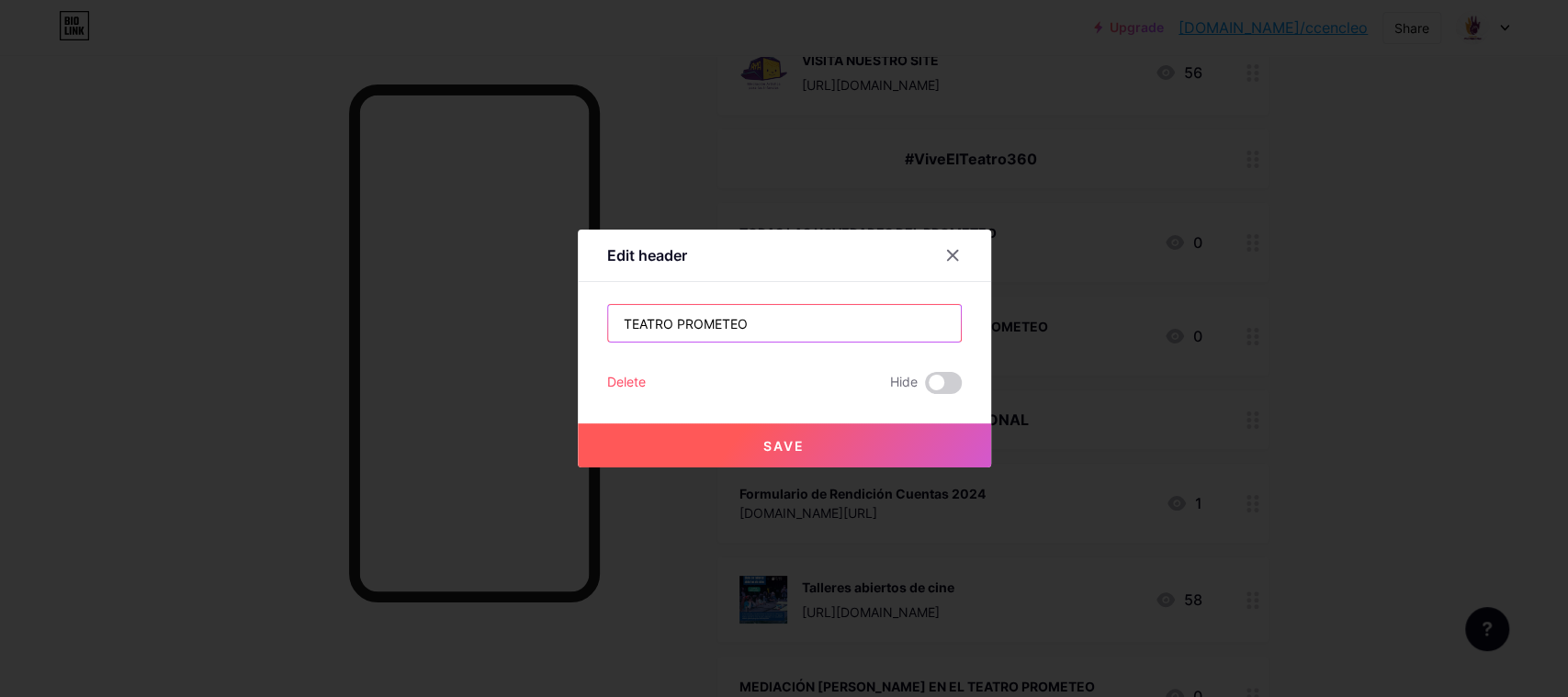 type on "TEATRO PROMETEO" 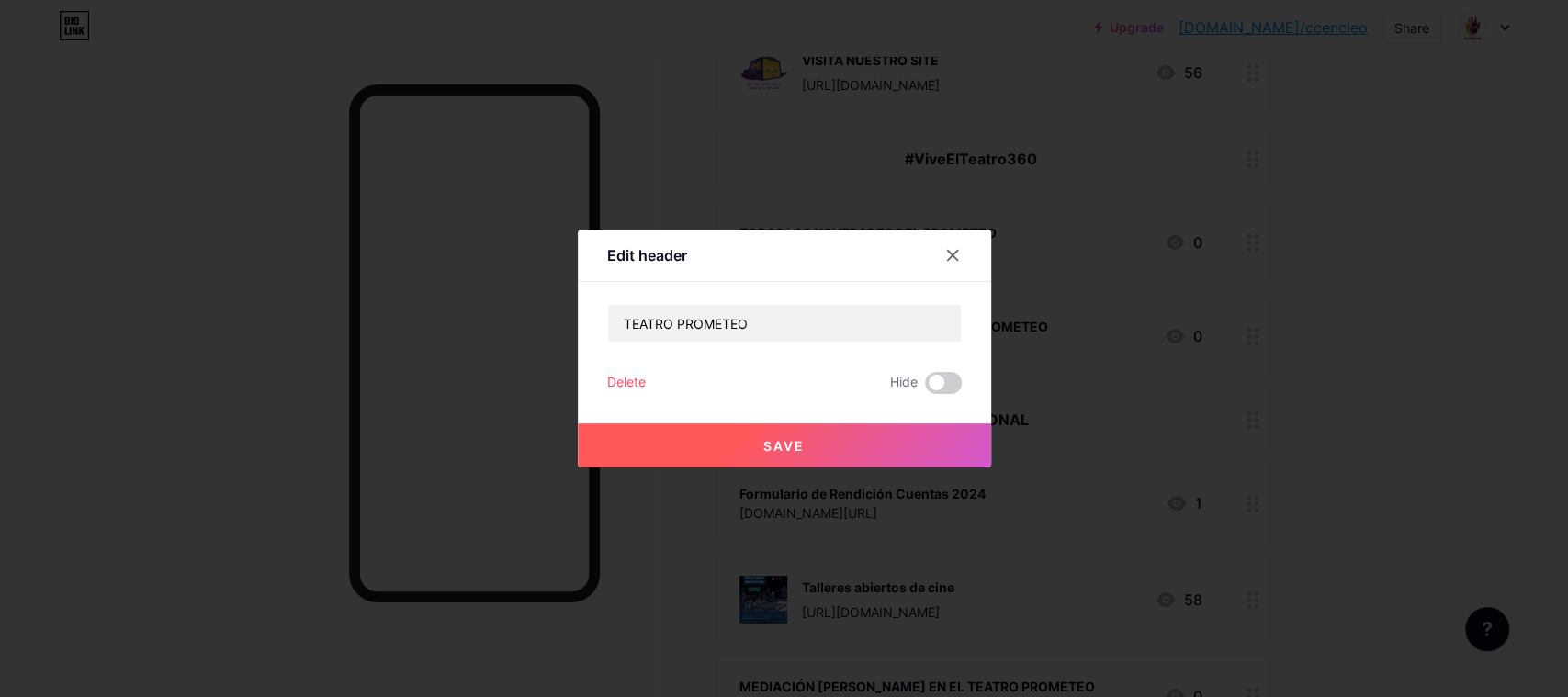 click on "Save" at bounding box center (784, 445) 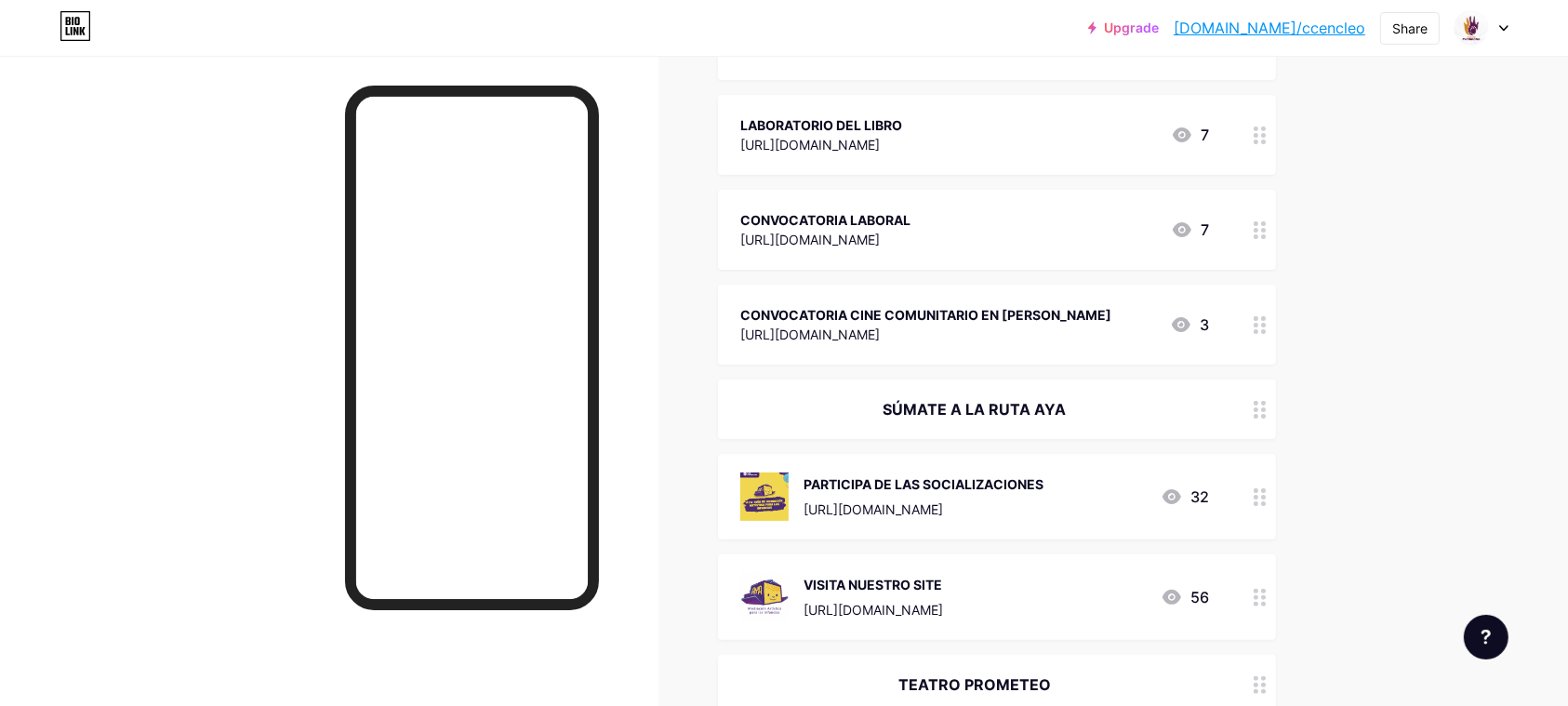 scroll, scrollTop: 0, scrollLeft: 0, axis: both 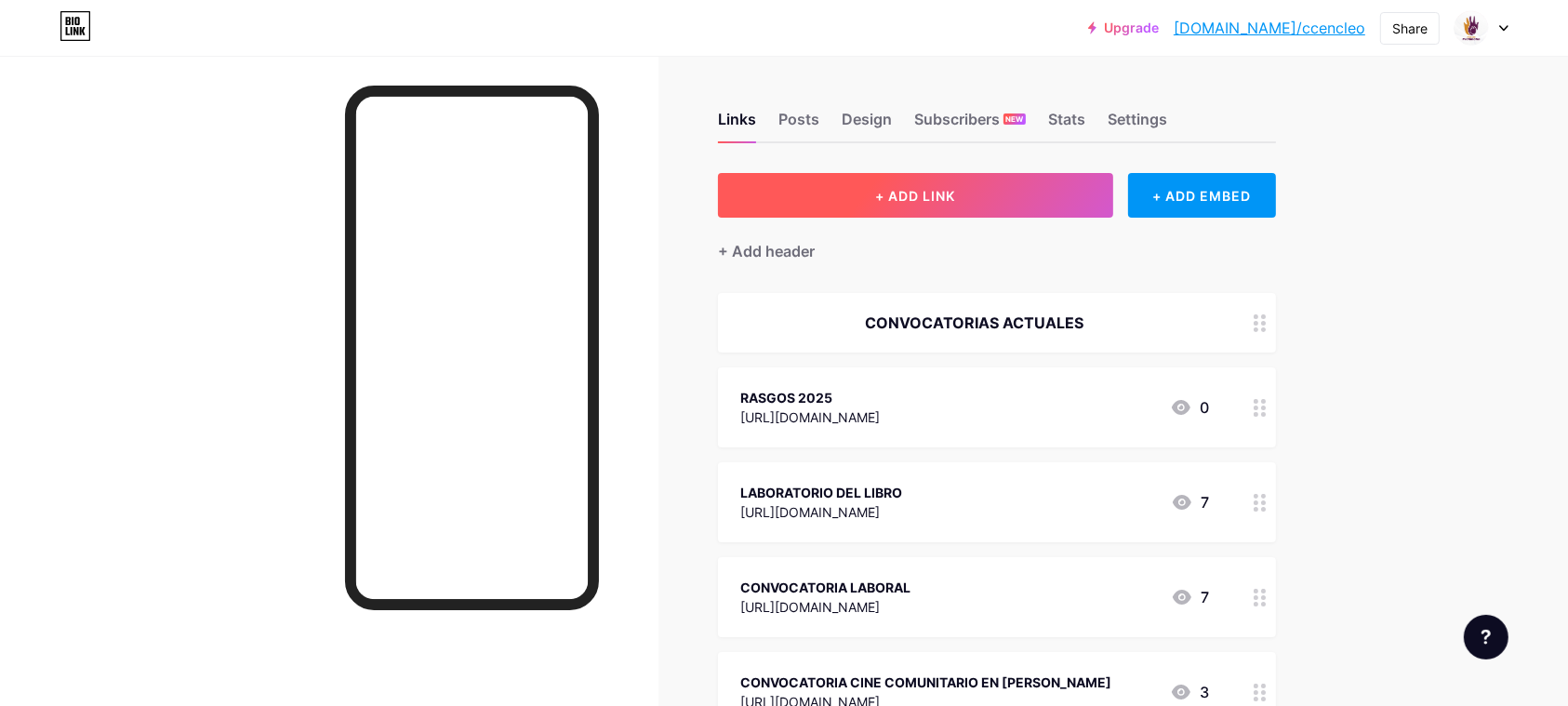drag, startPoint x: 898, startPoint y: 187, endPoint x: 906, endPoint y: 180, distance: 10.630146 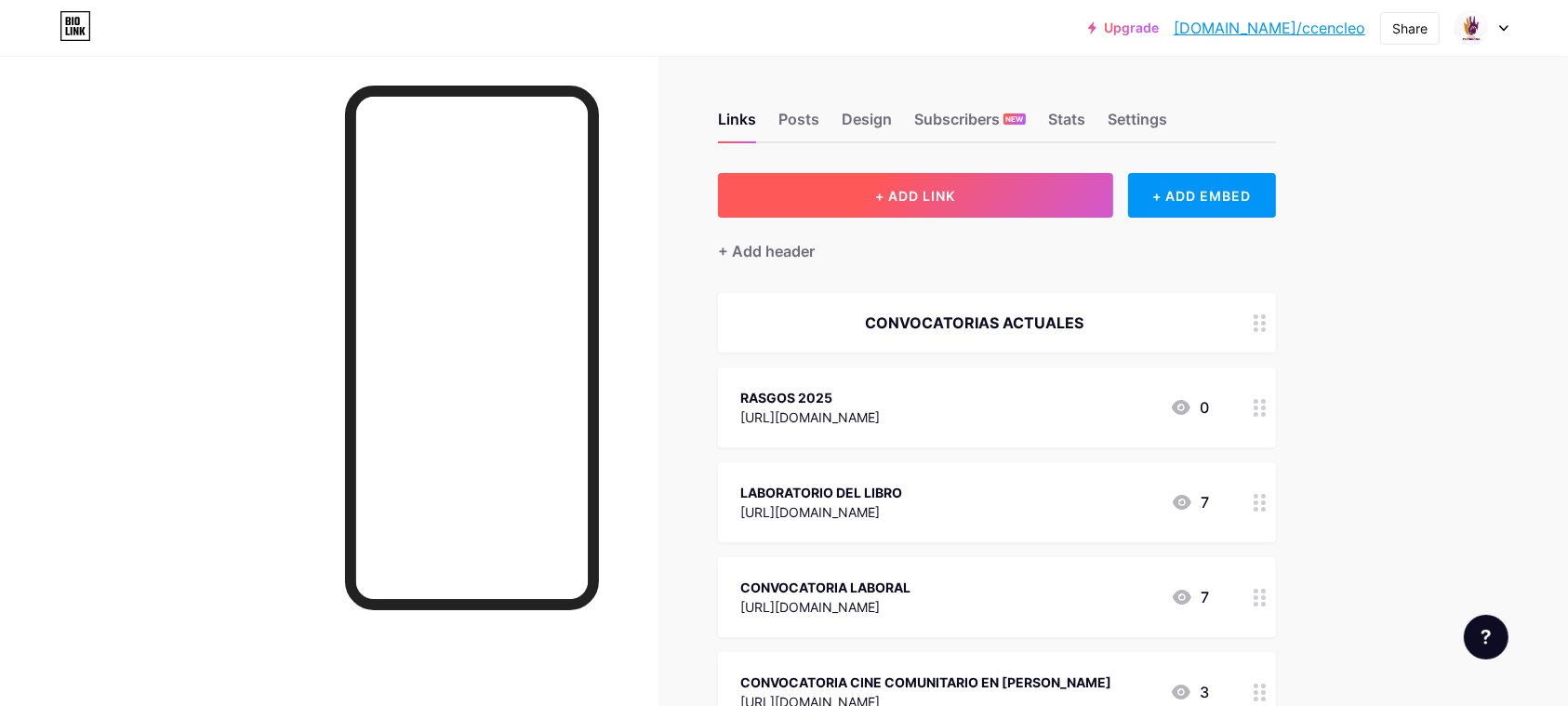 click on "+ ADD LINK" at bounding box center [915, 195] 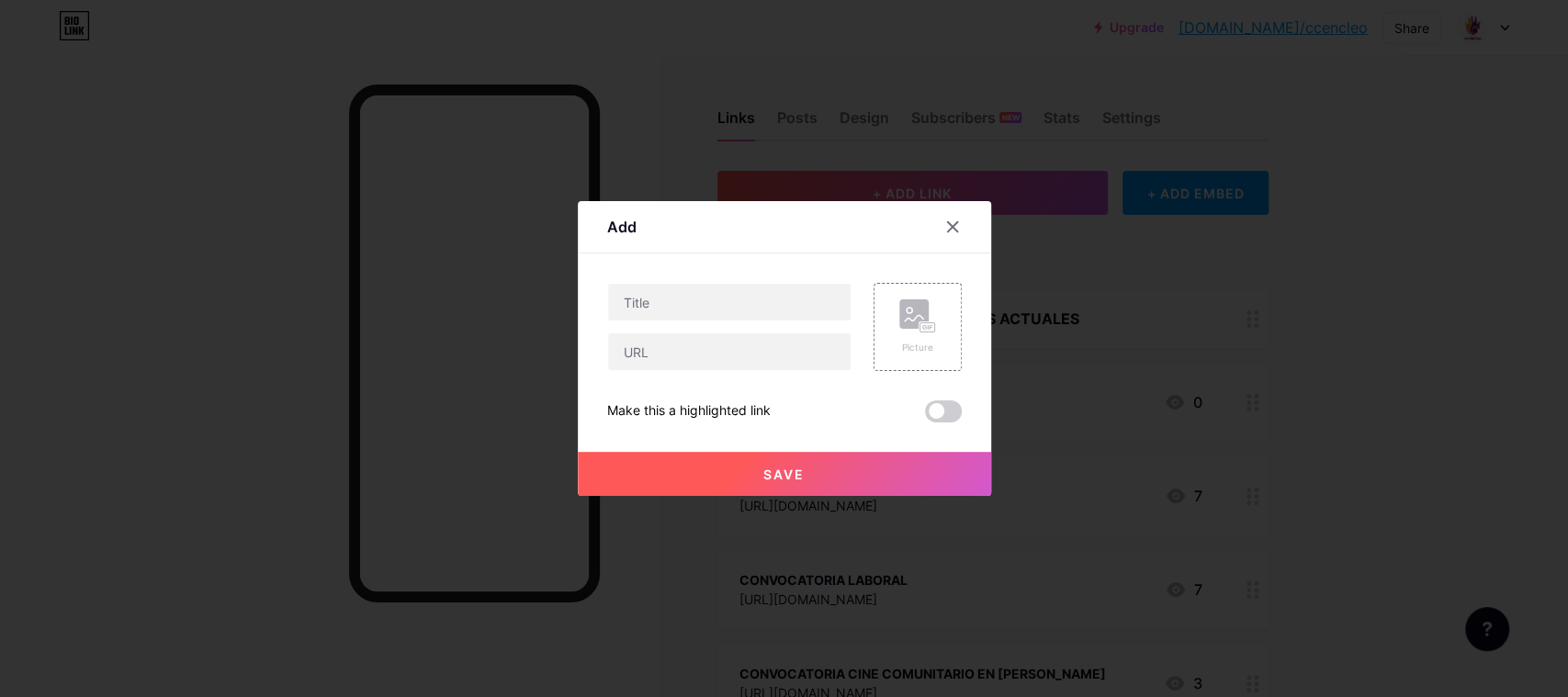 click at bounding box center [784, 348] 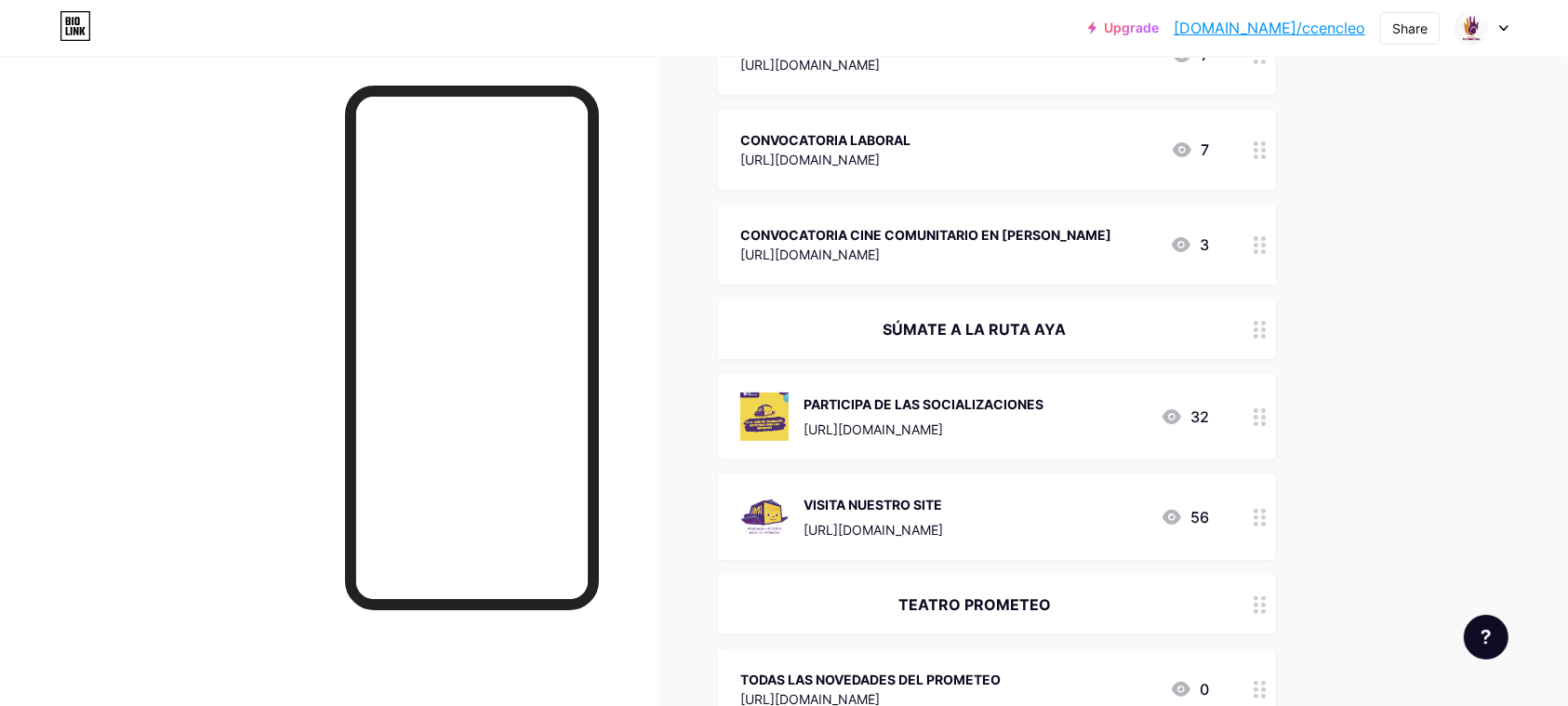 scroll, scrollTop: 0, scrollLeft: 0, axis: both 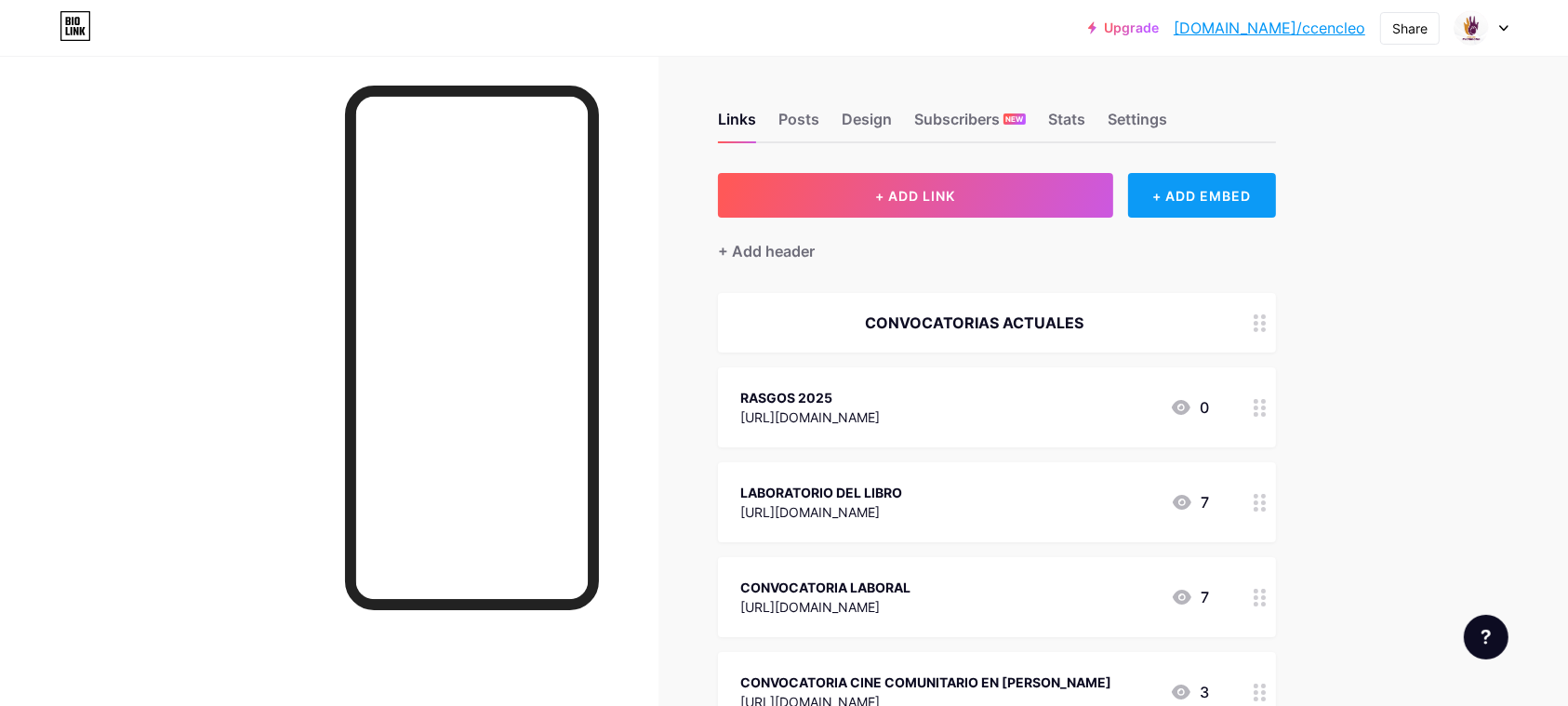 click on "+ ADD EMBED" at bounding box center (1202, 195) 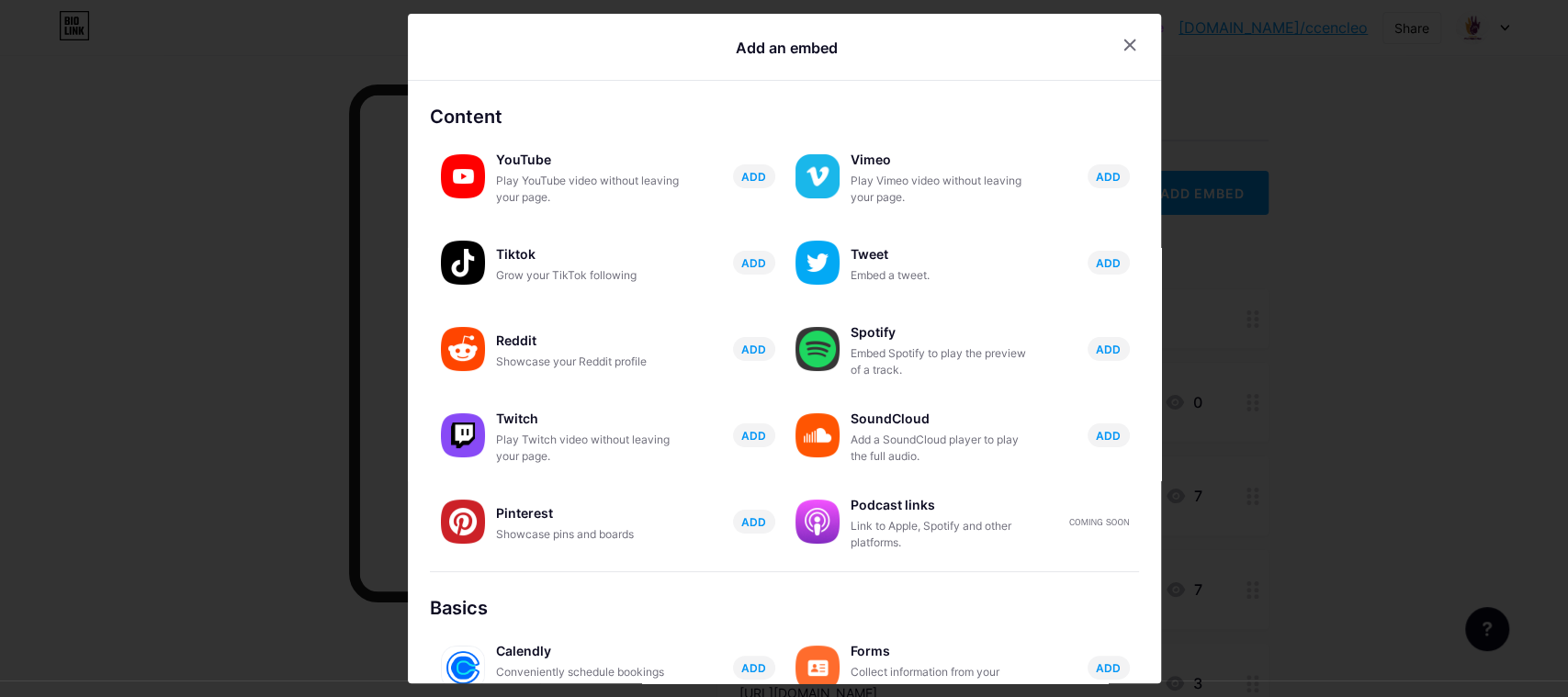 click at bounding box center [784, 348] 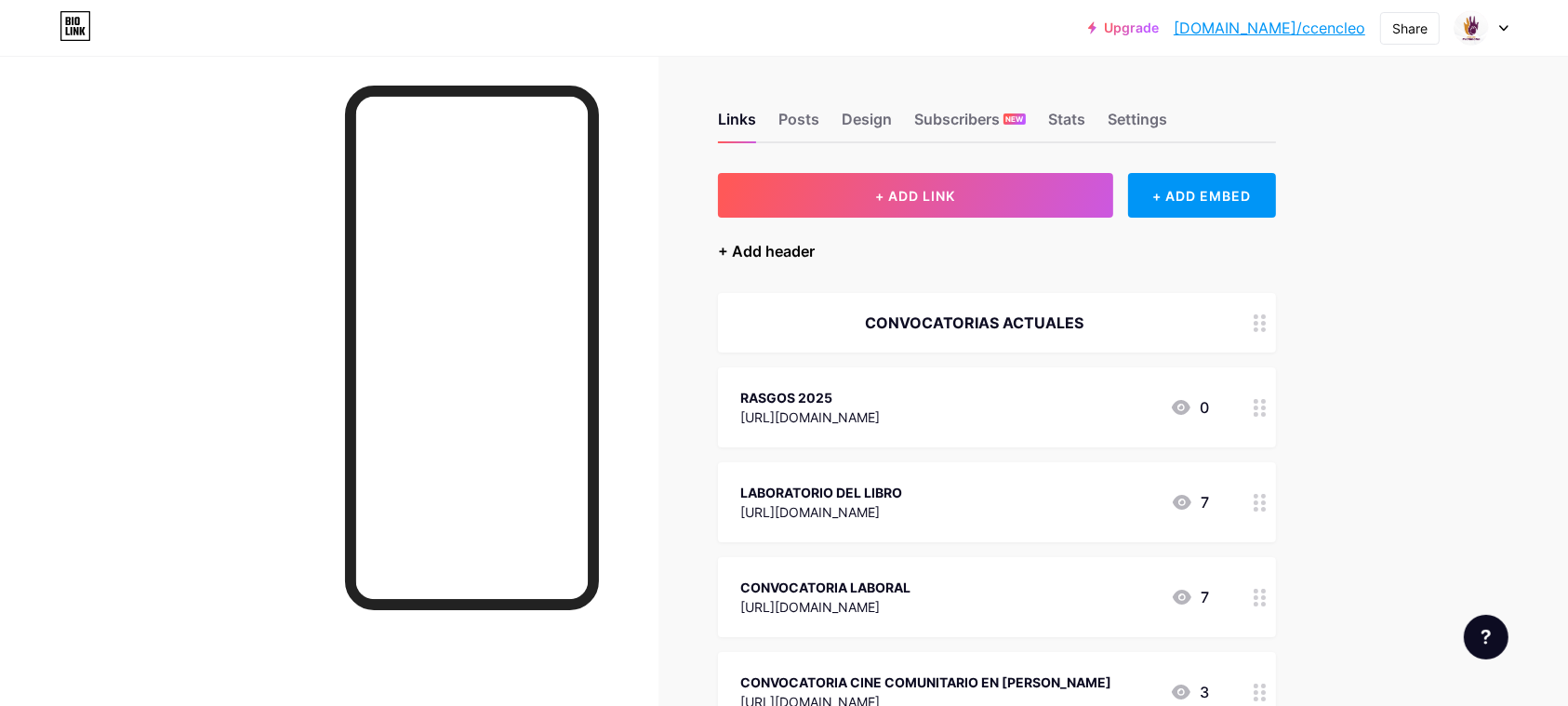 click on "+ Add header" at bounding box center [766, 251] 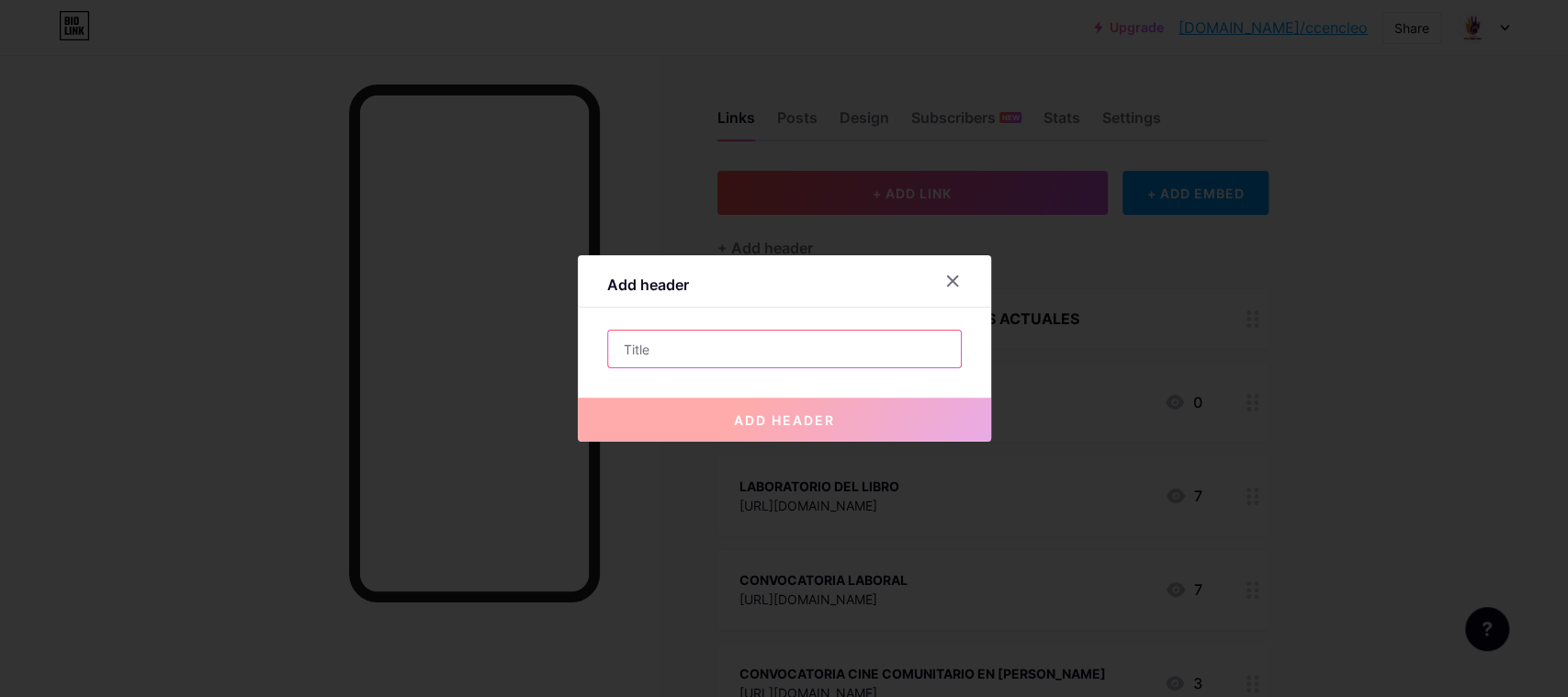 click at bounding box center [784, 349] 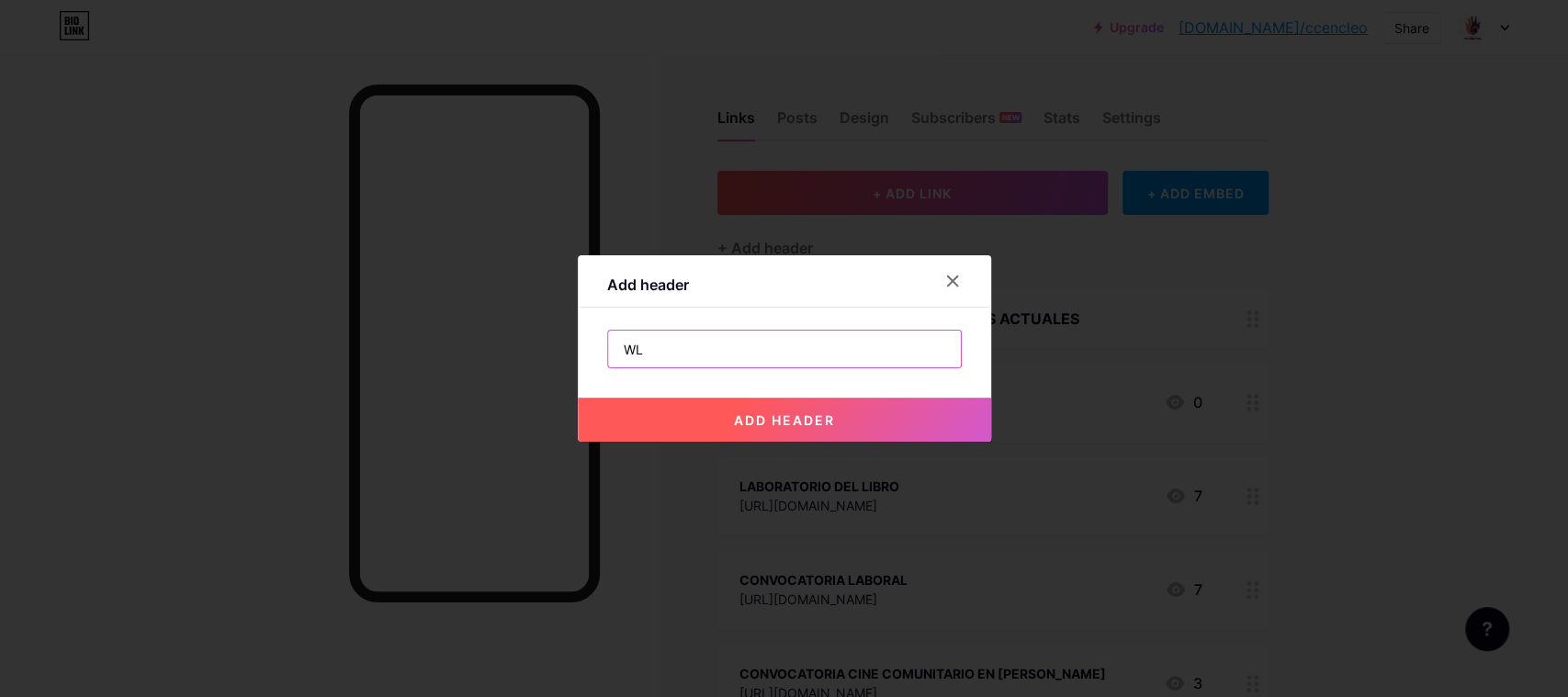 type on "W" 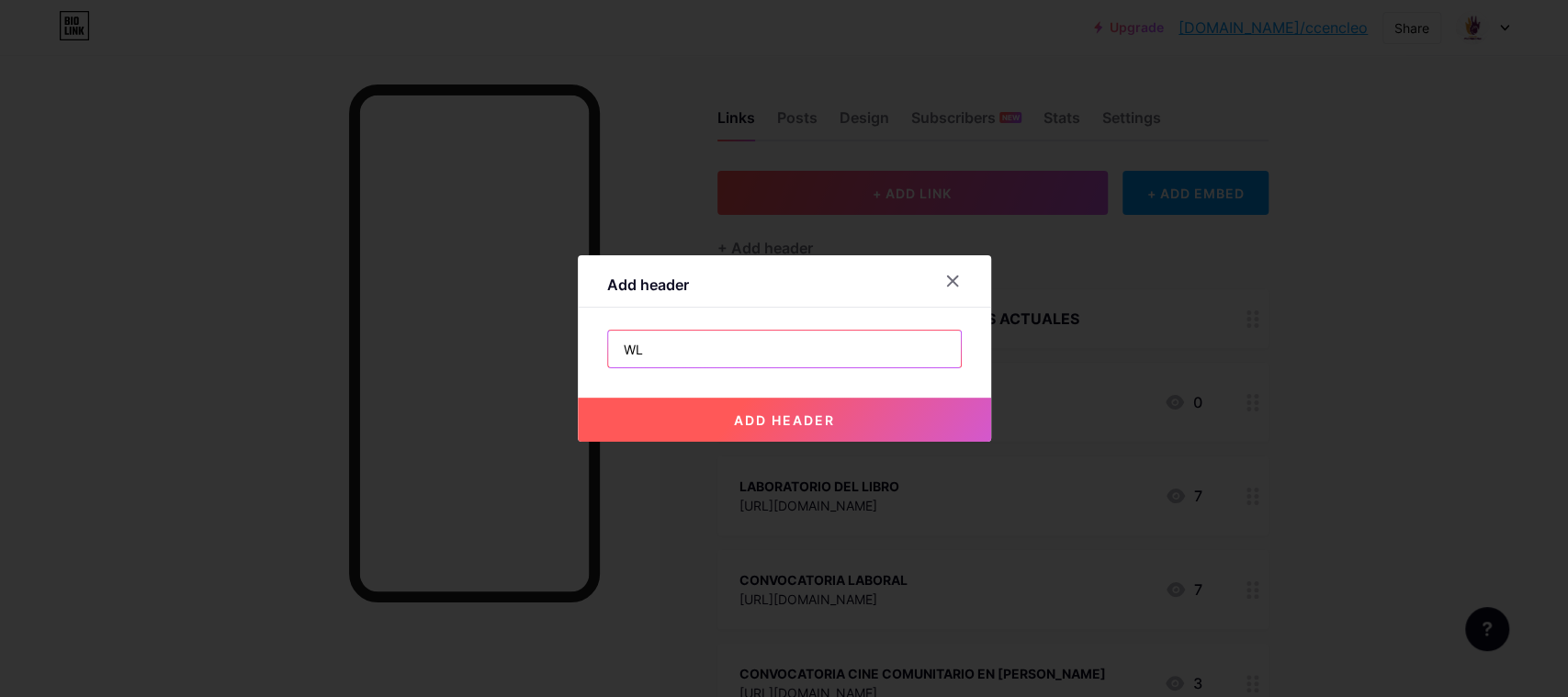 type on "W" 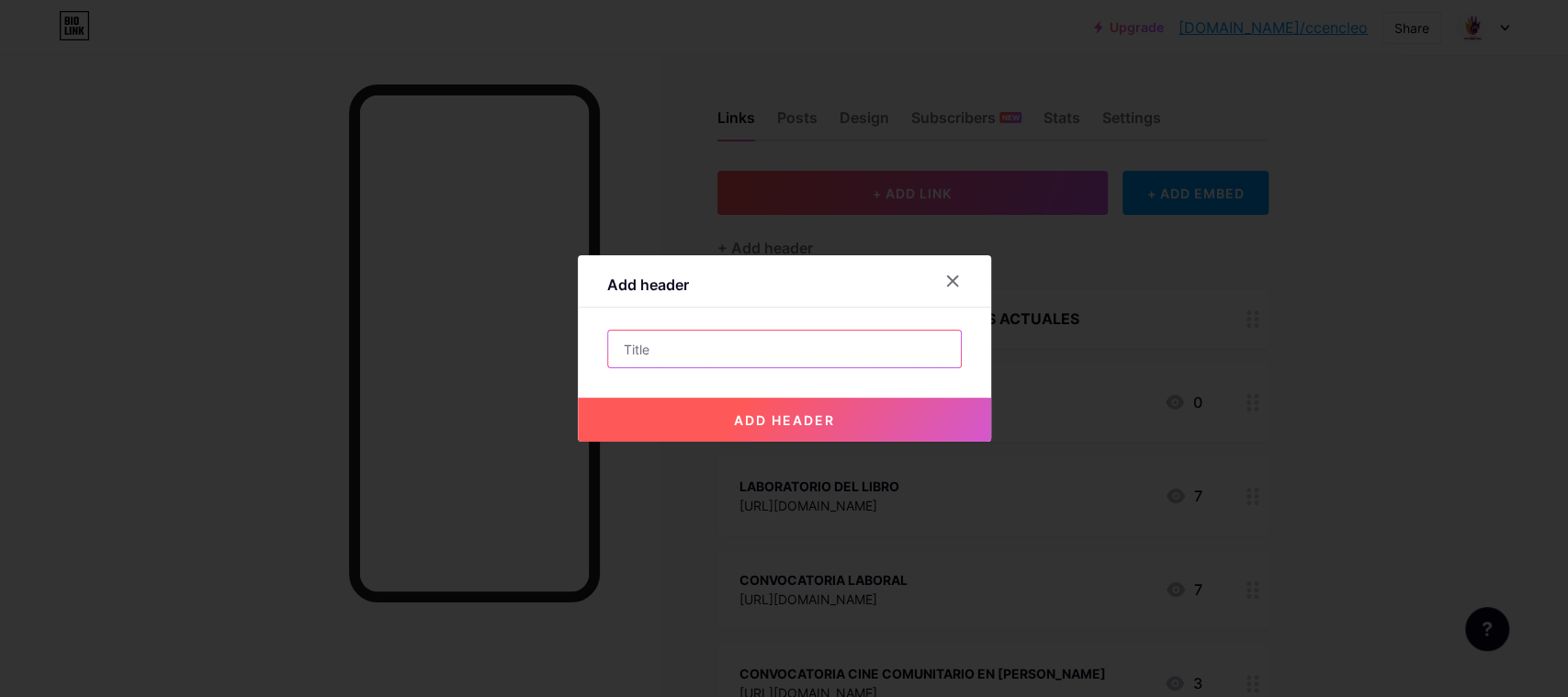 type on "w" 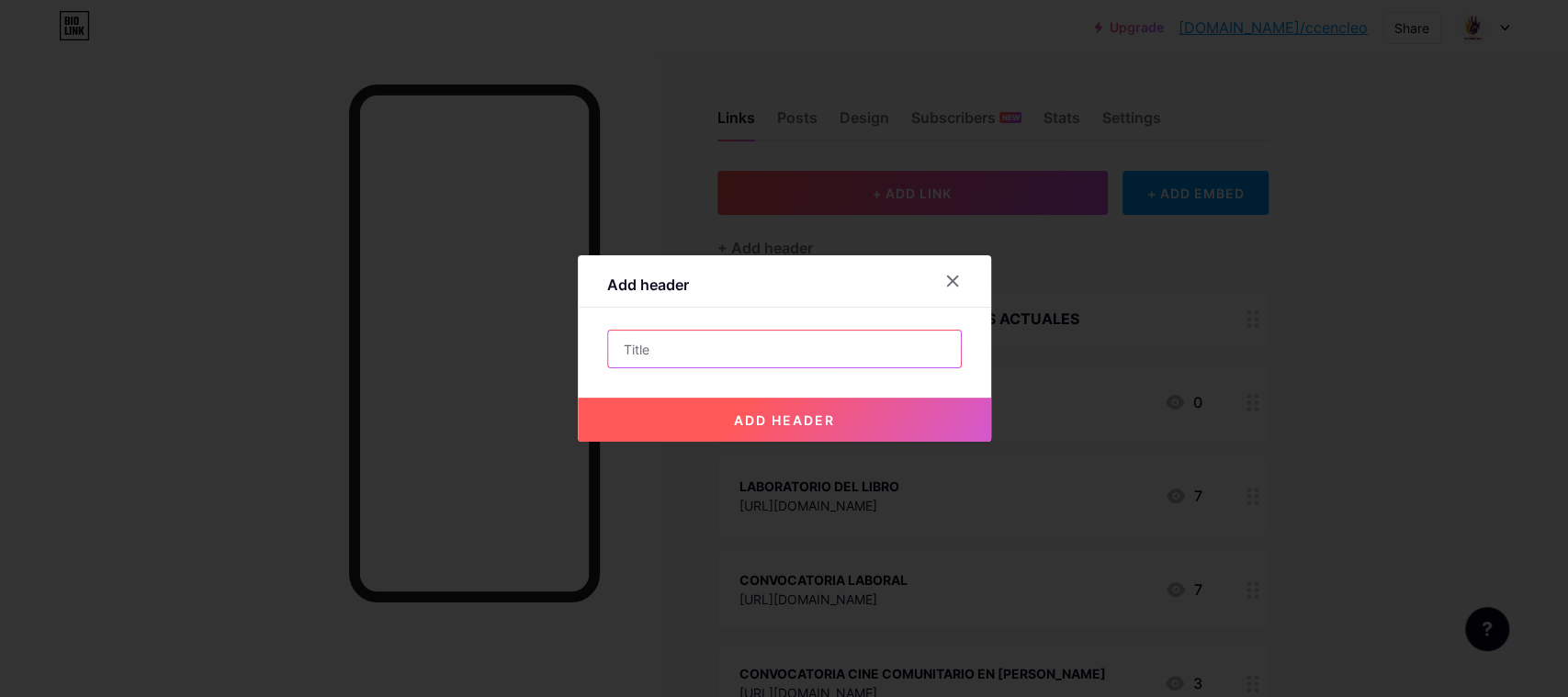 type on "e" 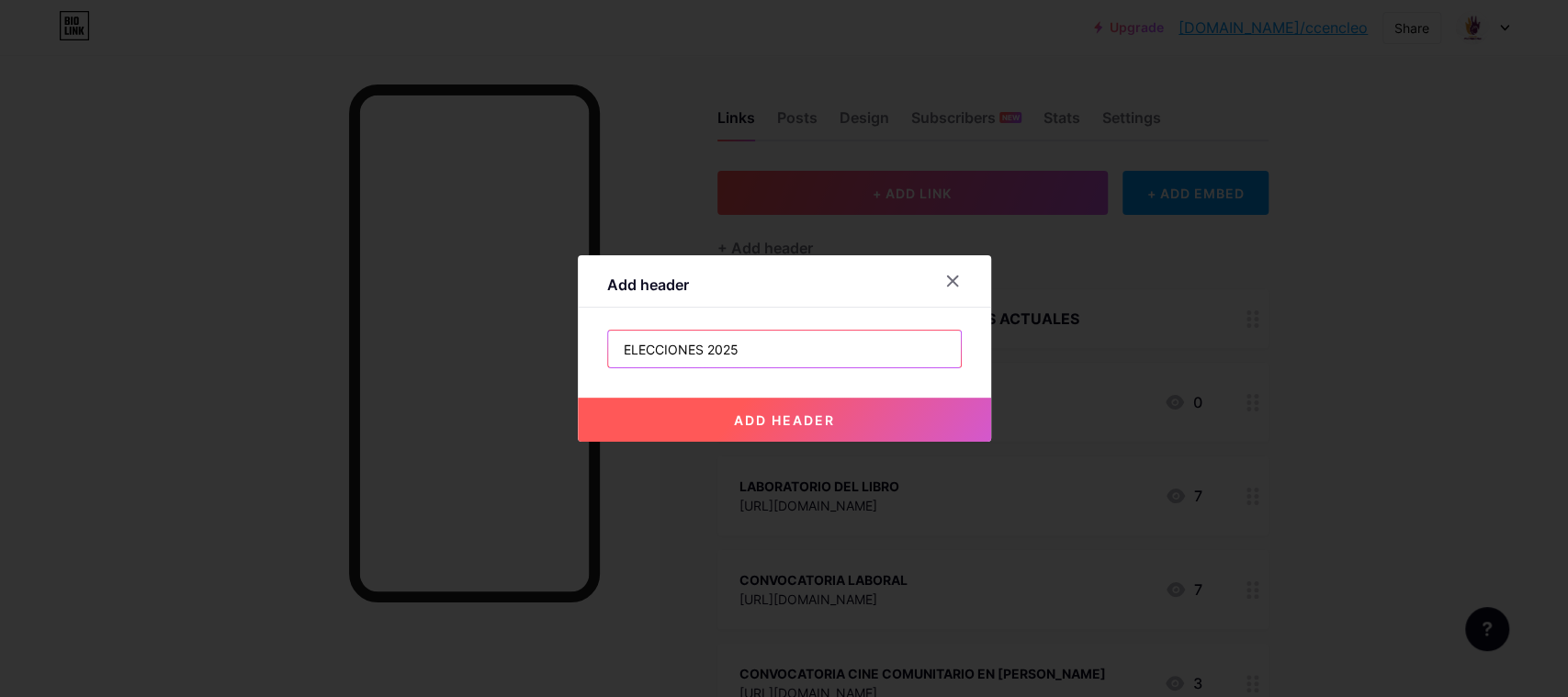 type on "ELECCIONES 2025" 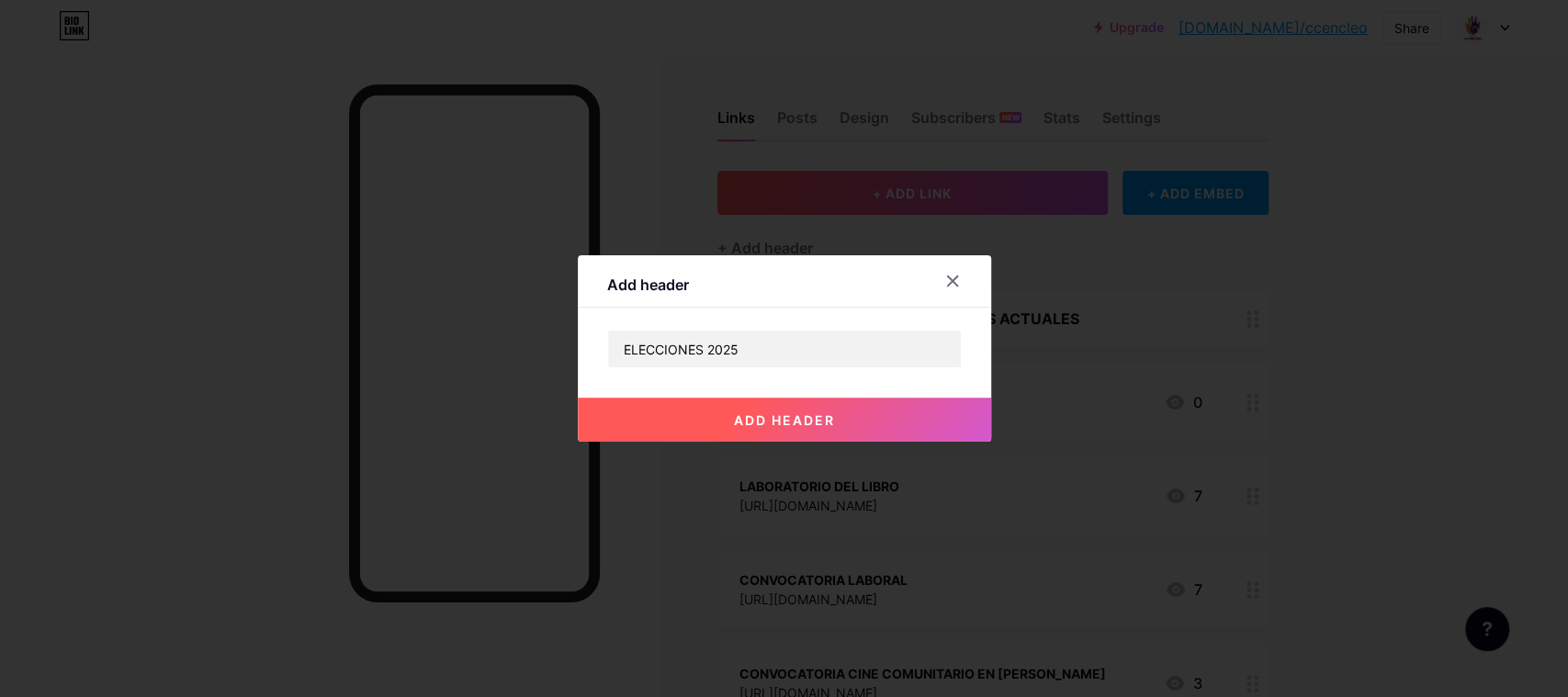 click at bounding box center [784, 348] 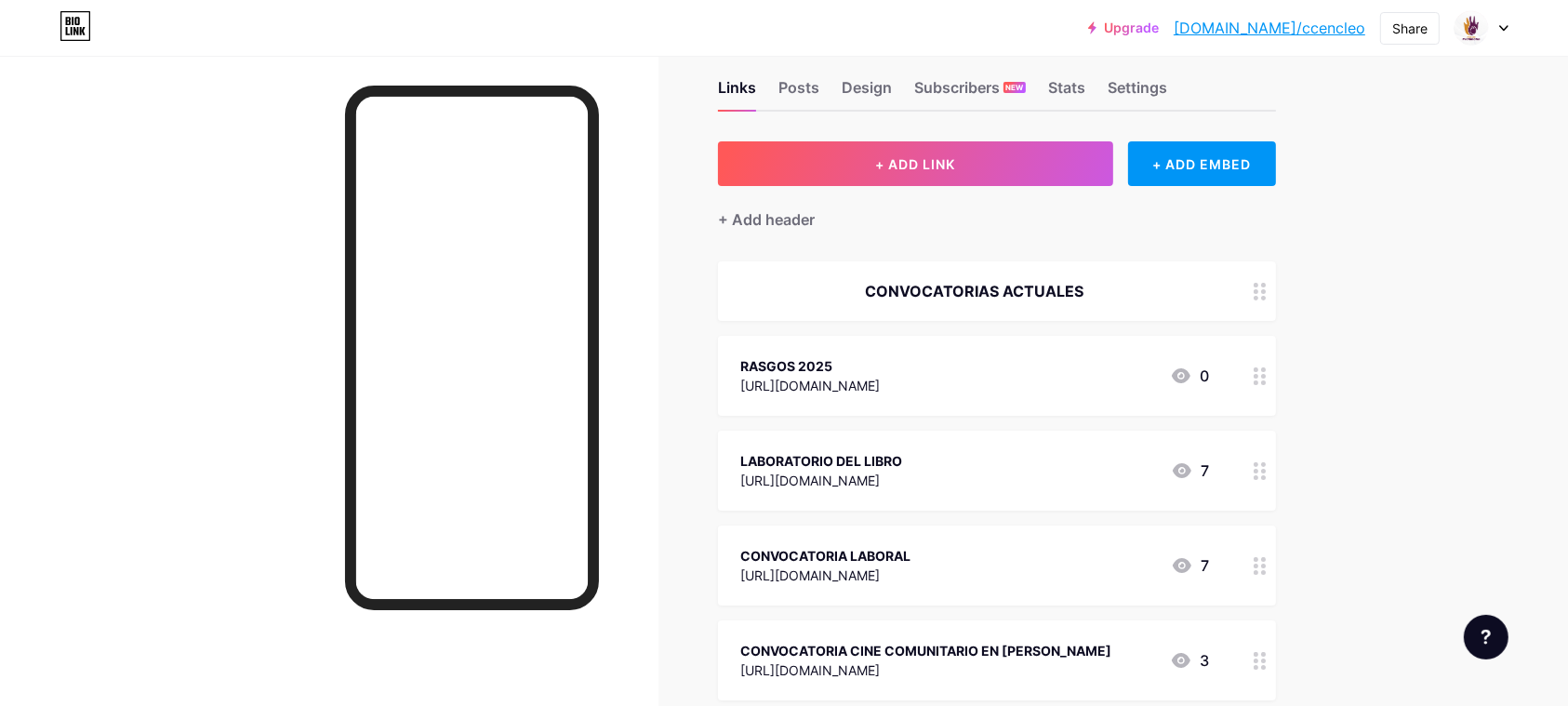 scroll, scrollTop: 33, scrollLeft: 0, axis: vertical 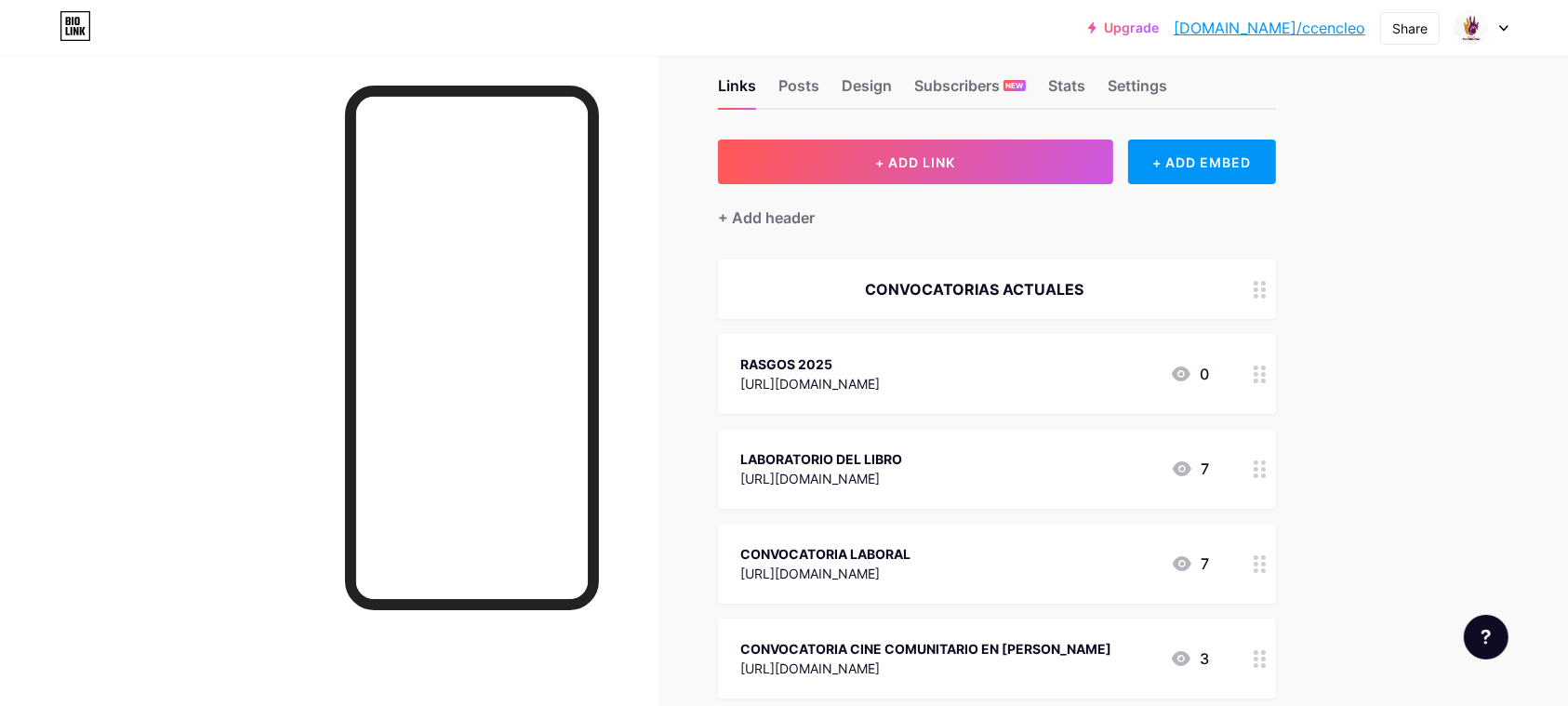 click on "+ Add header" at bounding box center [997, 206] 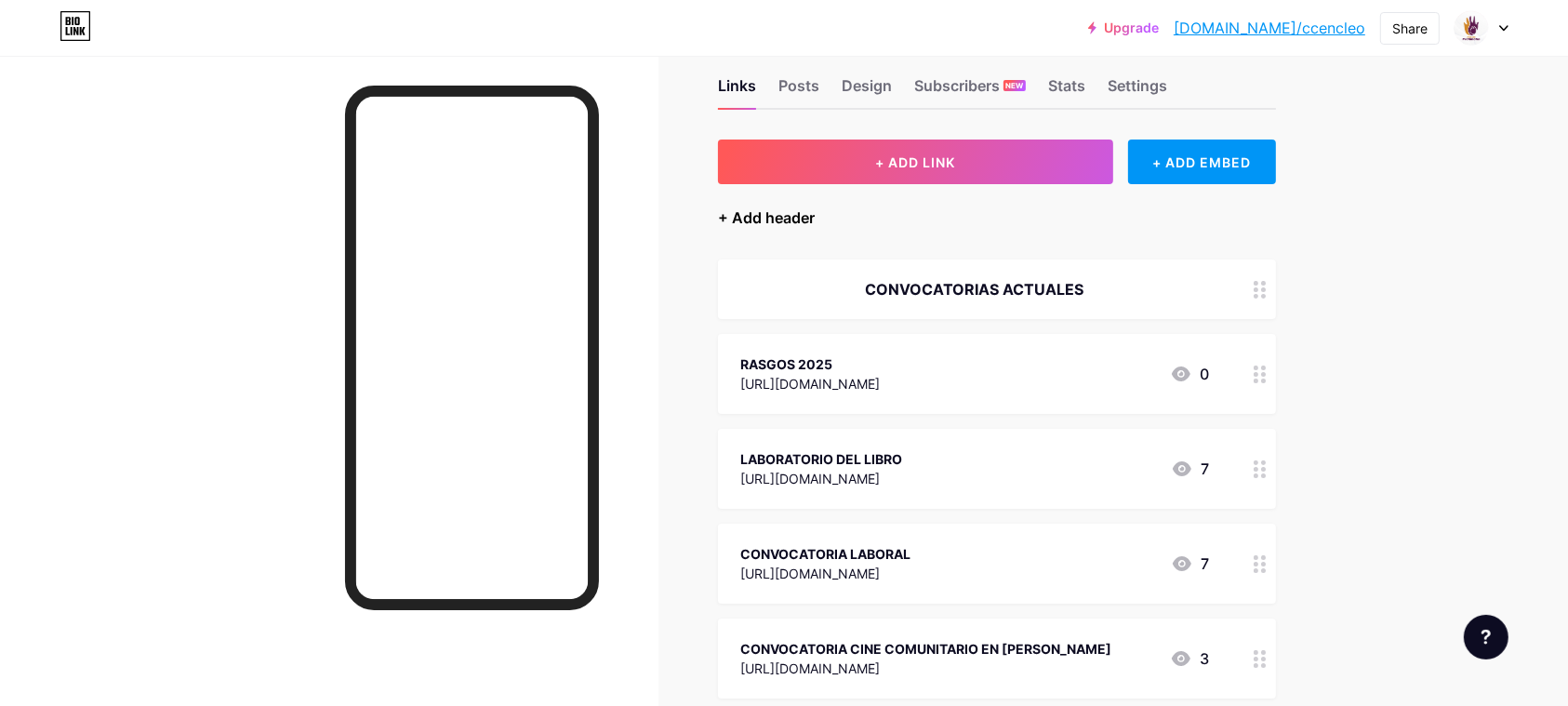 click on "+ Add header" at bounding box center (766, 218) 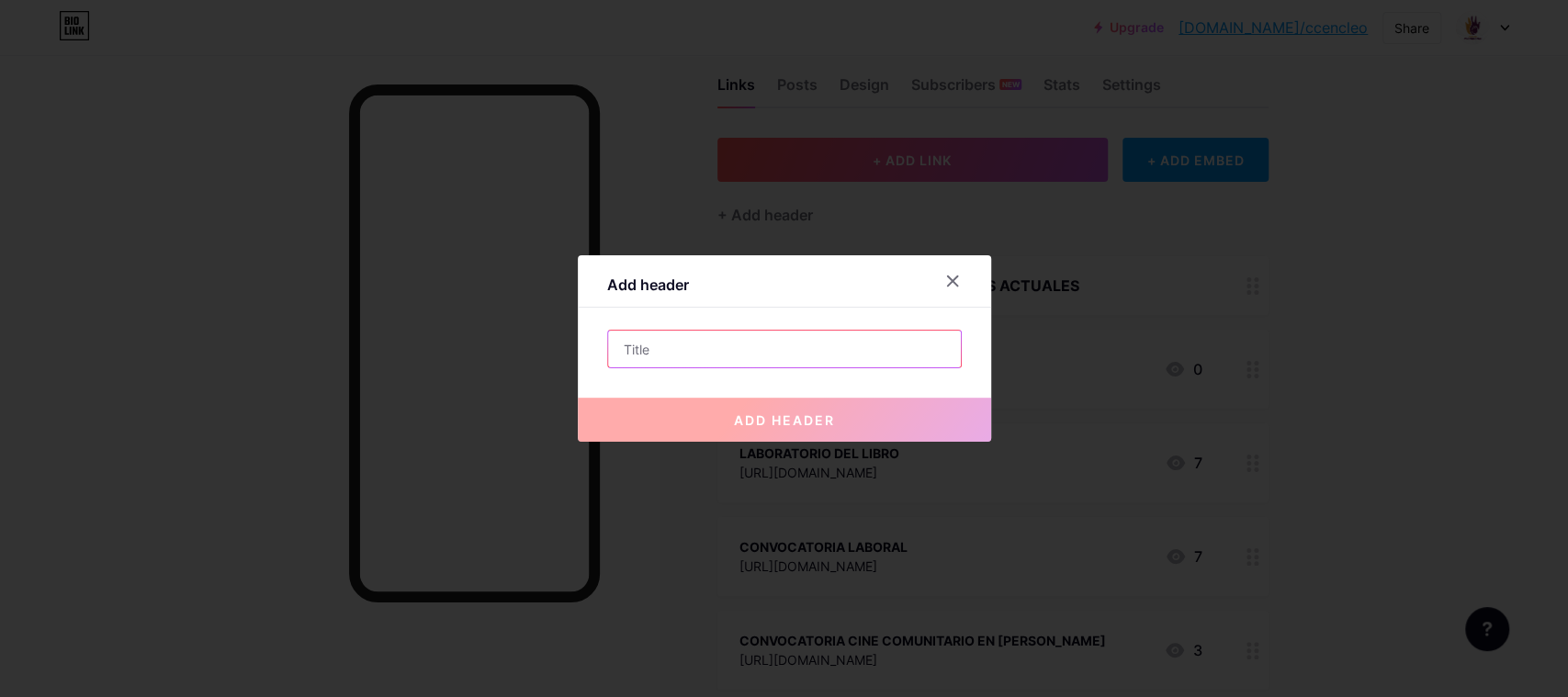 click at bounding box center (784, 349) 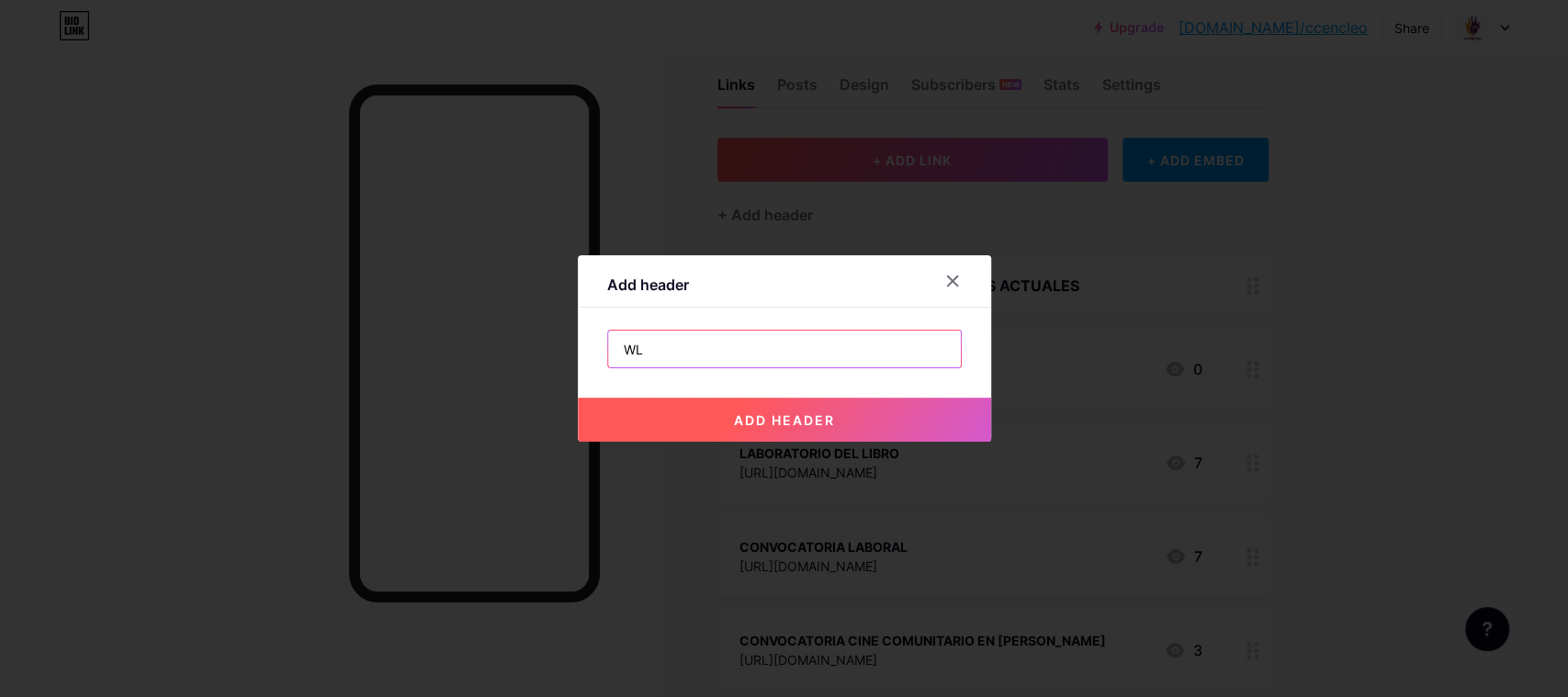 type on "W" 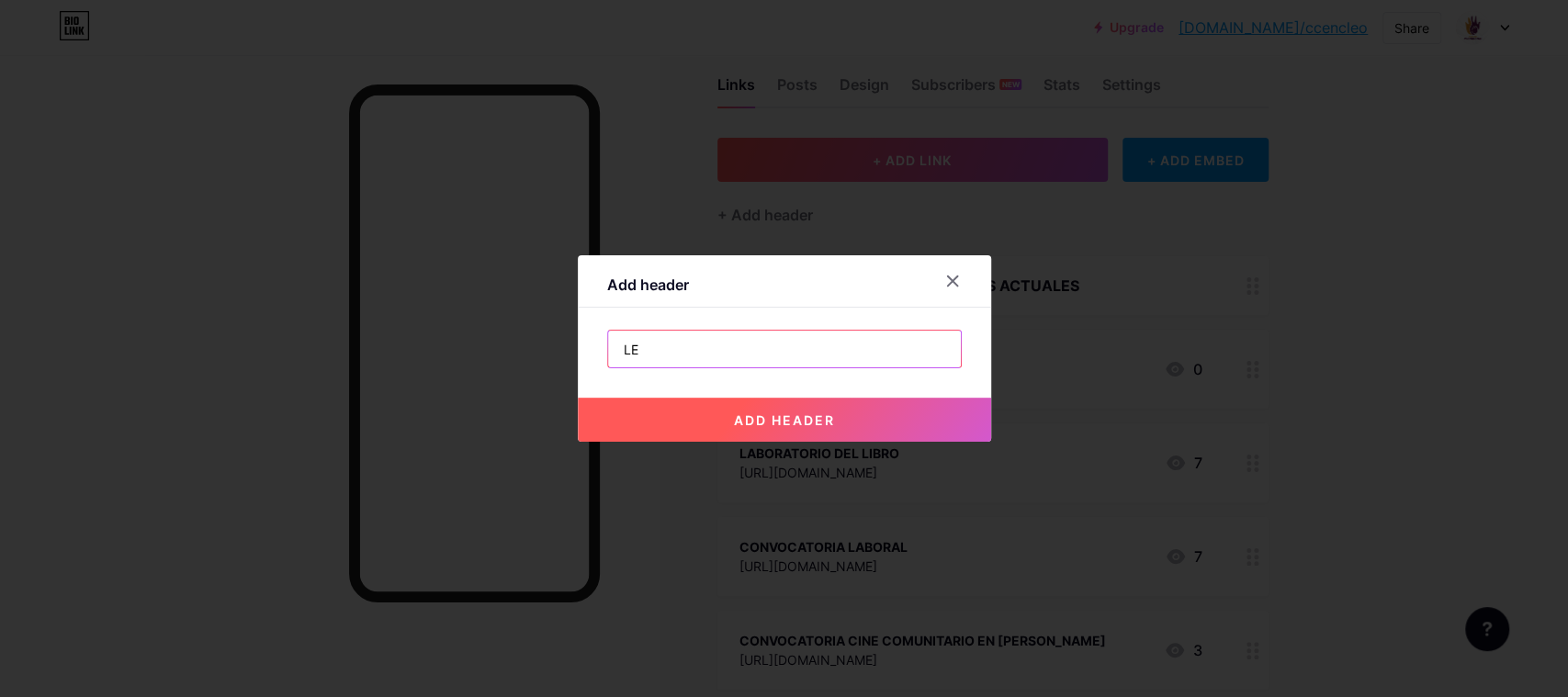 type on "L" 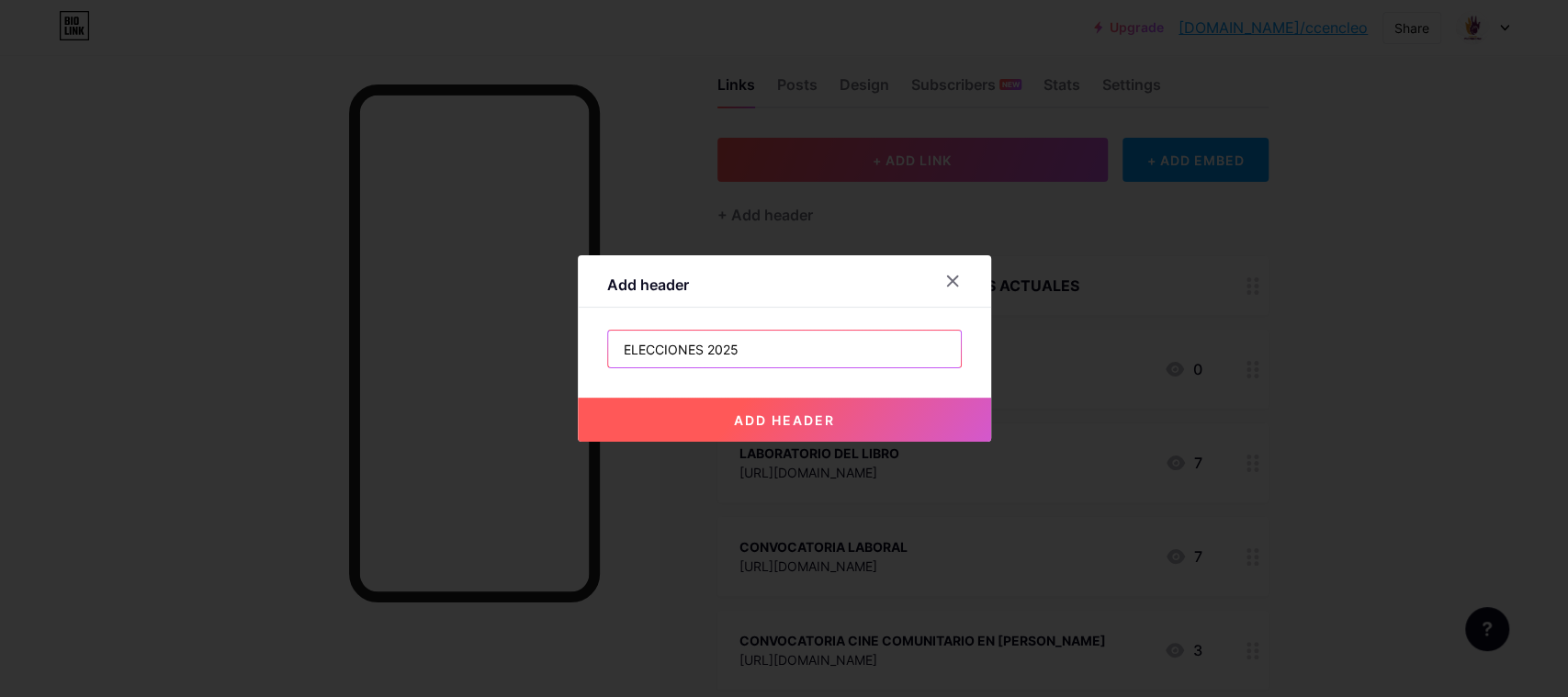type on "ELECCIONES 2025" 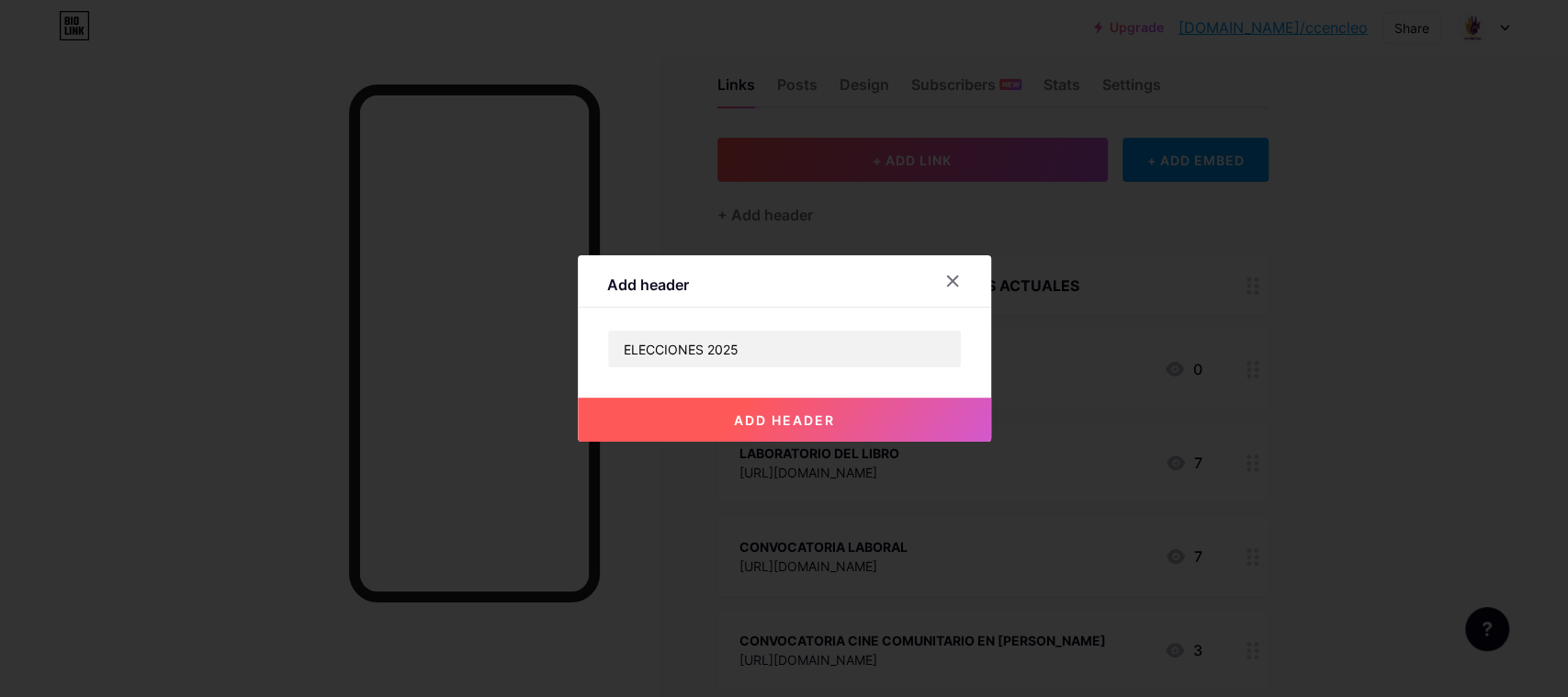 click on "add header" at bounding box center (784, 420) 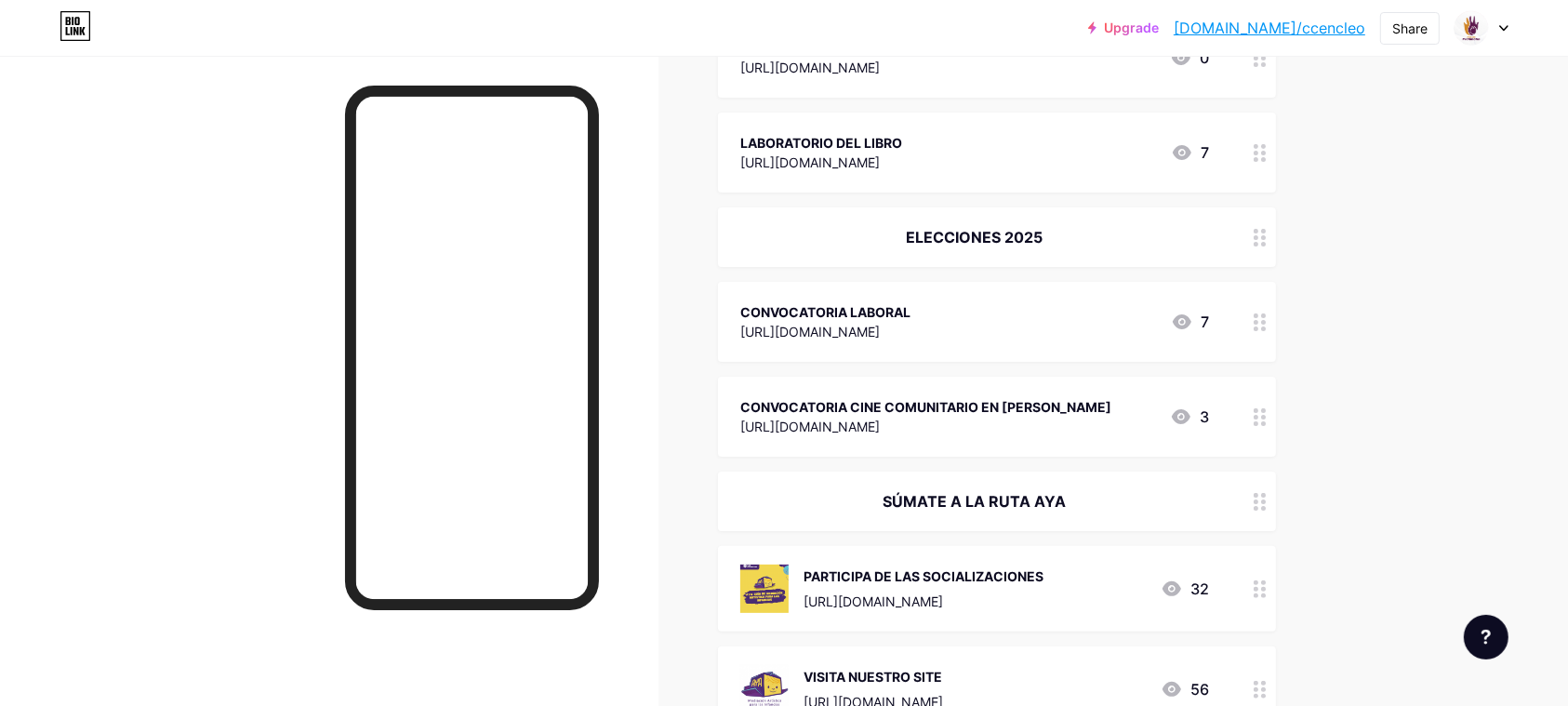 scroll, scrollTop: 351, scrollLeft: 0, axis: vertical 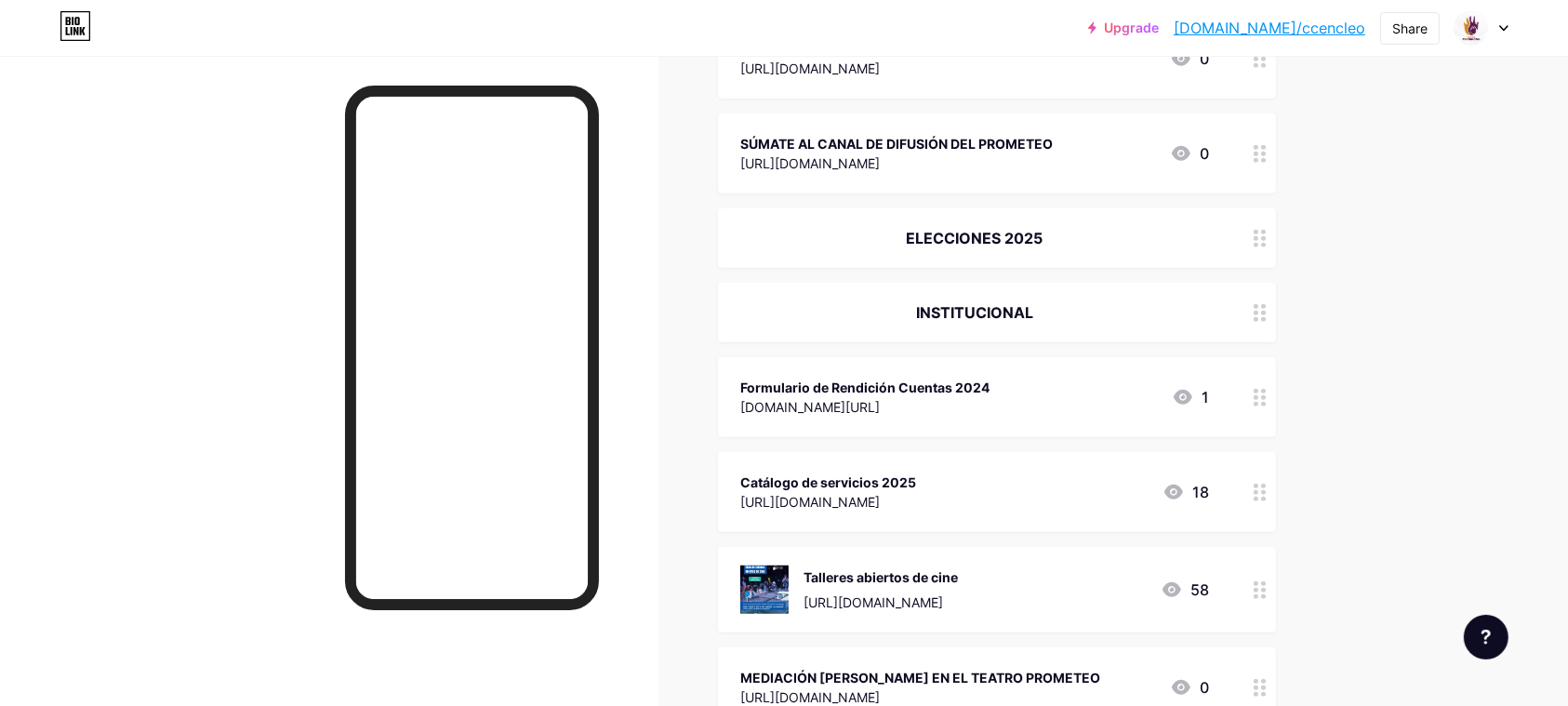 click at bounding box center [1260, 397] 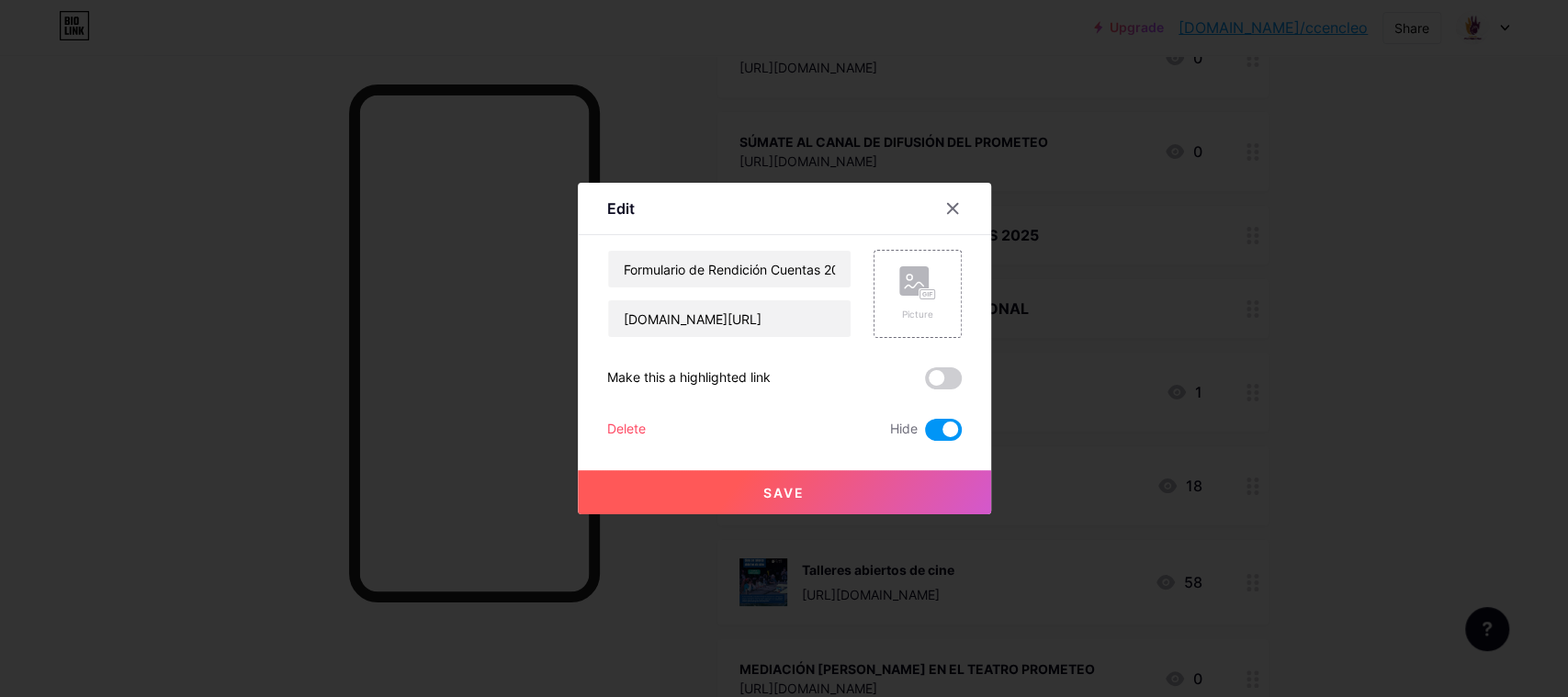 click at bounding box center [784, 348] 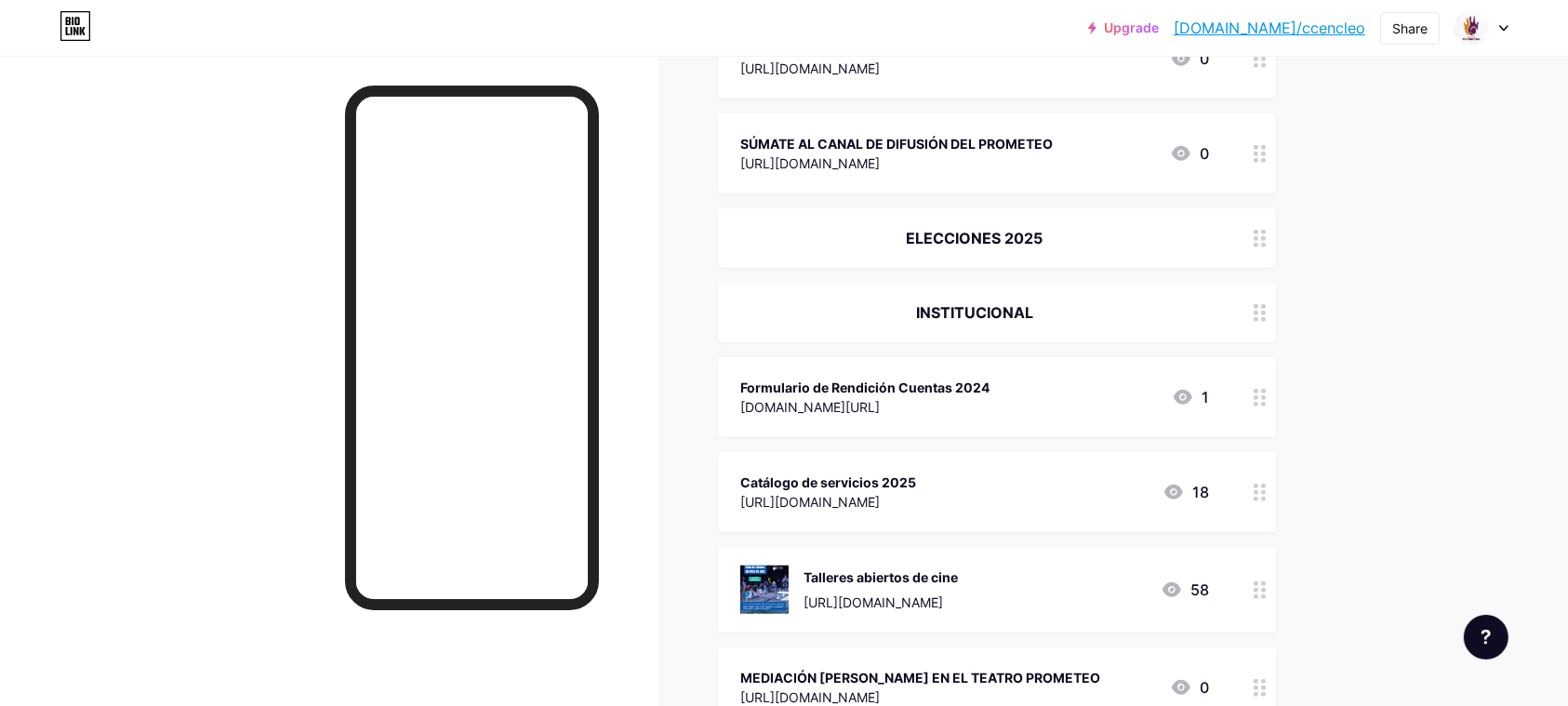 click at bounding box center [1260, 397] 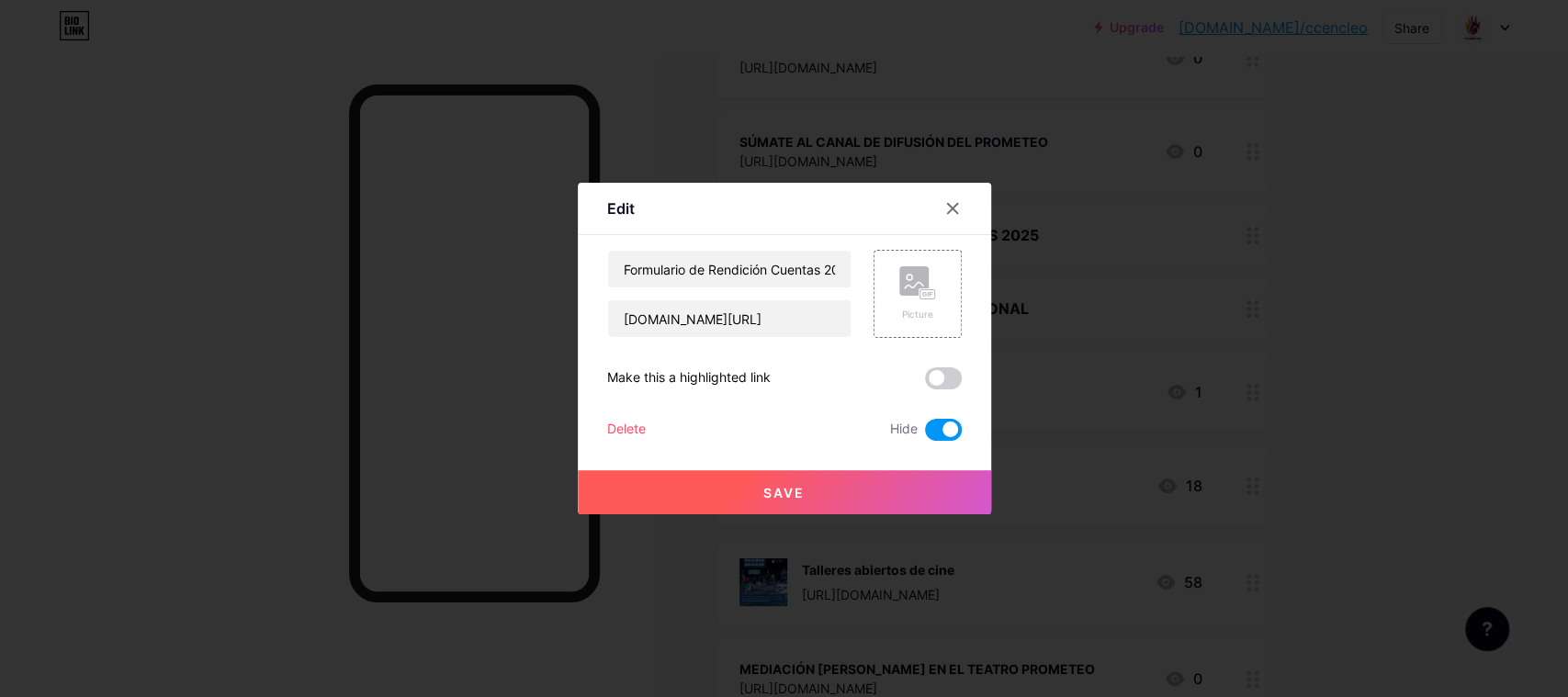 click at bounding box center (784, 348) 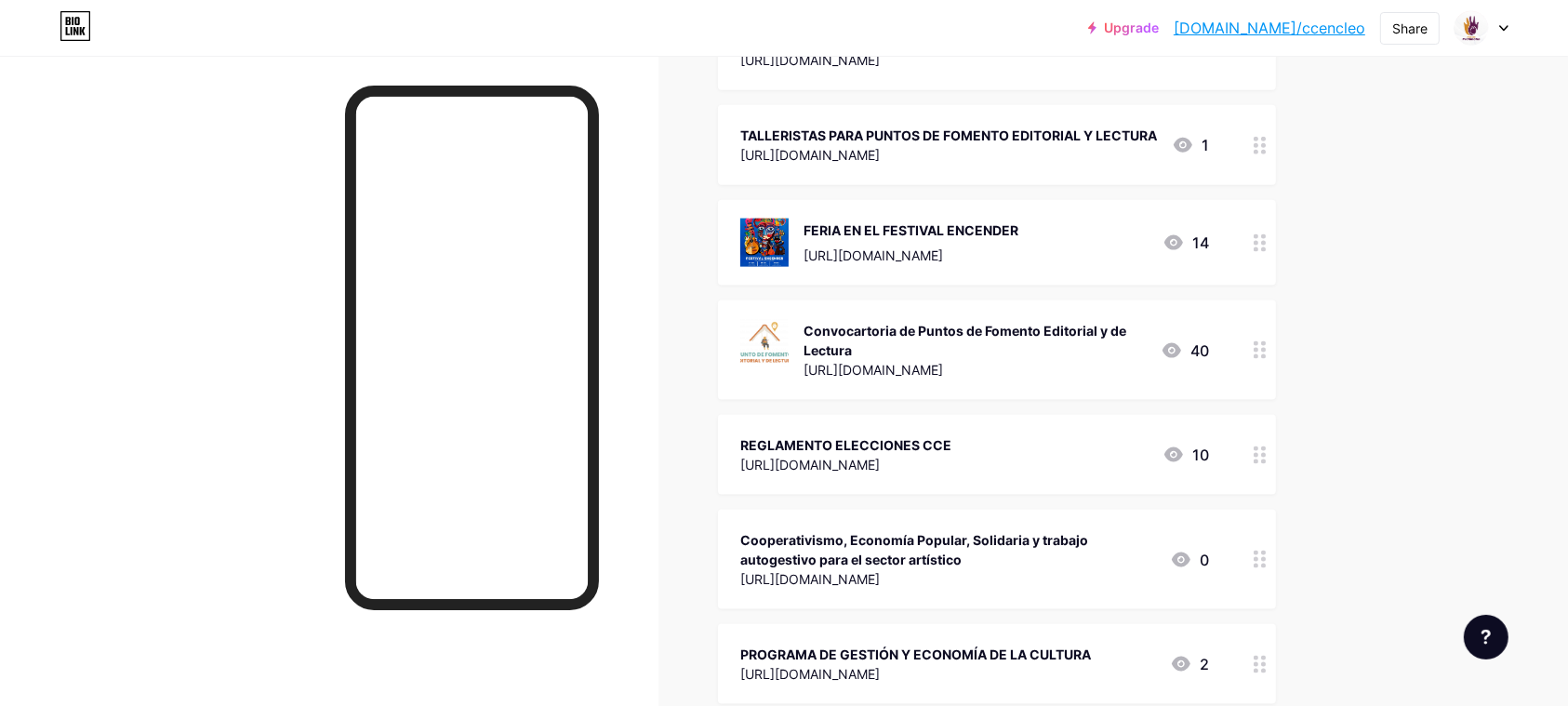 scroll, scrollTop: 2437, scrollLeft: 0, axis: vertical 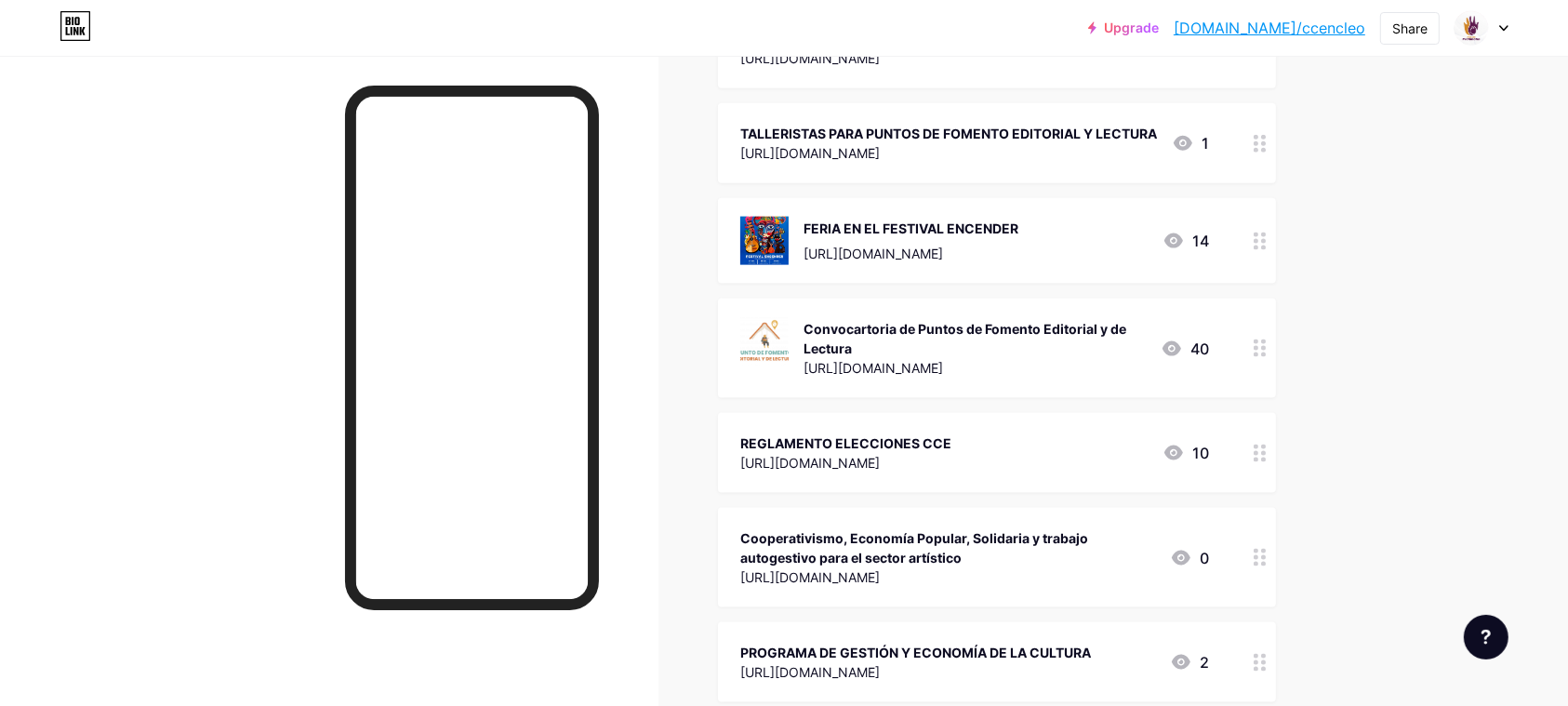 drag, startPoint x: 946, startPoint y: 495, endPoint x: 1070, endPoint y: 459, distance: 129.1201 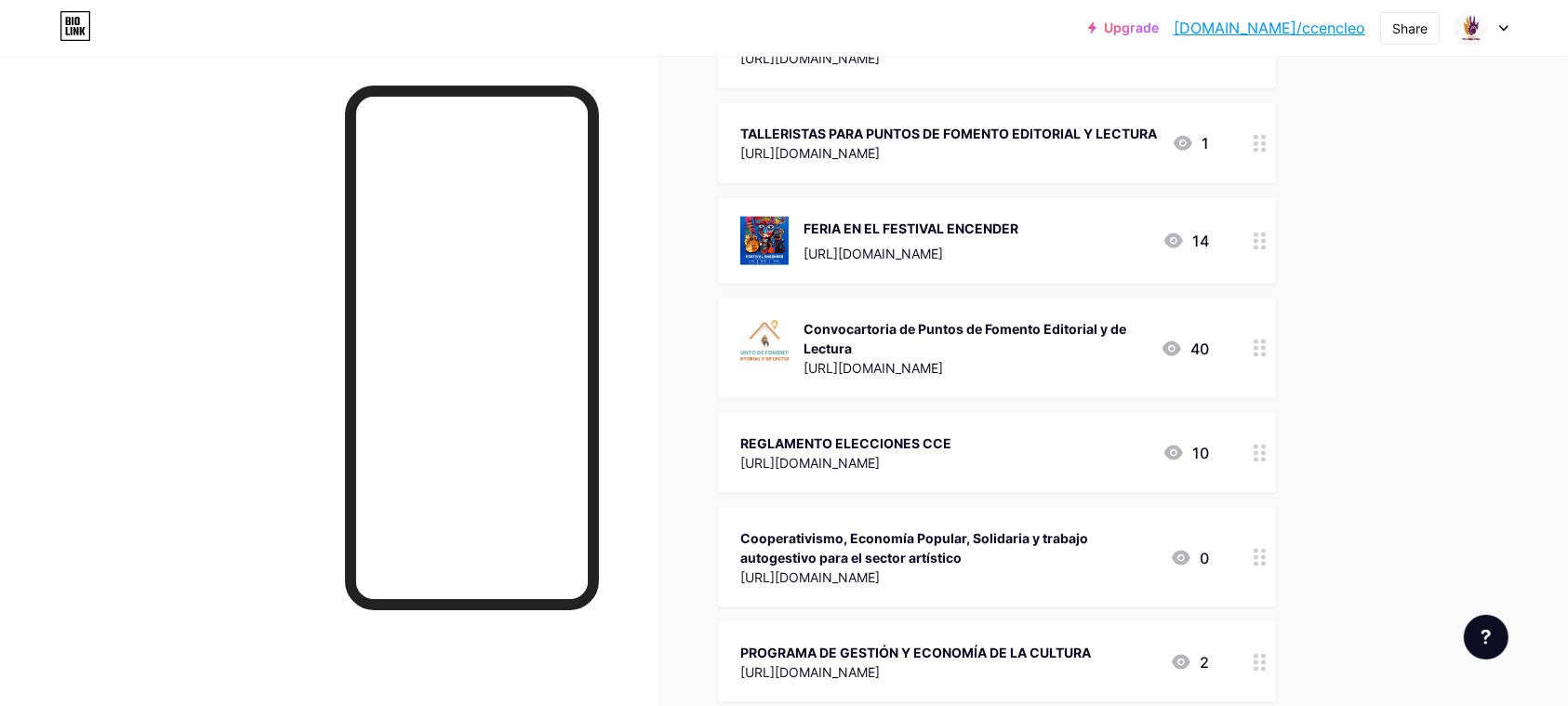 click on "REGLAMENTO ELECCIONES CCE
https://www.ccepichincha.gob.ec/wp-content/uploads/2024/01/REGLAMENTO-ELECCIONES-CCE-REFORMADO.pdf
10" at bounding box center (997, 453) 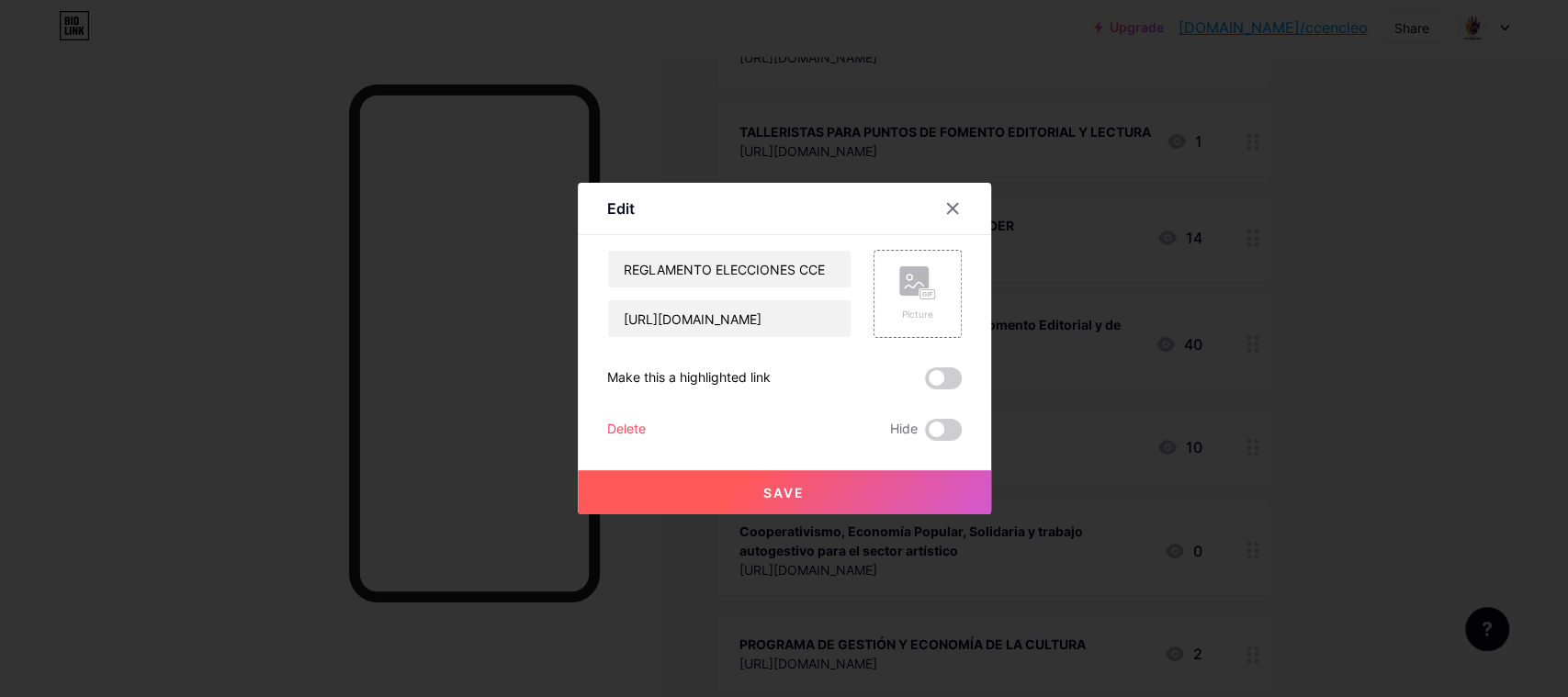 click at bounding box center [784, 348] 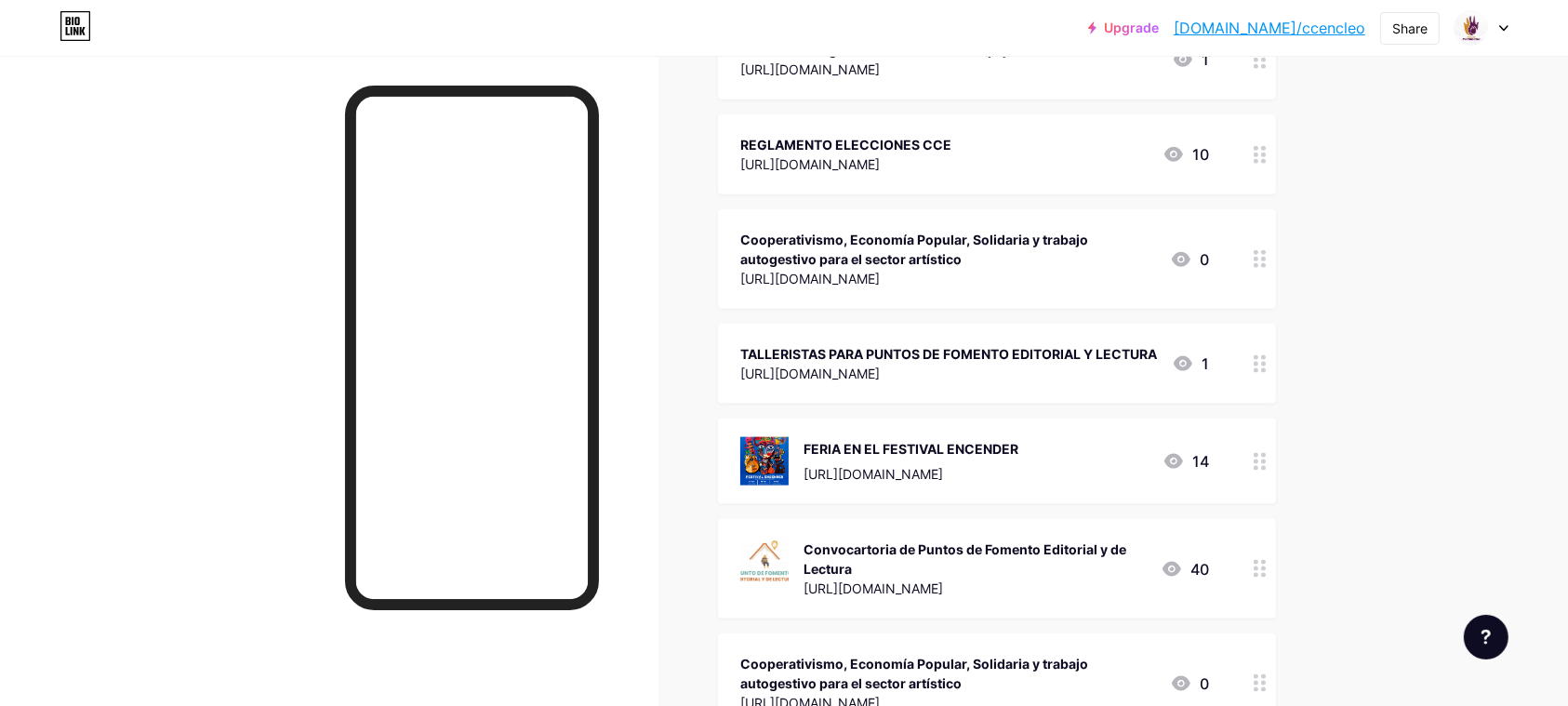 scroll, scrollTop: 2247, scrollLeft: 0, axis: vertical 